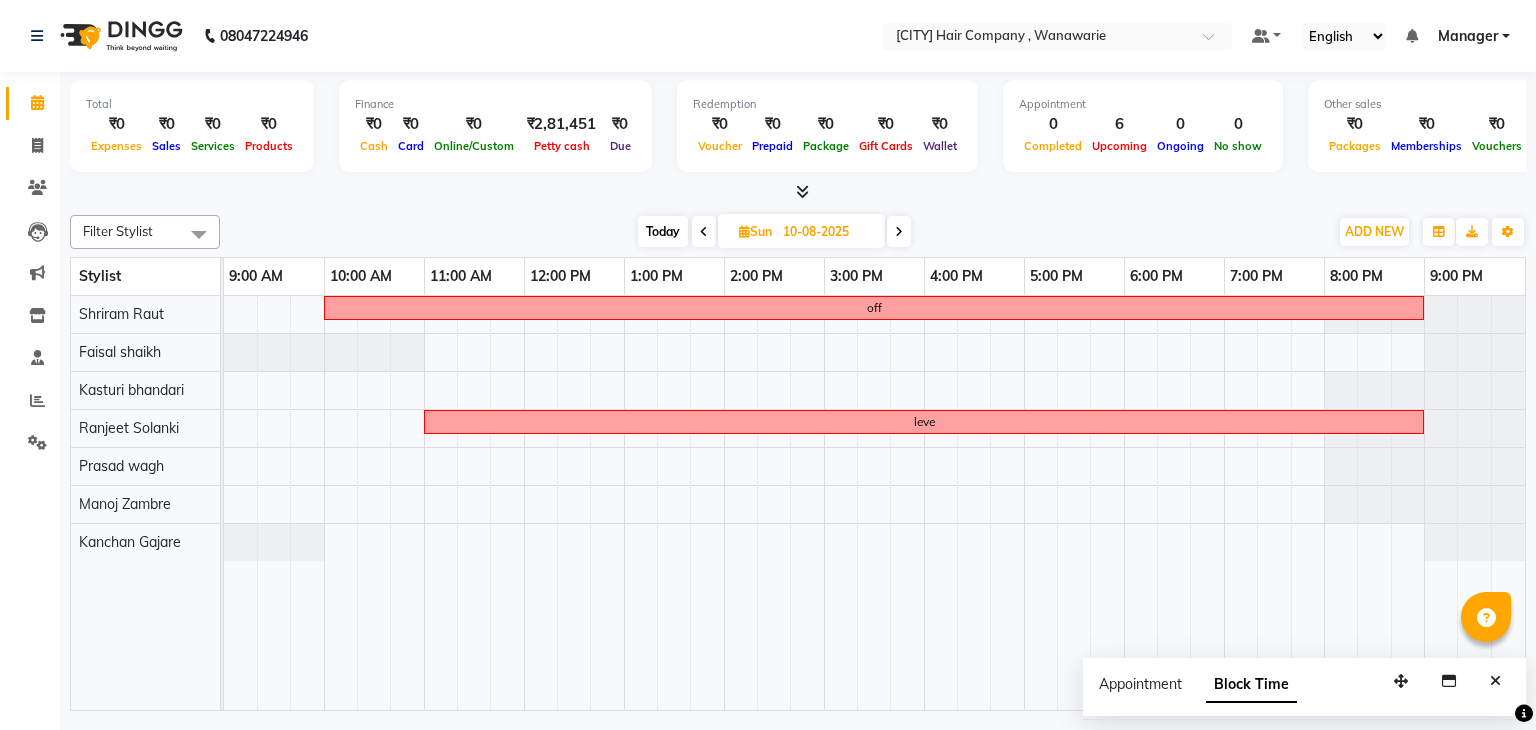 scroll, scrollTop: 0, scrollLeft: 0, axis: both 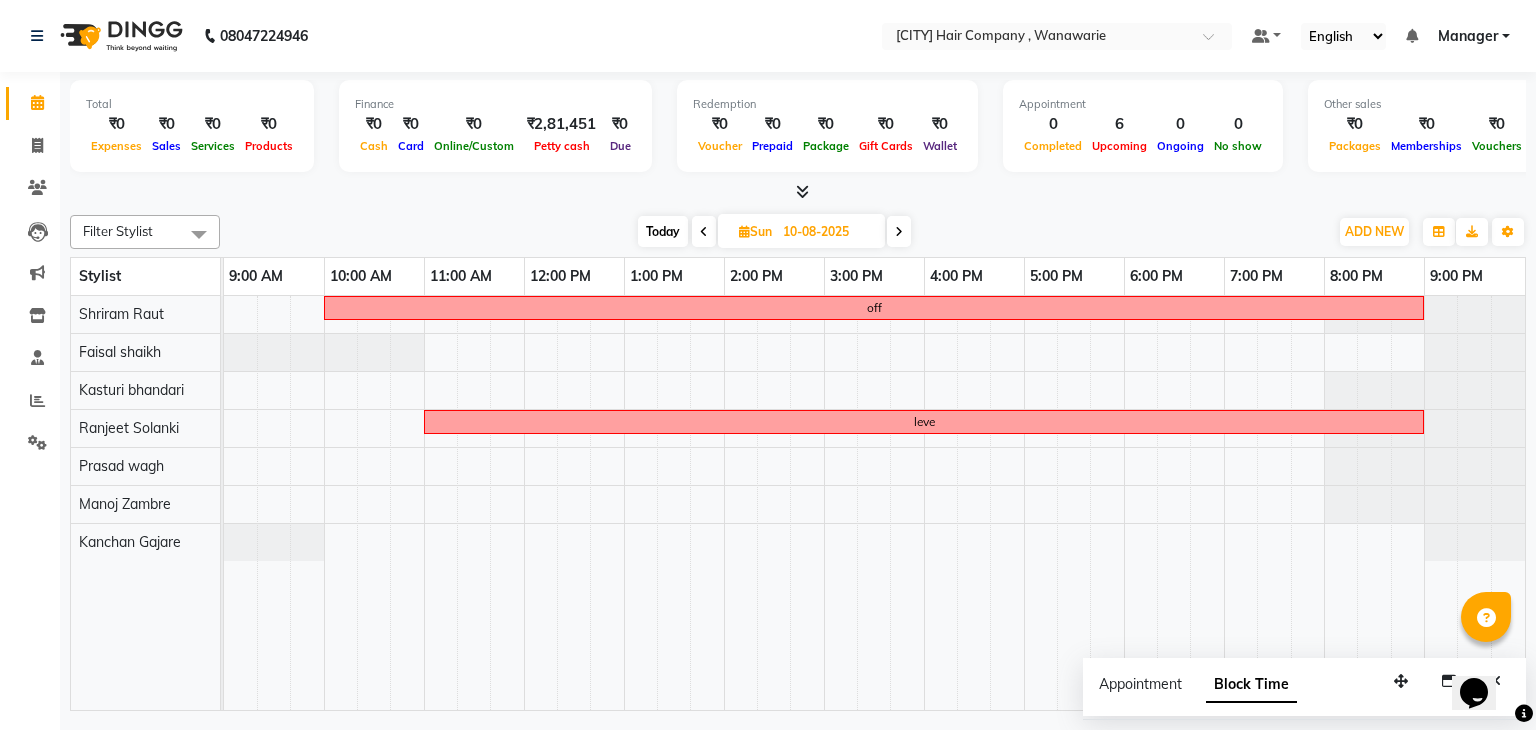 click on "Today" at bounding box center (663, 231) 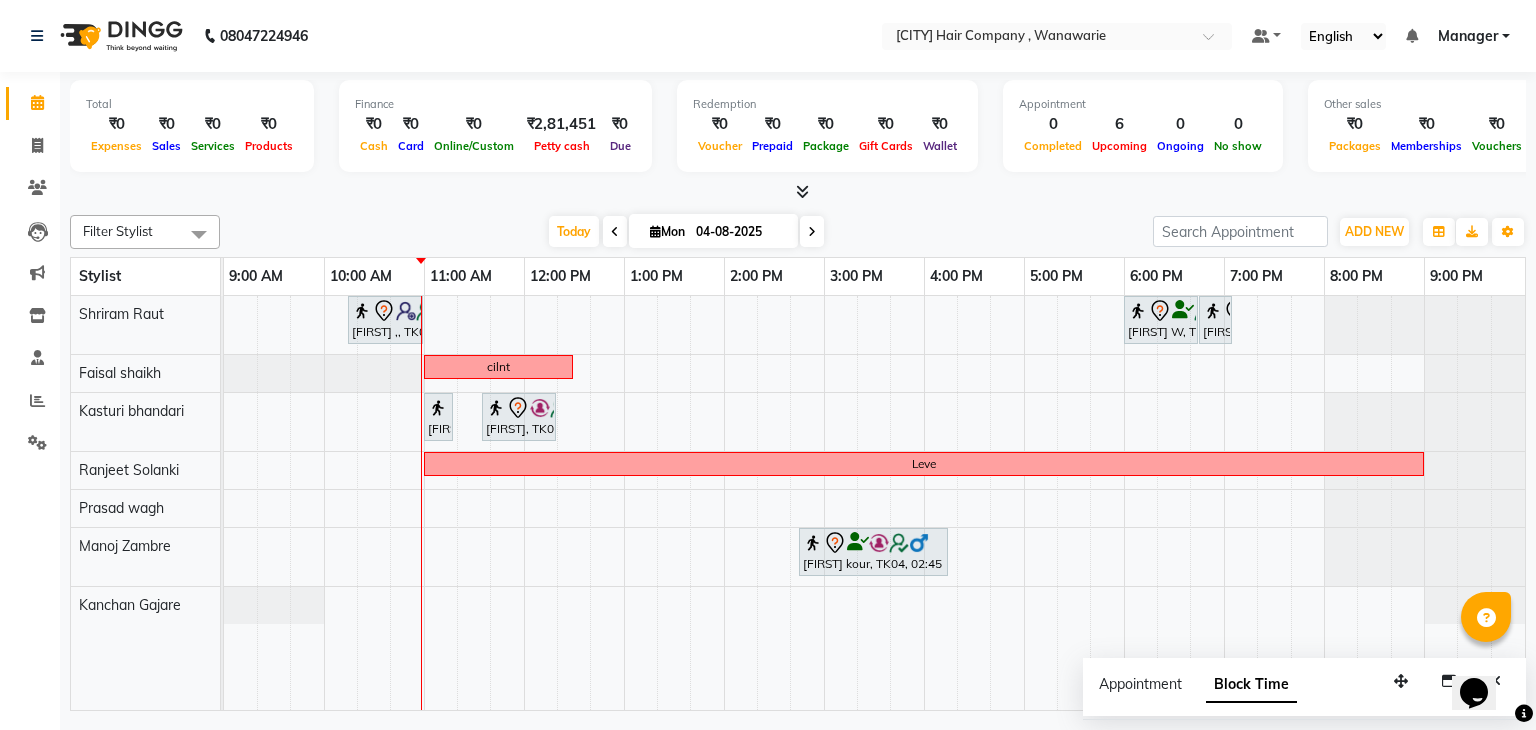drag, startPoint x: 930, startPoint y: 306, endPoint x: 816, endPoint y: 279, distance: 117.15375 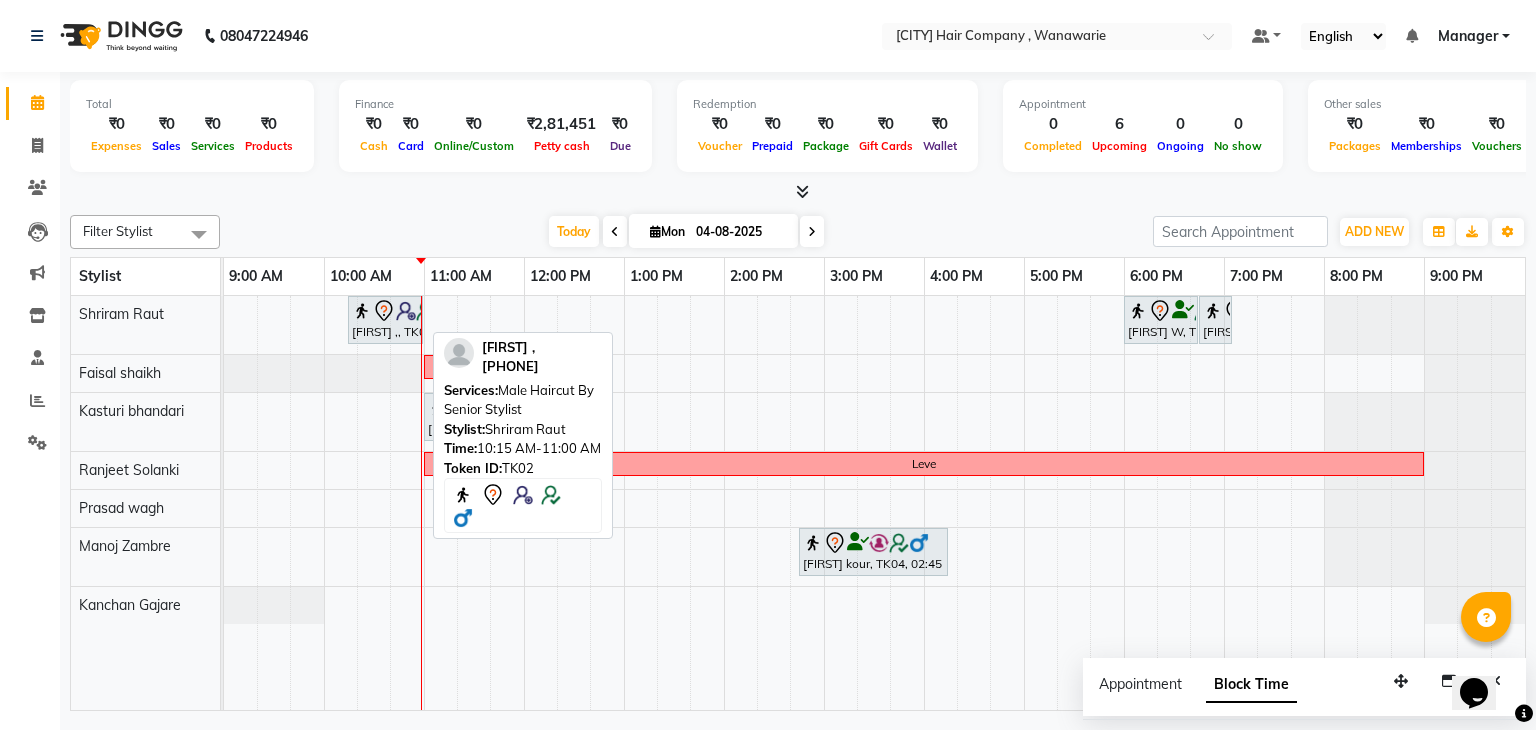 click on "[FIRST] ,, TK02, 10:15 AM-11:00 AM, Male Haircut By Senior Stylist" at bounding box center [385, 320] 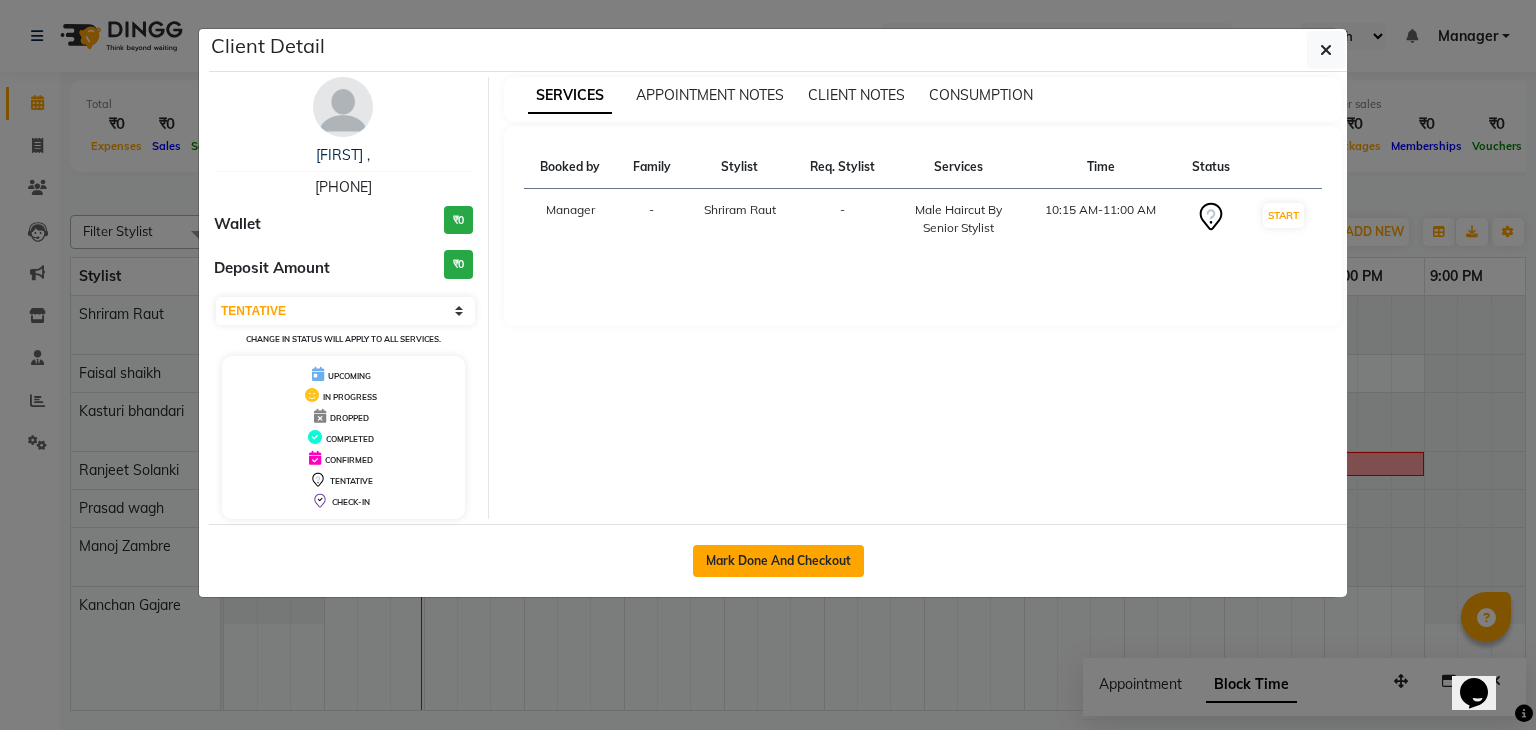 click on "Mark Done And Checkout" 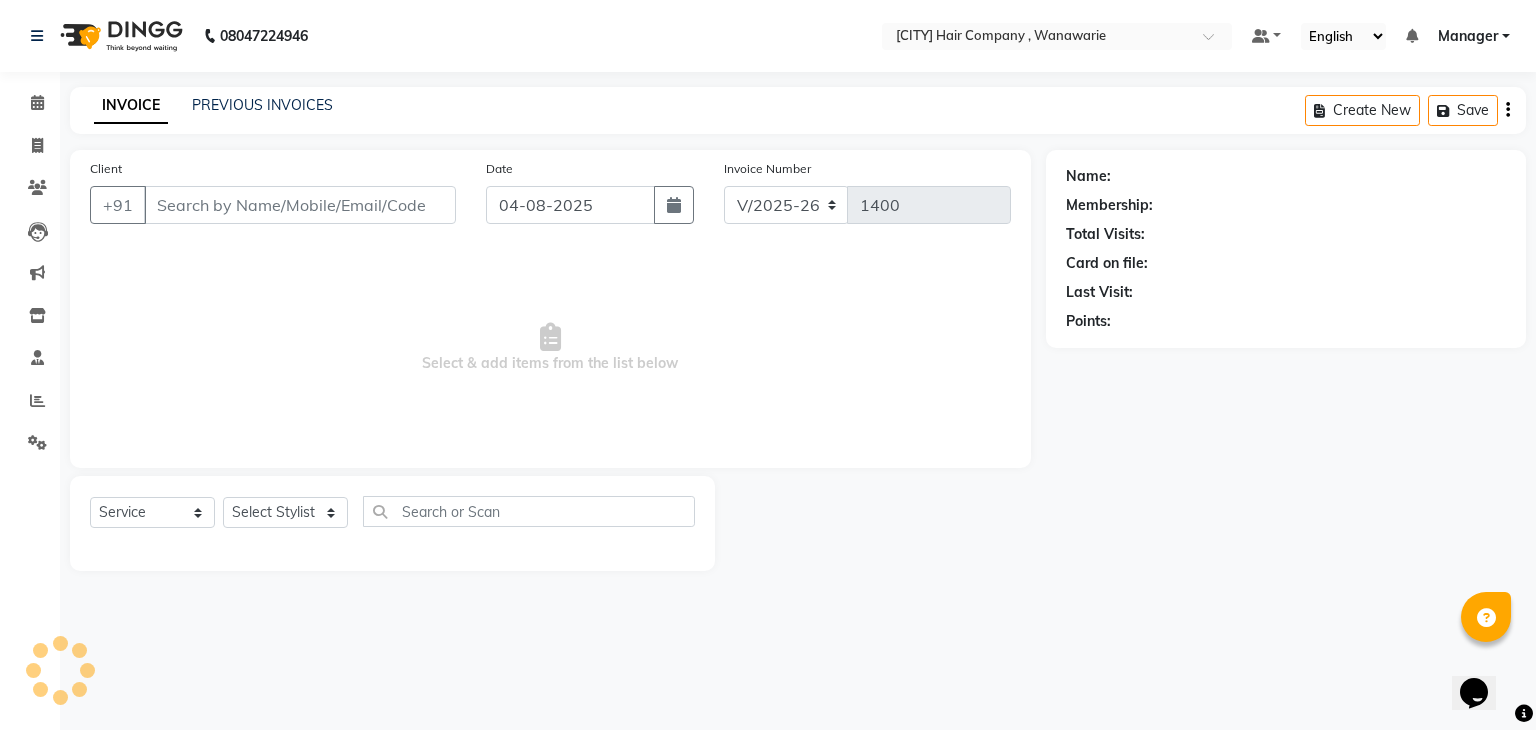 select on "3" 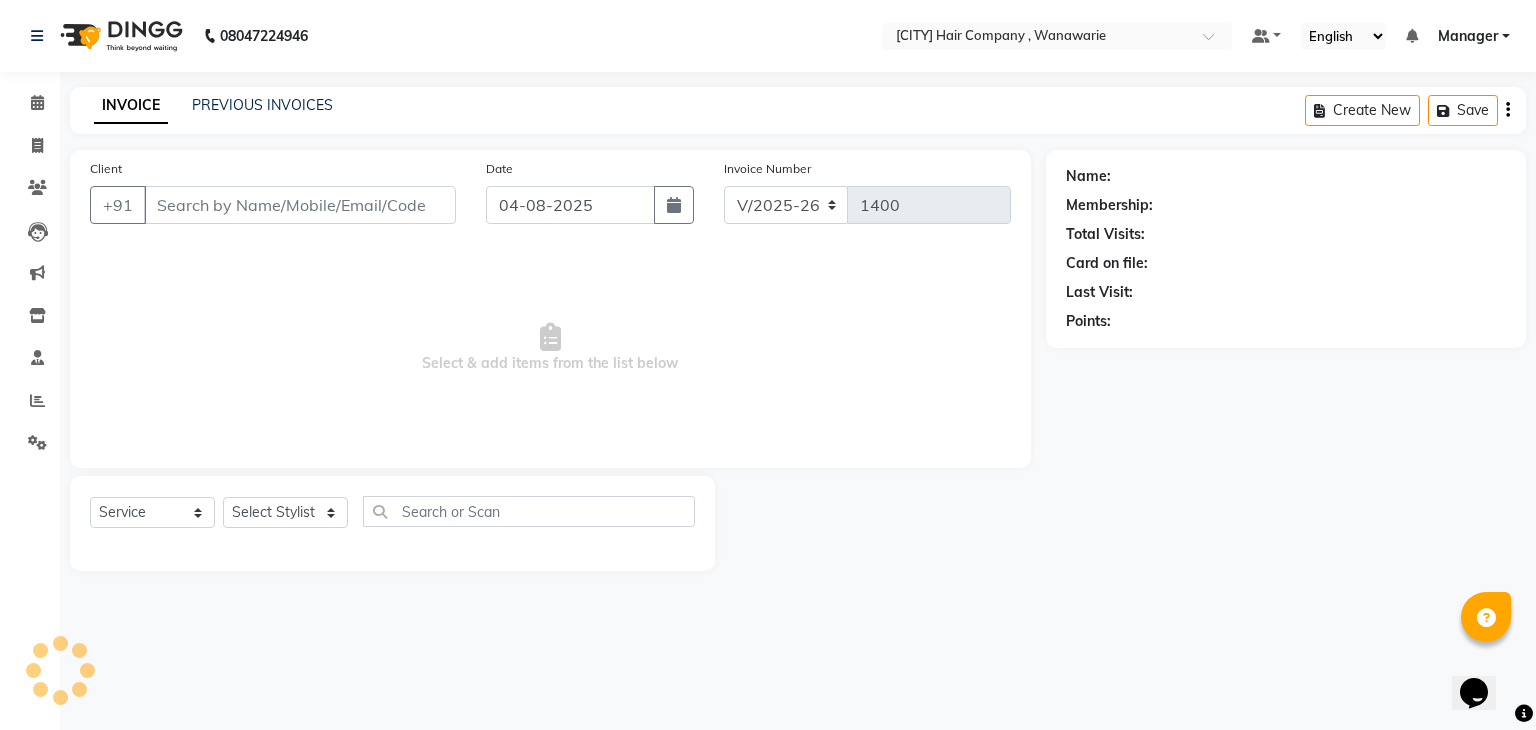 type on "[PHONE]" 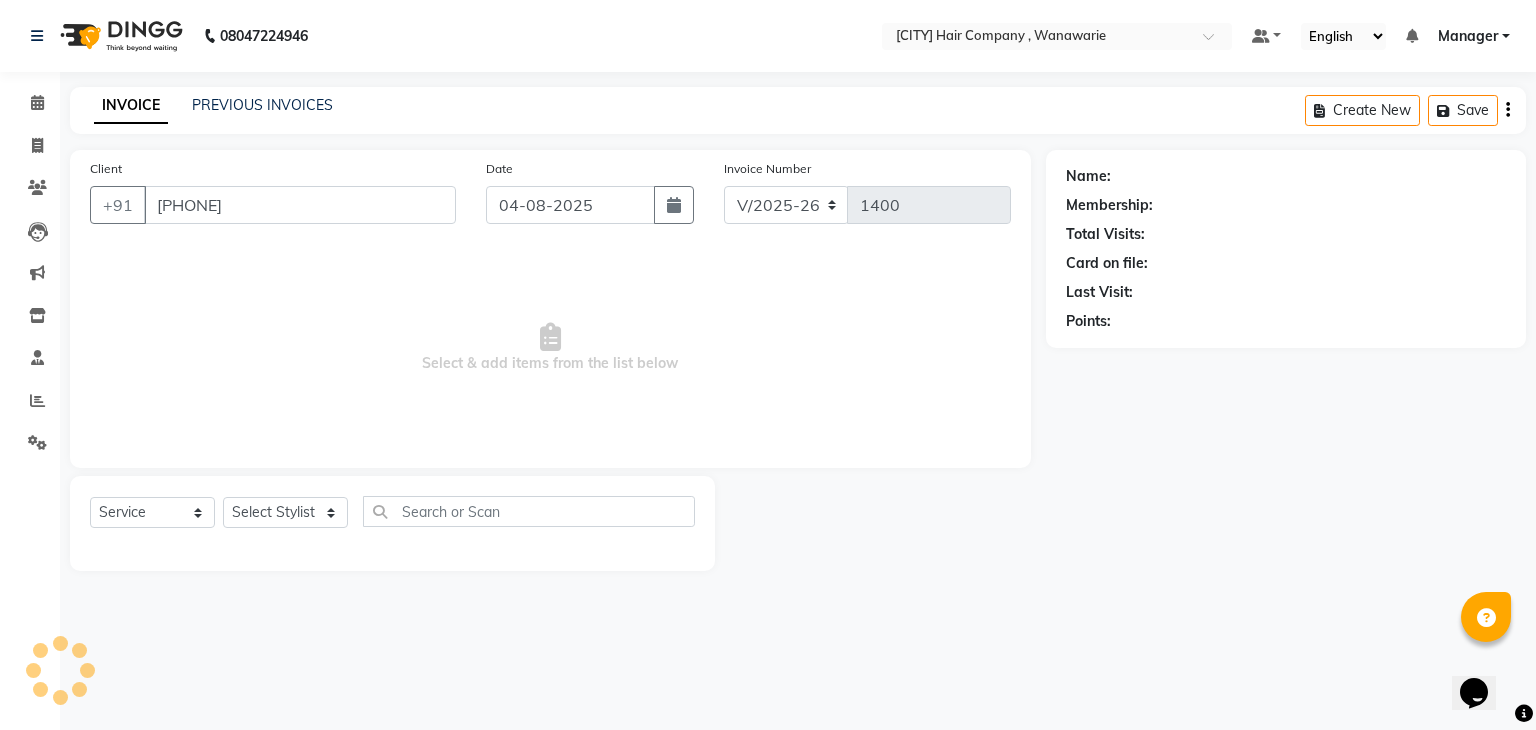 select on "74577" 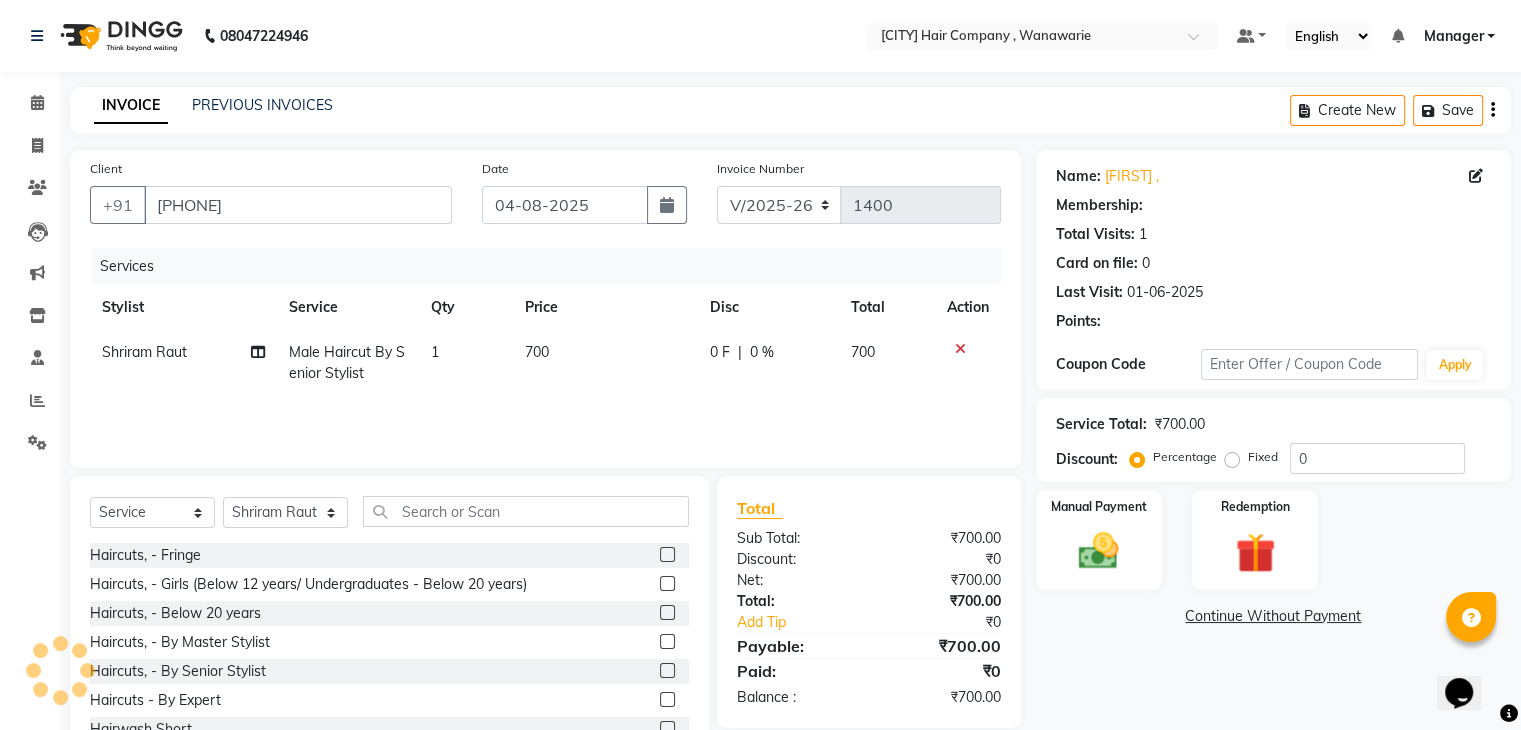 type on "20" 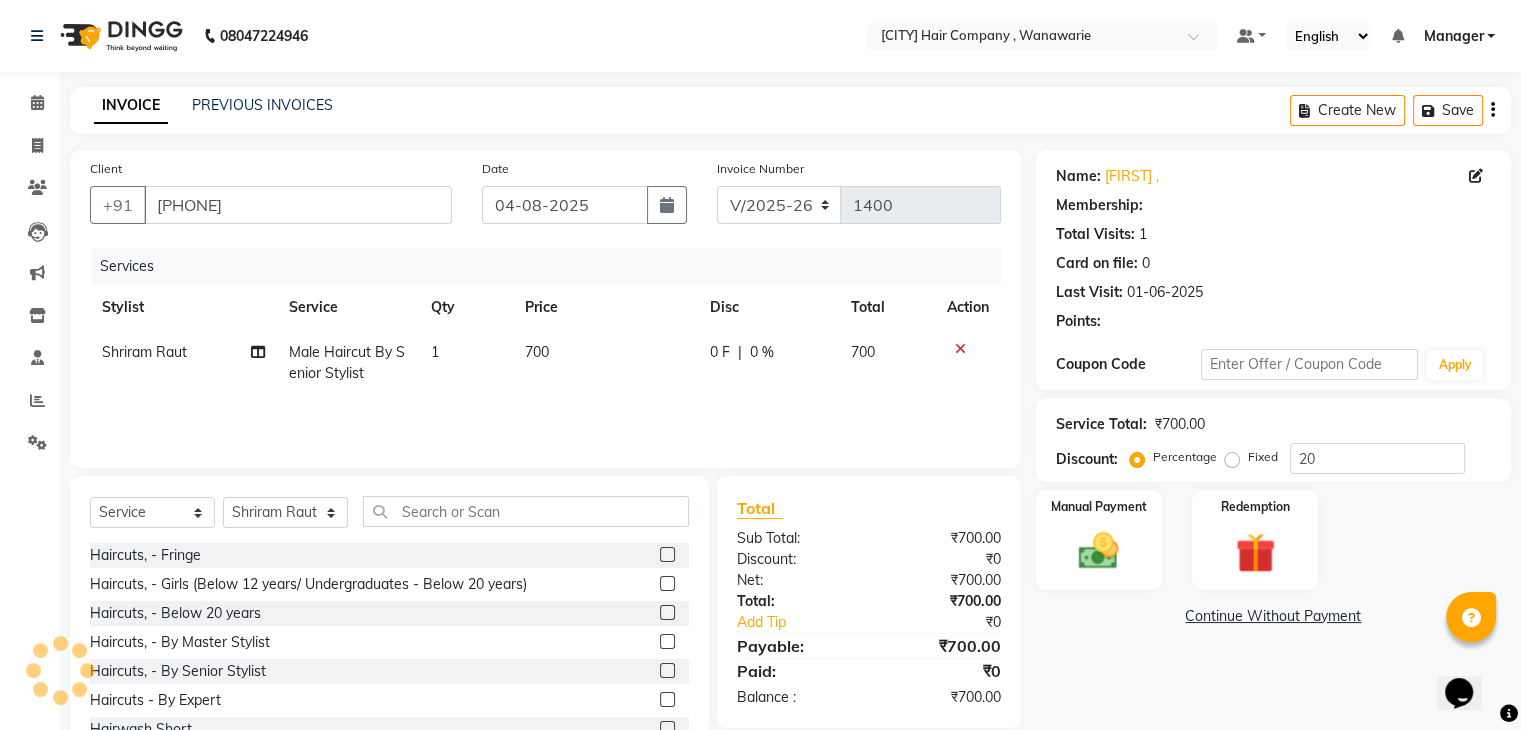 select on "1: Object" 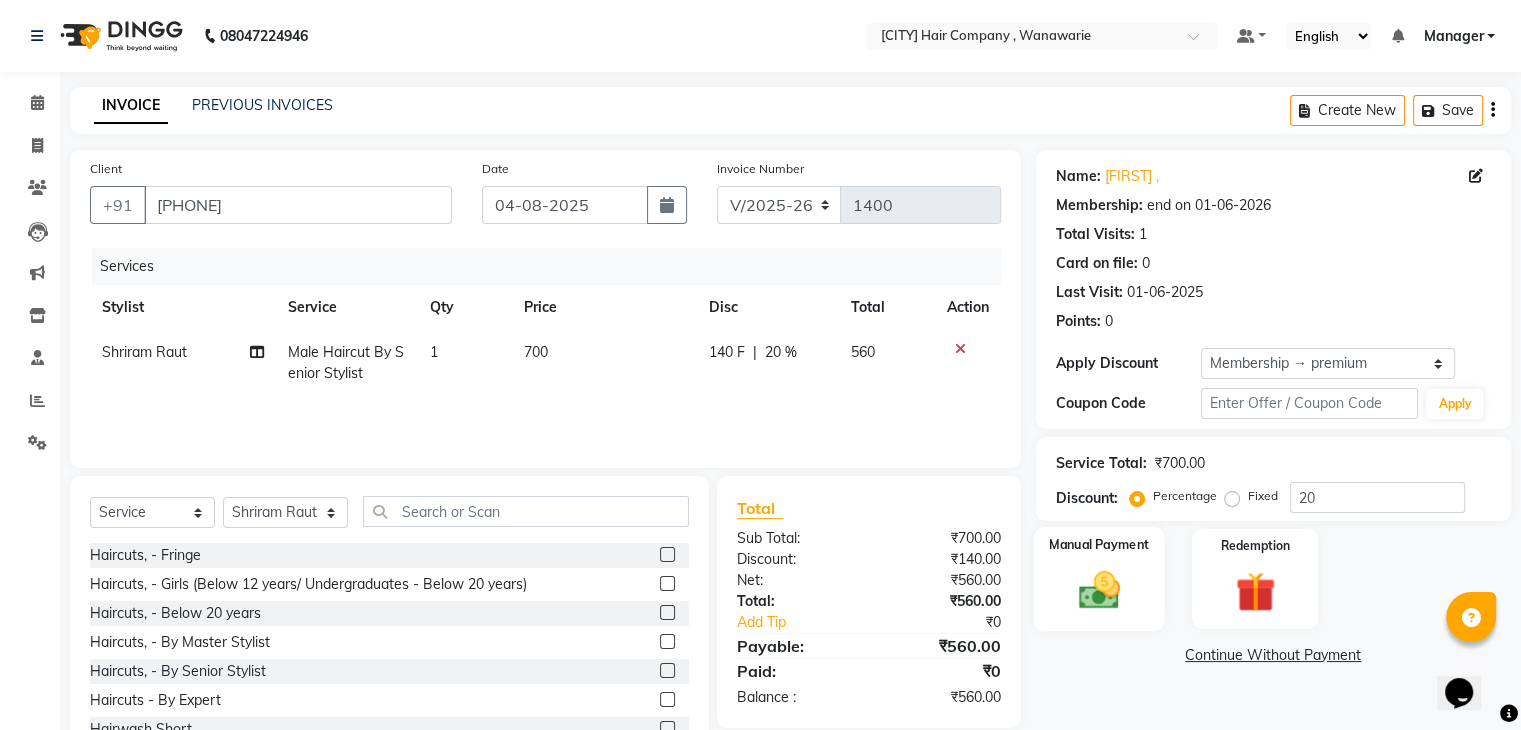 scroll, scrollTop: 72, scrollLeft: 0, axis: vertical 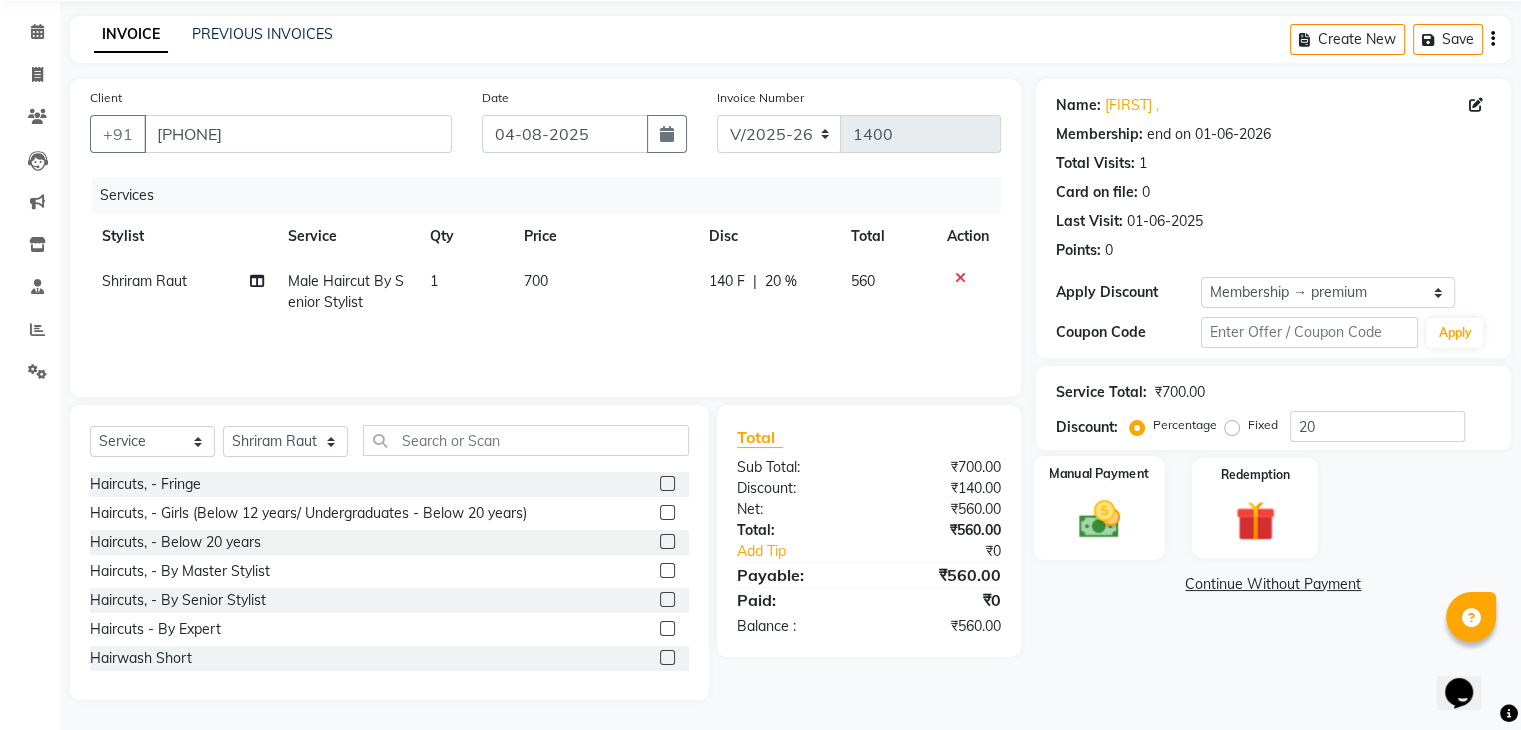 click 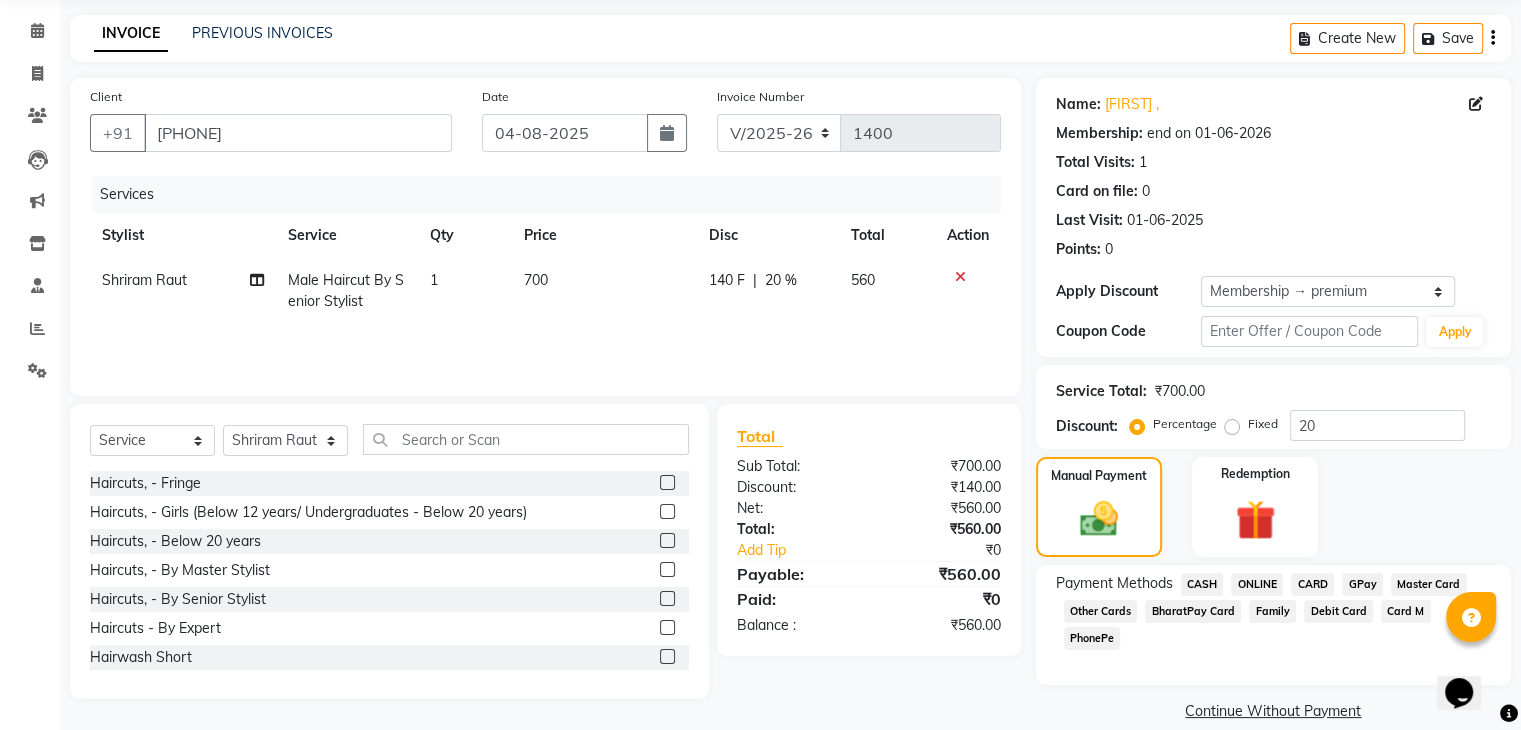 click on "GPay" 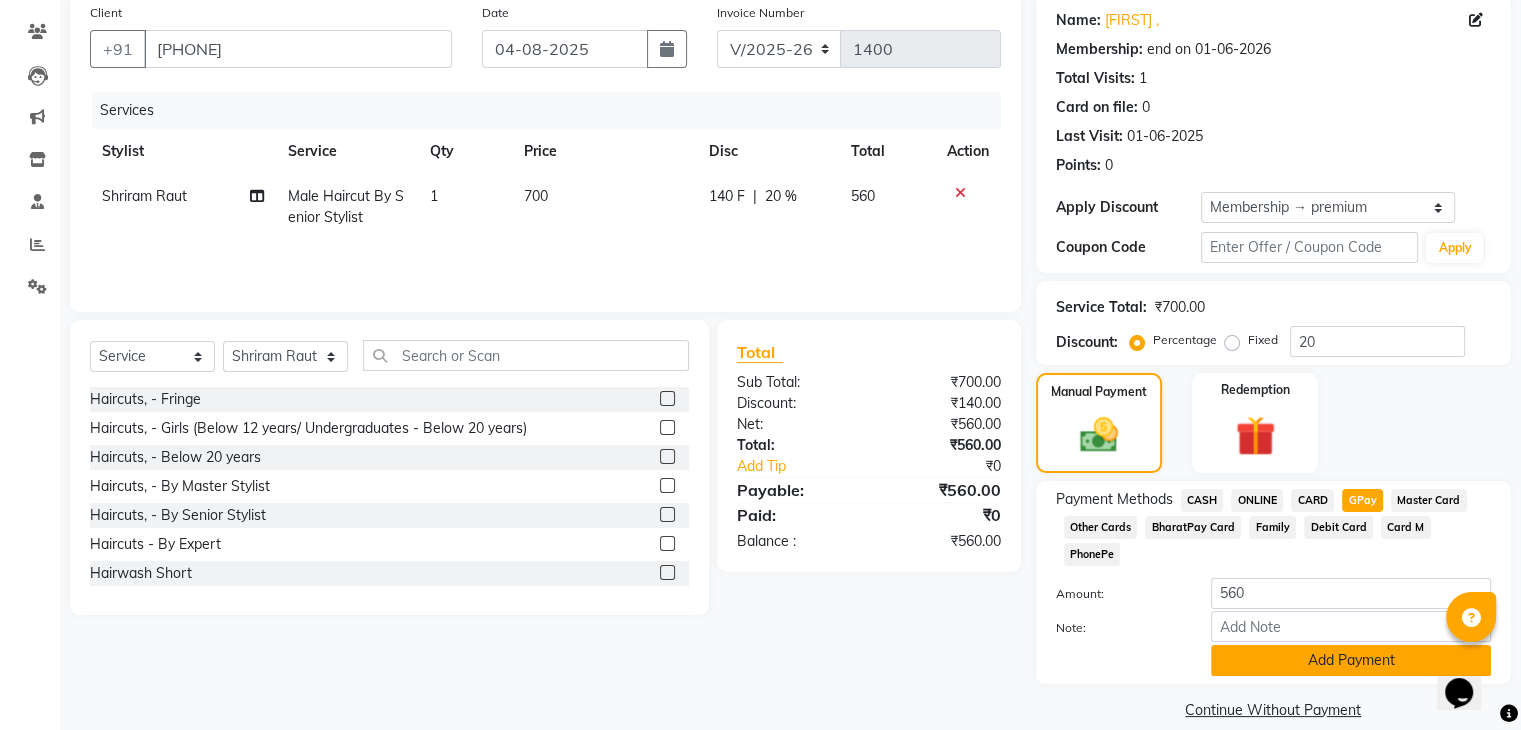 scroll, scrollTop: 156, scrollLeft: 0, axis: vertical 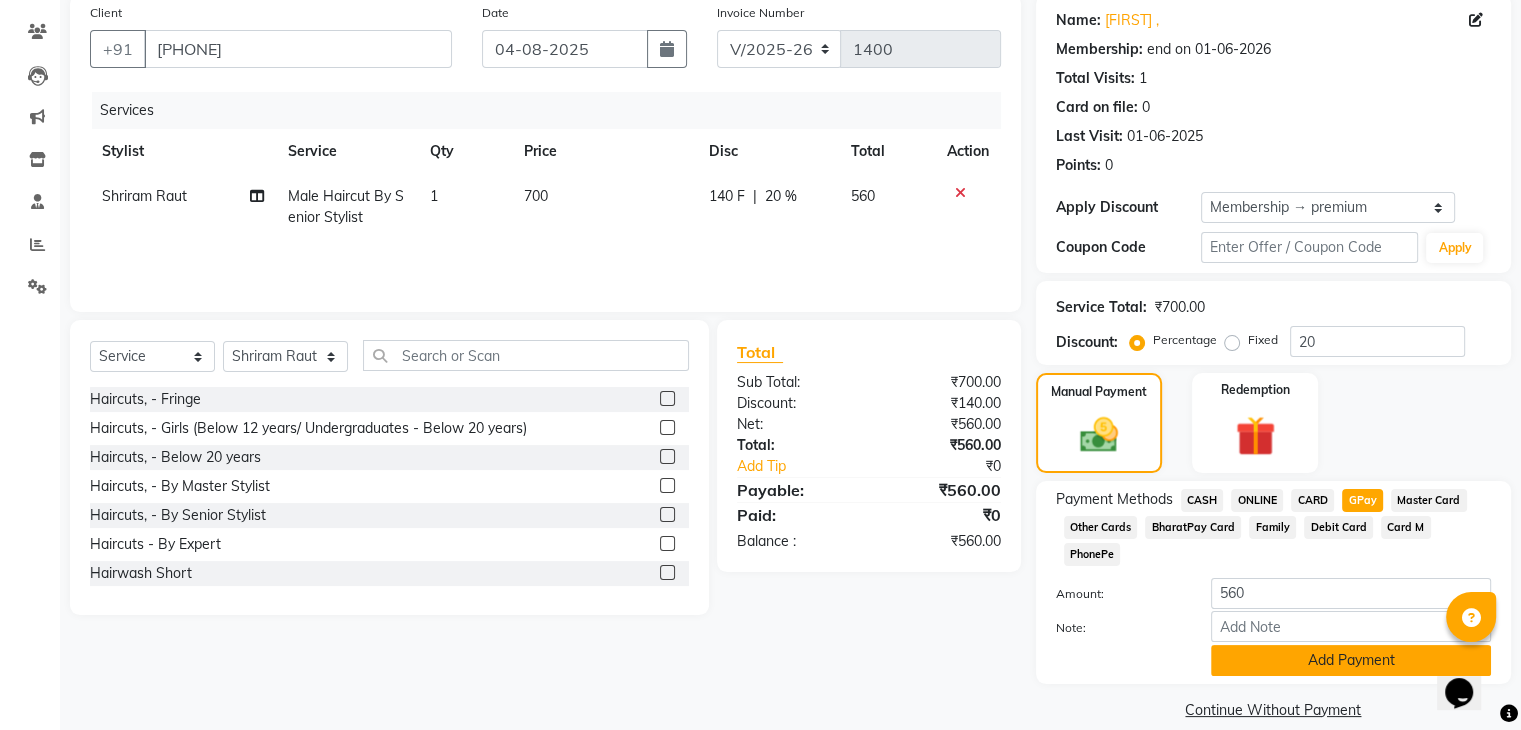 click on "Add Payment" 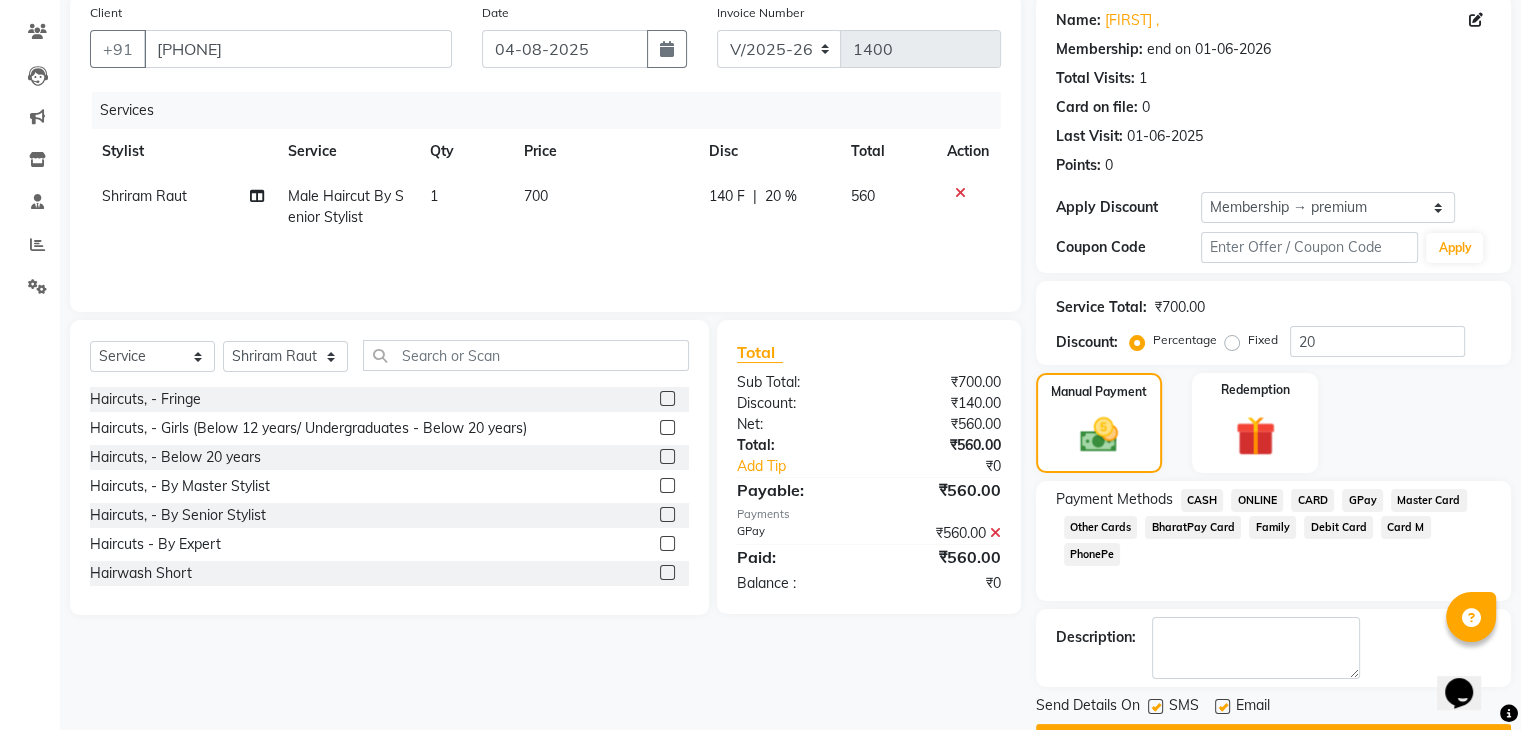 scroll, scrollTop: 209, scrollLeft: 0, axis: vertical 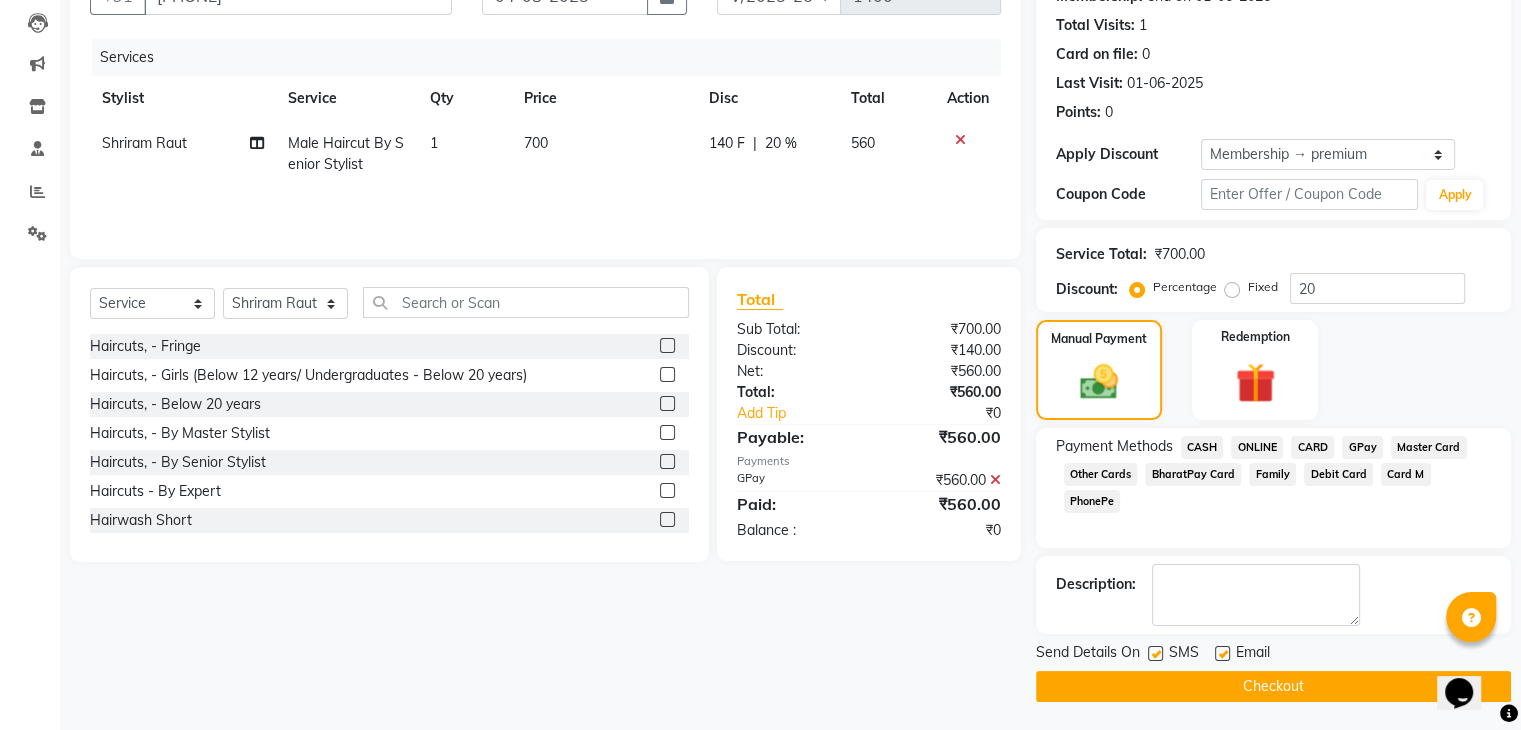 click on "Checkout" 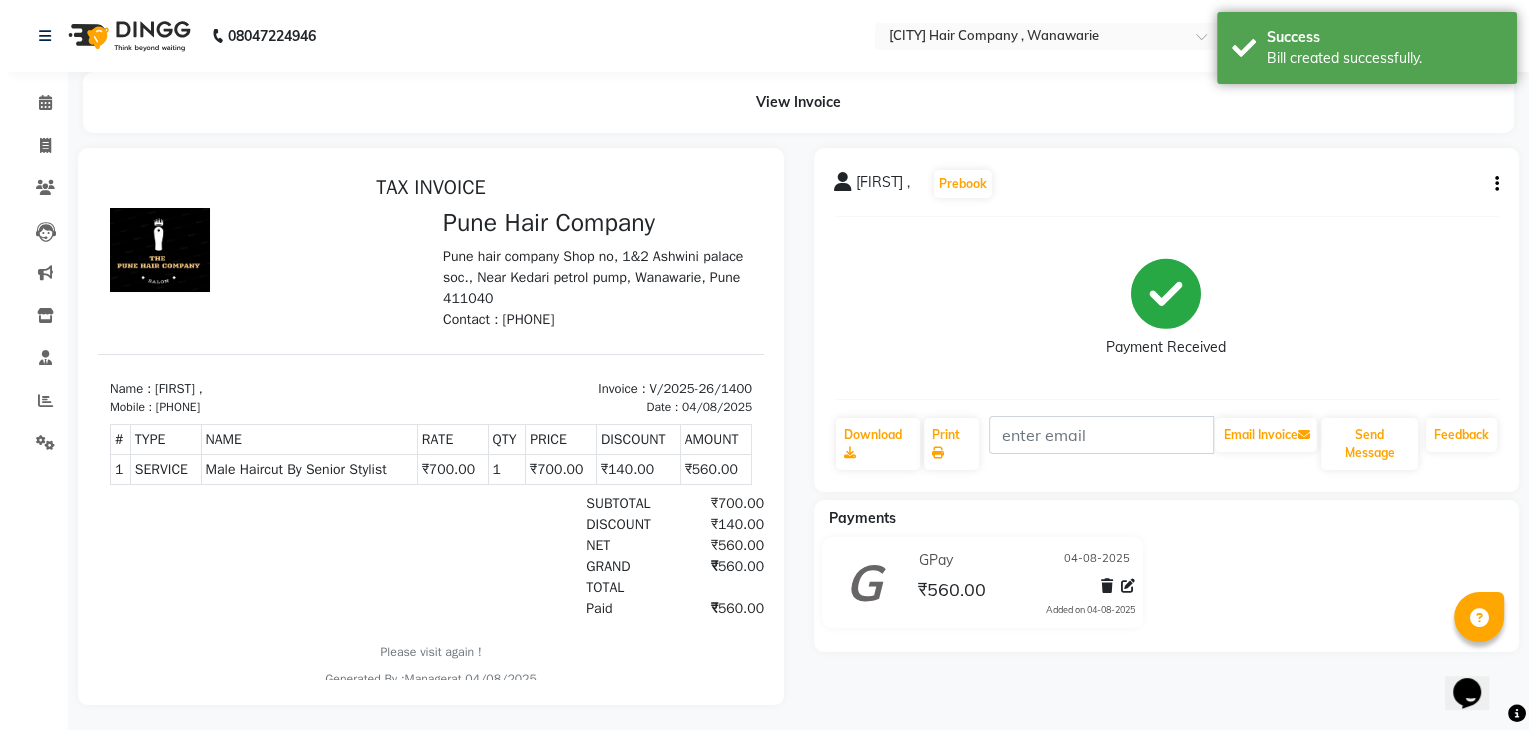 scroll, scrollTop: 0, scrollLeft: 0, axis: both 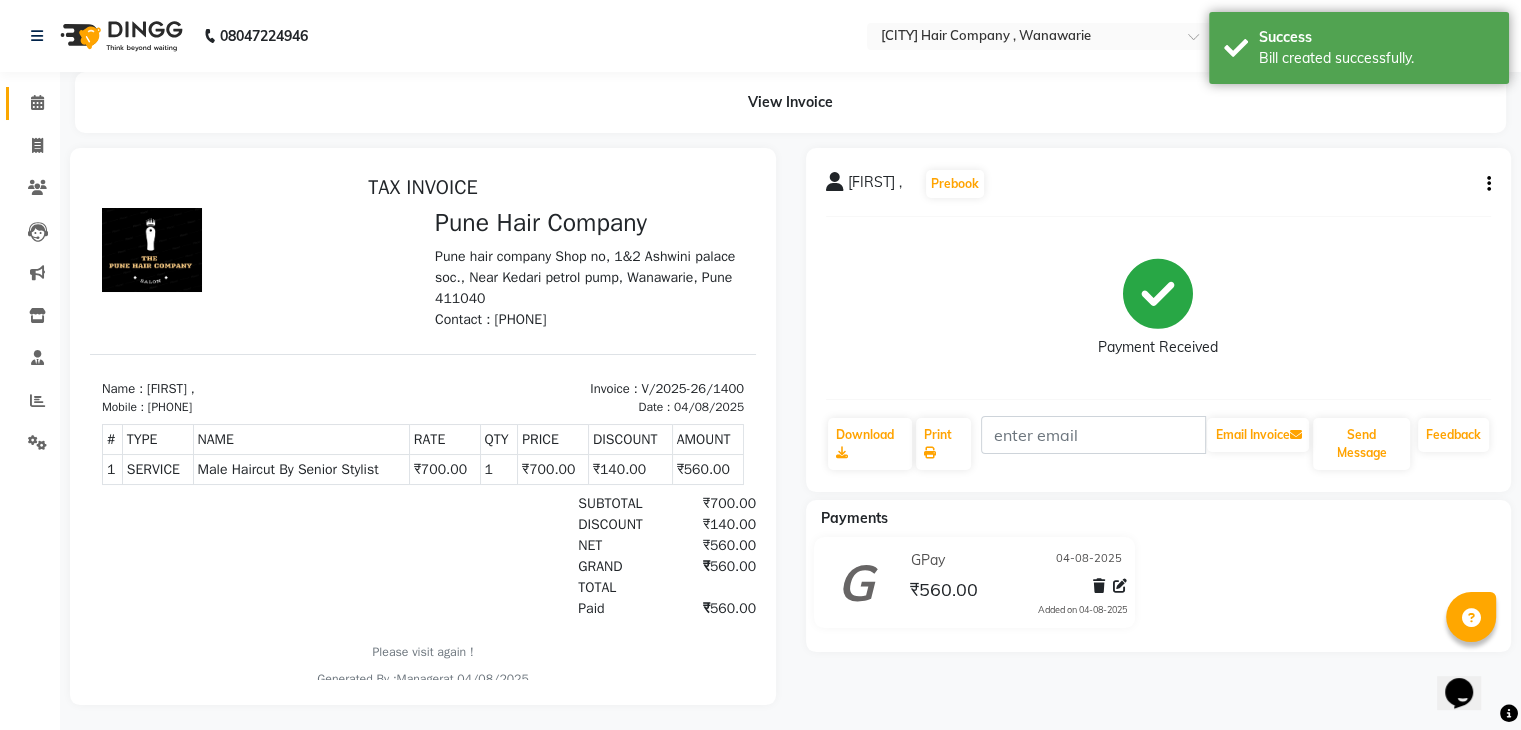 click 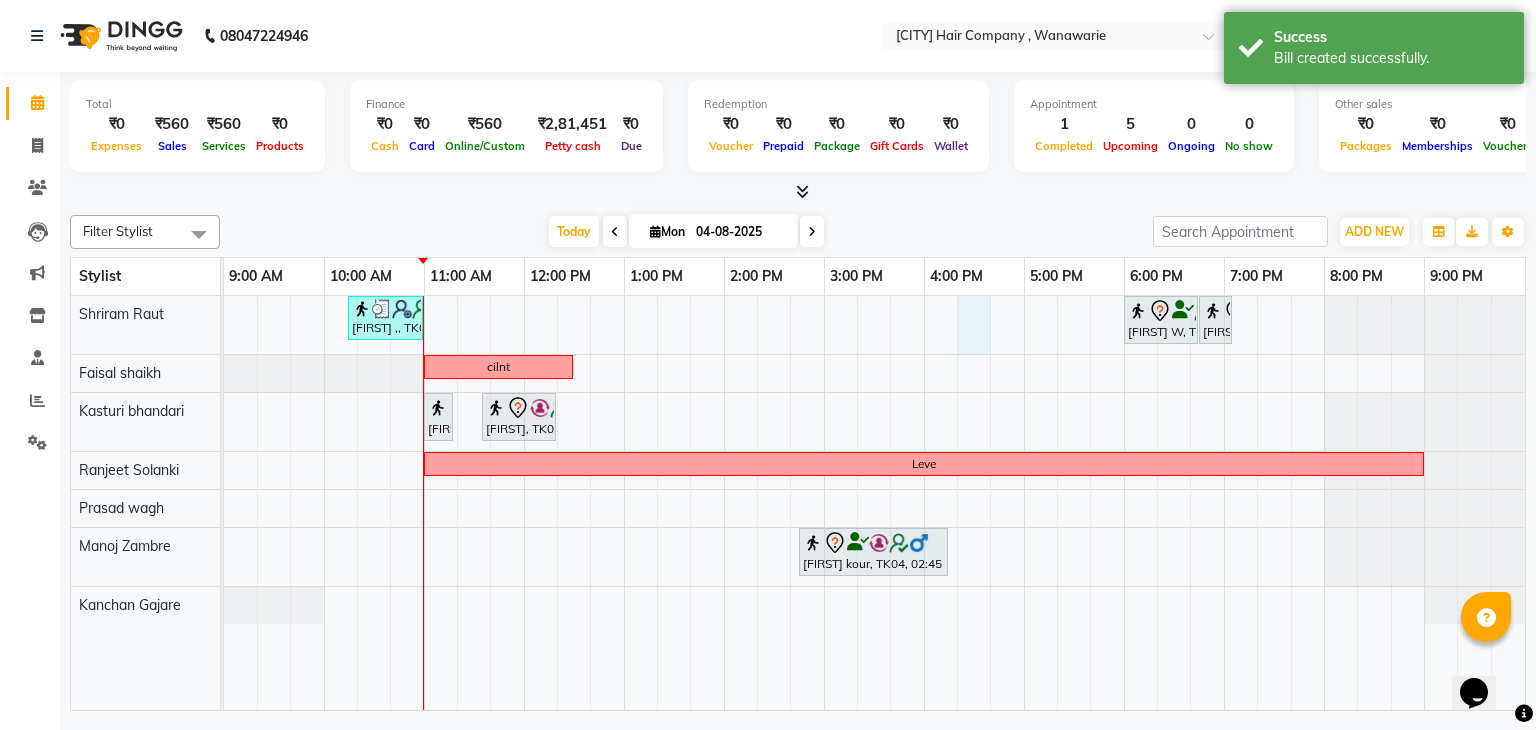 click on "[FIRST] , TK02, 10:15 AM-11:00 AM, Male Haircut By Senior Stylist             [FIRST] W, TK01, 06:00 PM-06:45 PM, Male Haircut By Senior Stylist             [FIRST] W, TK01, 06:45 PM-07:05 PM, Male Beard Shaving/ Beard Trim Beard  cilnt              [FIRST], TK03, 11:00 AM-11:10 AM, Skin Services - Threading Face ( Eyebrow/ Upper lip/Chin/Forehead/ Jawline/ Side locks/ Neck)             [FIRST], TK03, 11:35 AM-12:20 PM, Skin Services - Waxing Bead Wax Full face  Leve              [FIRST] kour, TK04, 02:45 PM-04:15 PM, Hair Colour - Majirel Touch-up (Upto 2 Inches)" at bounding box center (874, 503) 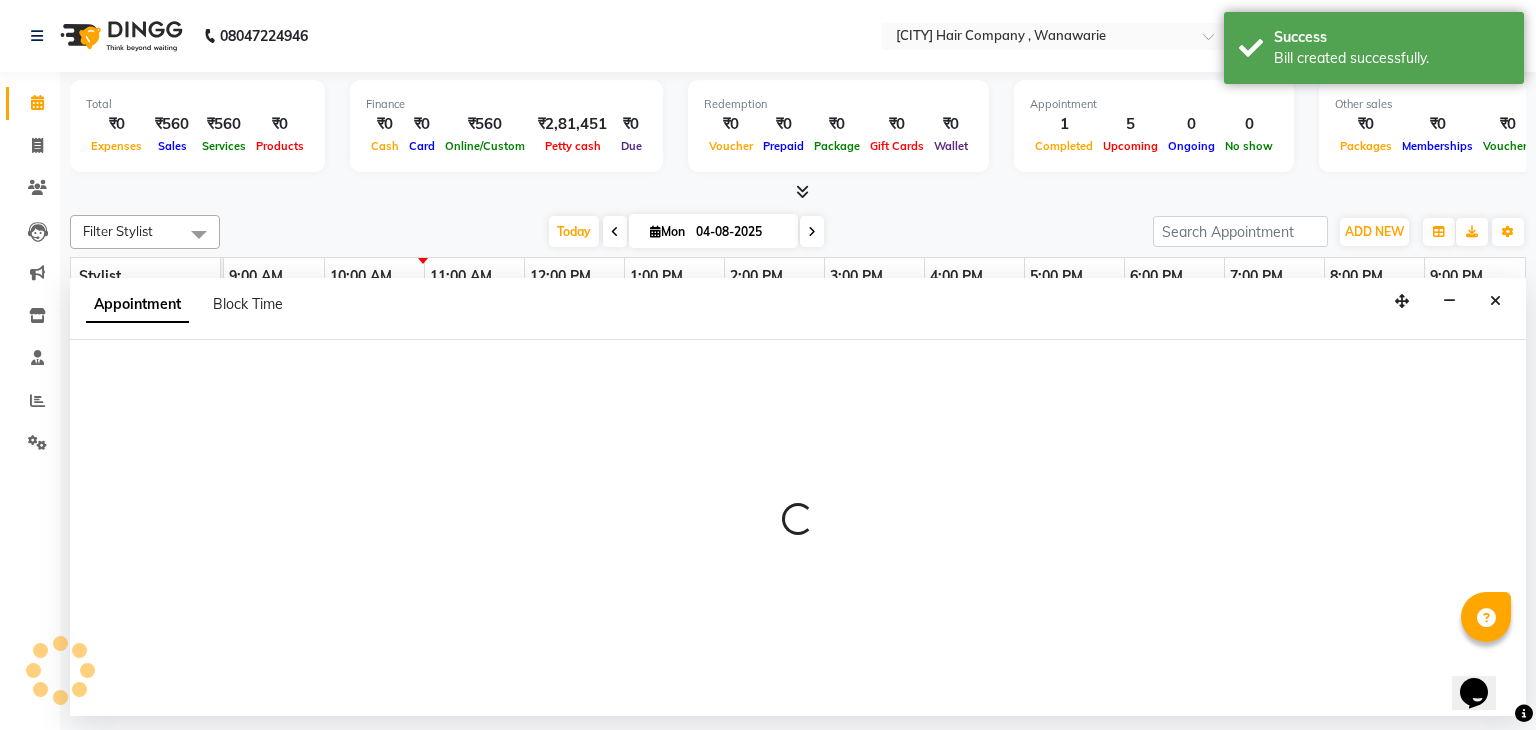 select on "74577" 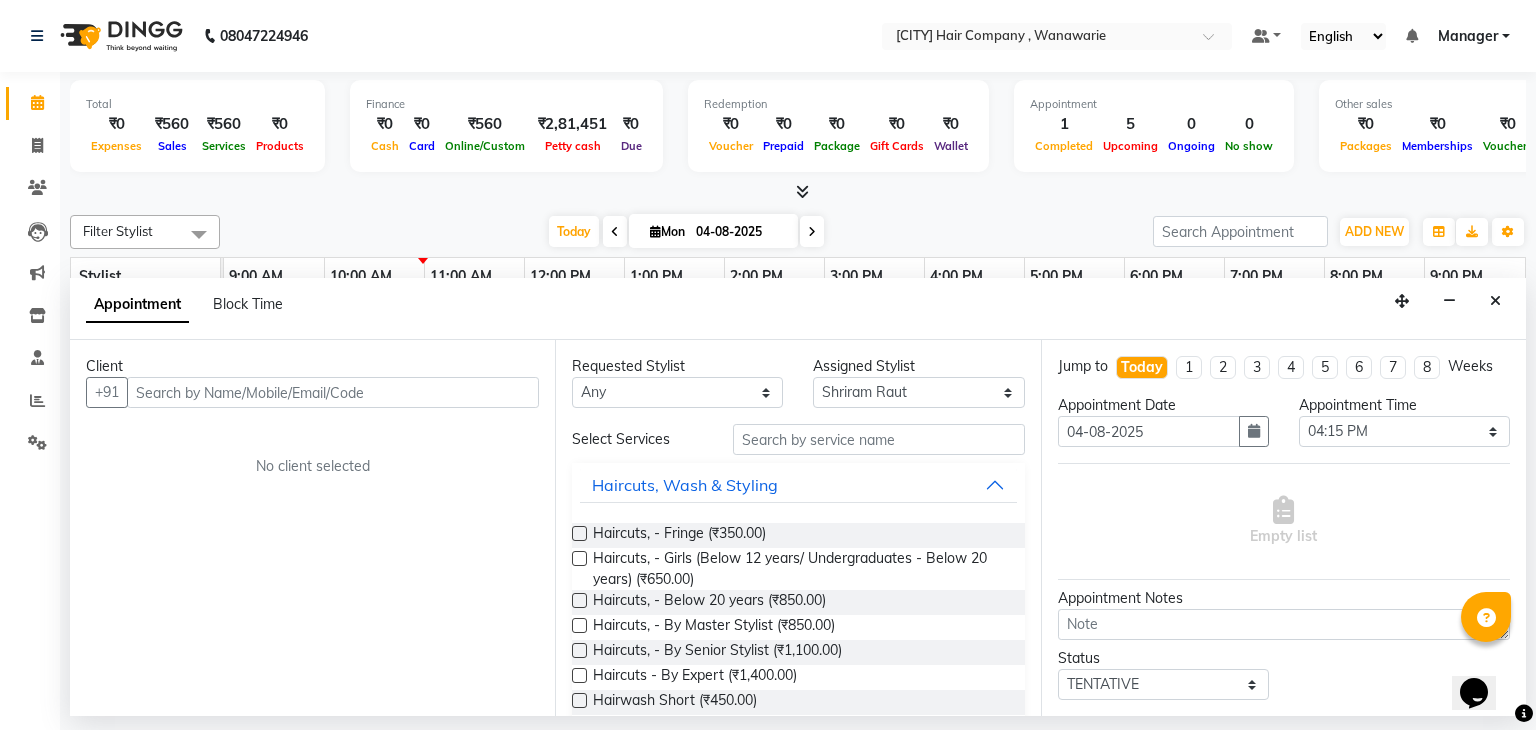 click at bounding box center [798, 192] 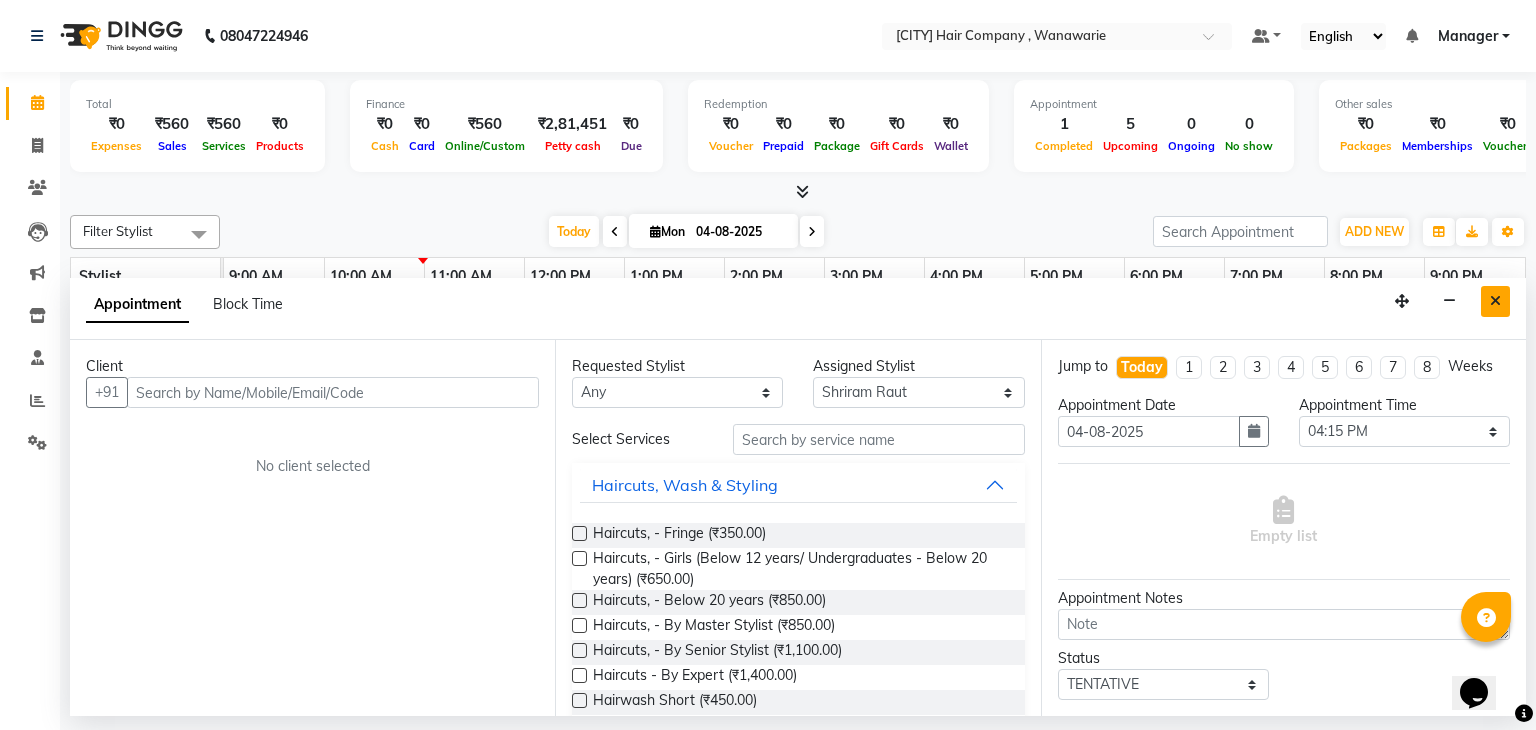 click at bounding box center (1495, 301) 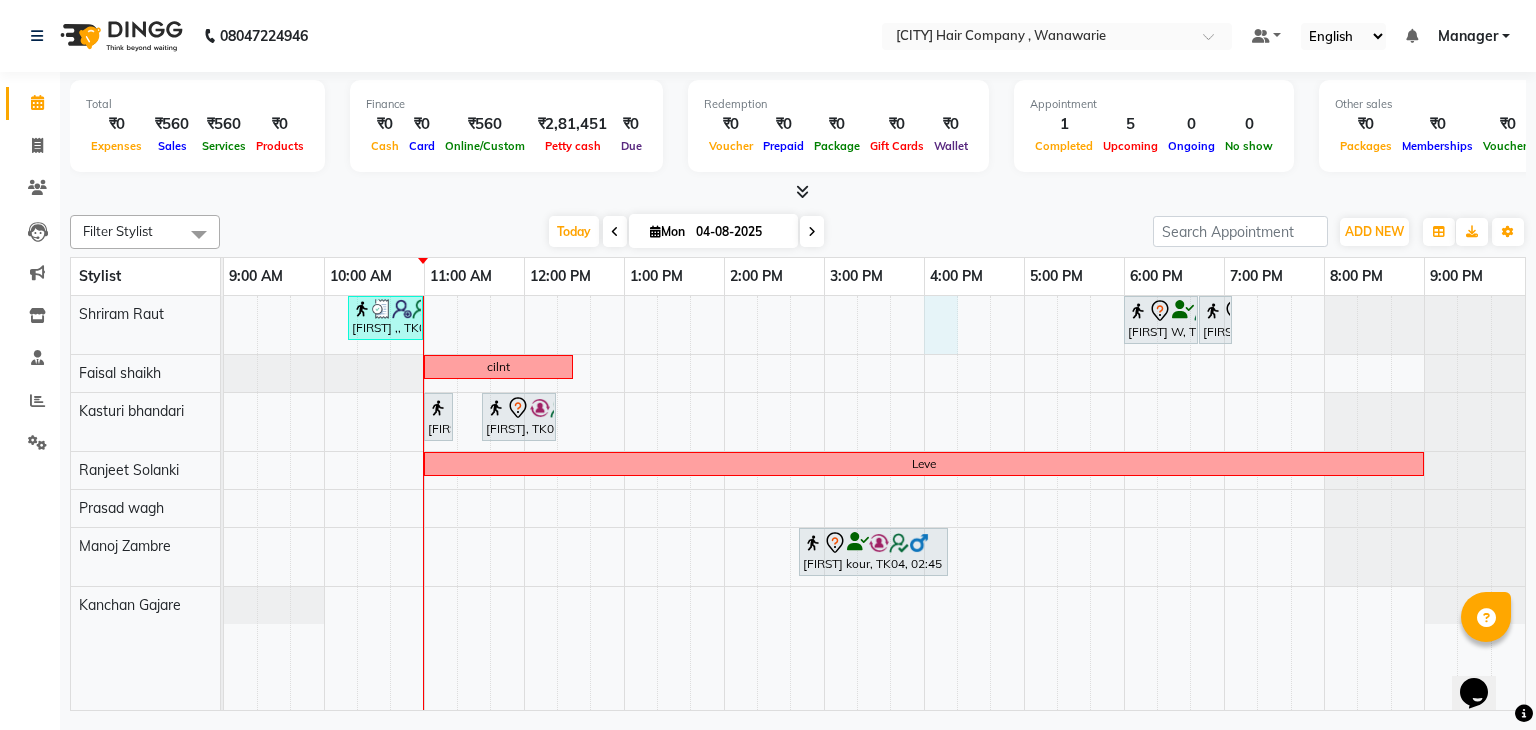 click on "[FIRST] , TK02, 10:15 AM-11:00 AM, Male Haircut By Senior Stylist             [FIRST] W, TK01, 06:00 PM-06:45 PM, Male Haircut By Senior Stylist             [FIRST] W, TK01, 06:45 PM-07:05 PM, Male Beard Shaving/ Beard Trim Beard  cilnt              [FIRST], TK03, 11:00 AM-11:10 AM, Skin Services - Threading Face ( Eyebrow/ Upper lip/Chin/Forehead/ Jawline/ Side locks/ Neck)             [FIRST], TK03, 11:35 AM-12:20 PM, Skin Services - Waxing Bead Wax Full face  Leve              [FIRST] kour, TK04, 02:45 PM-04:15 PM, Hair Colour - Majirel Touch-up (Upto 2 Inches)" at bounding box center (874, 503) 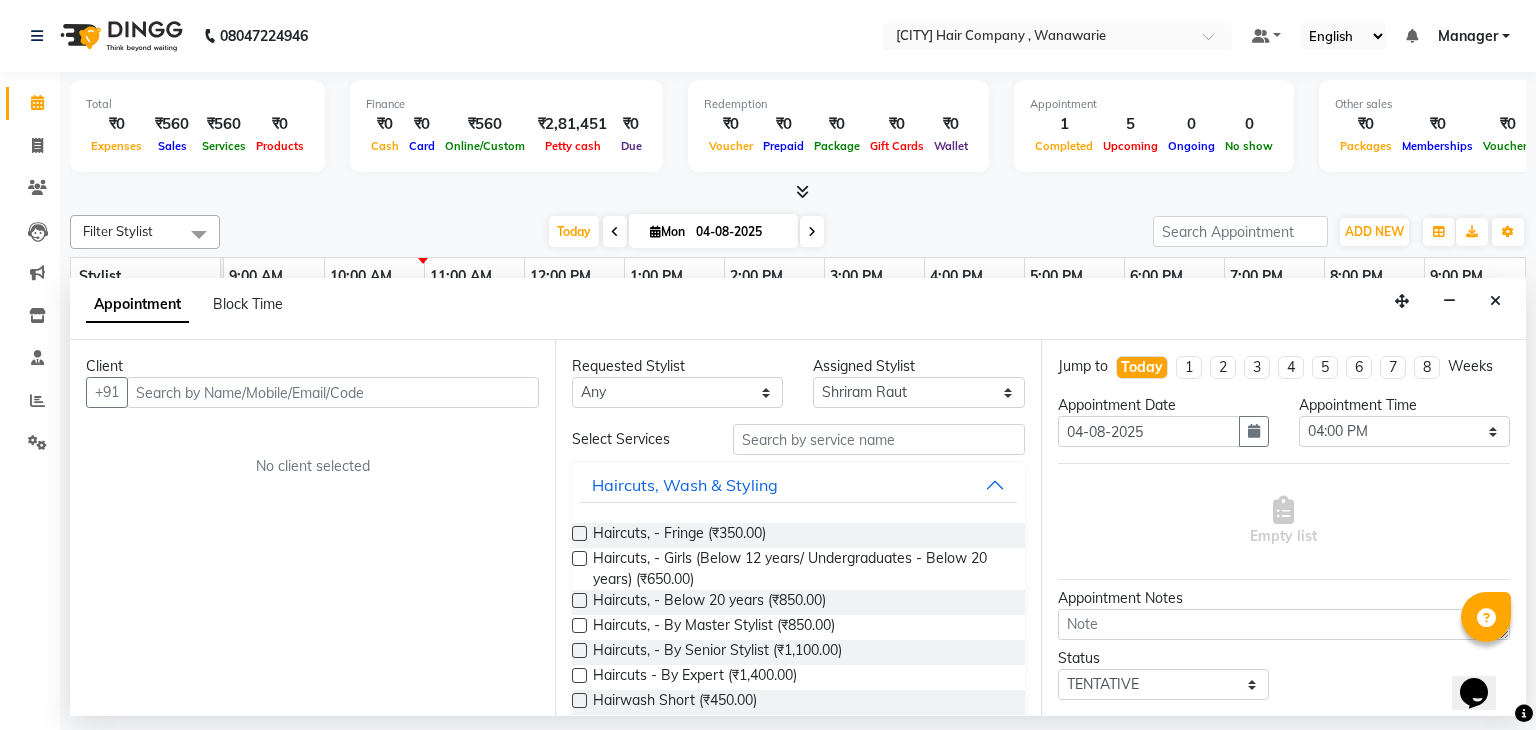 click at bounding box center [333, 392] 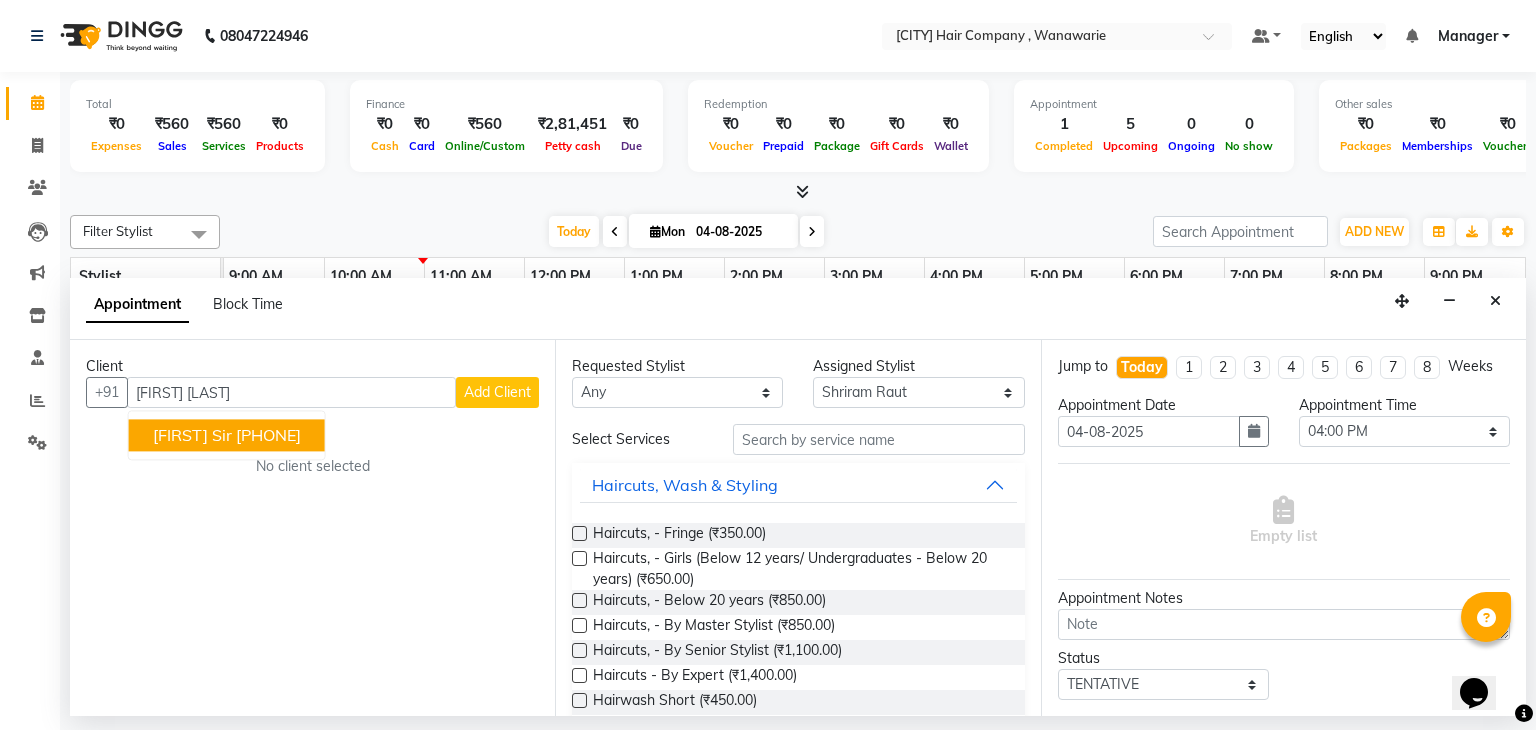click on "[FIRST] [LAST]" at bounding box center (291, 392) 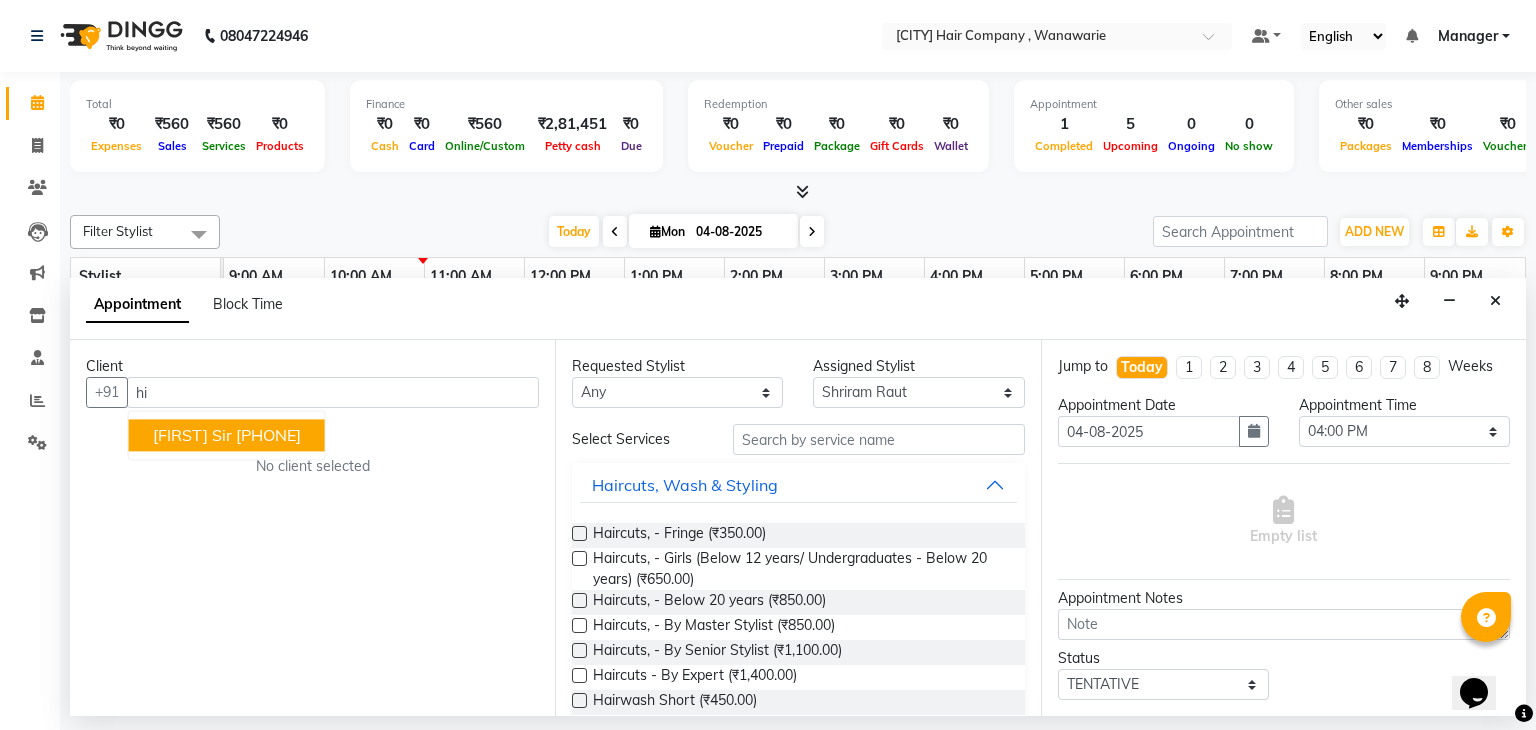 type on "h" 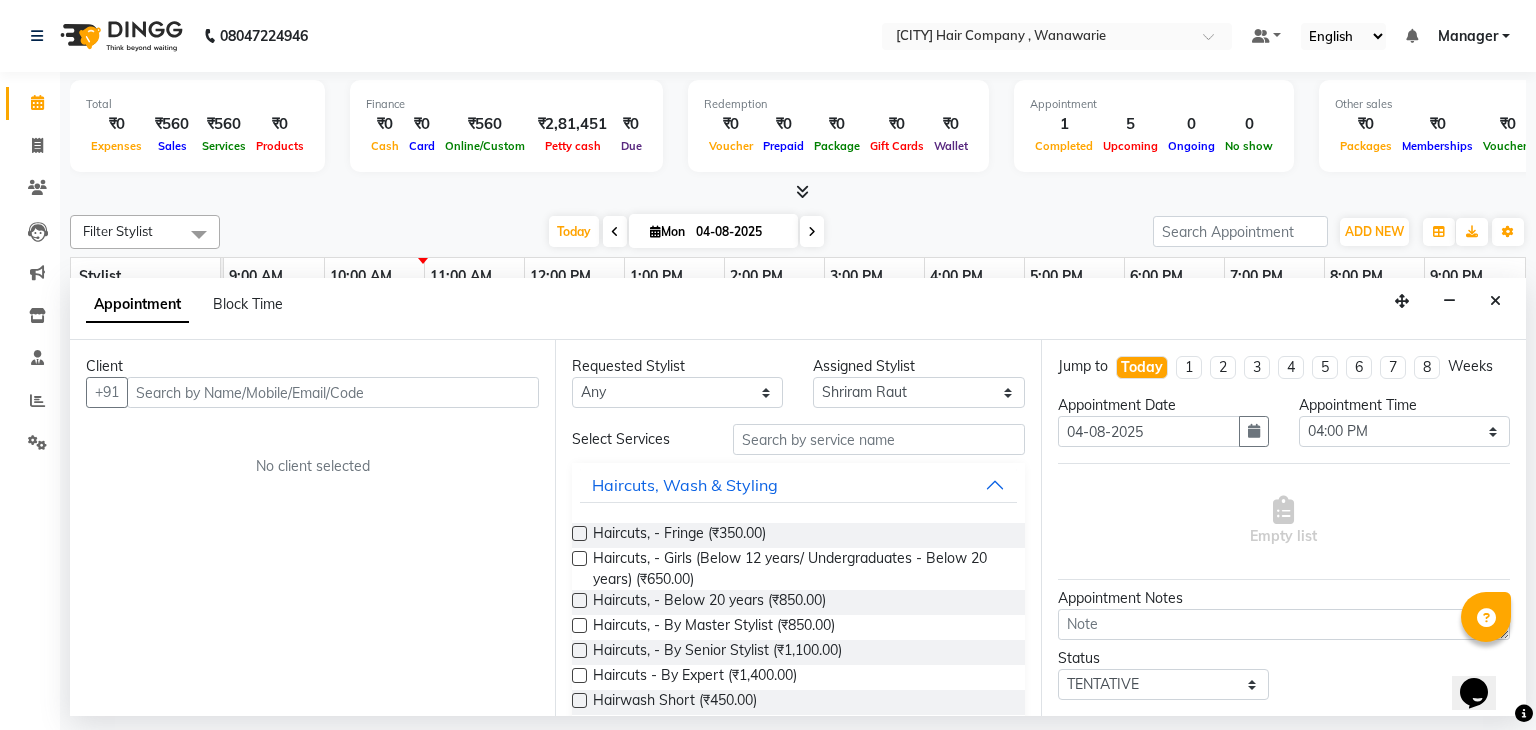 type on "s" 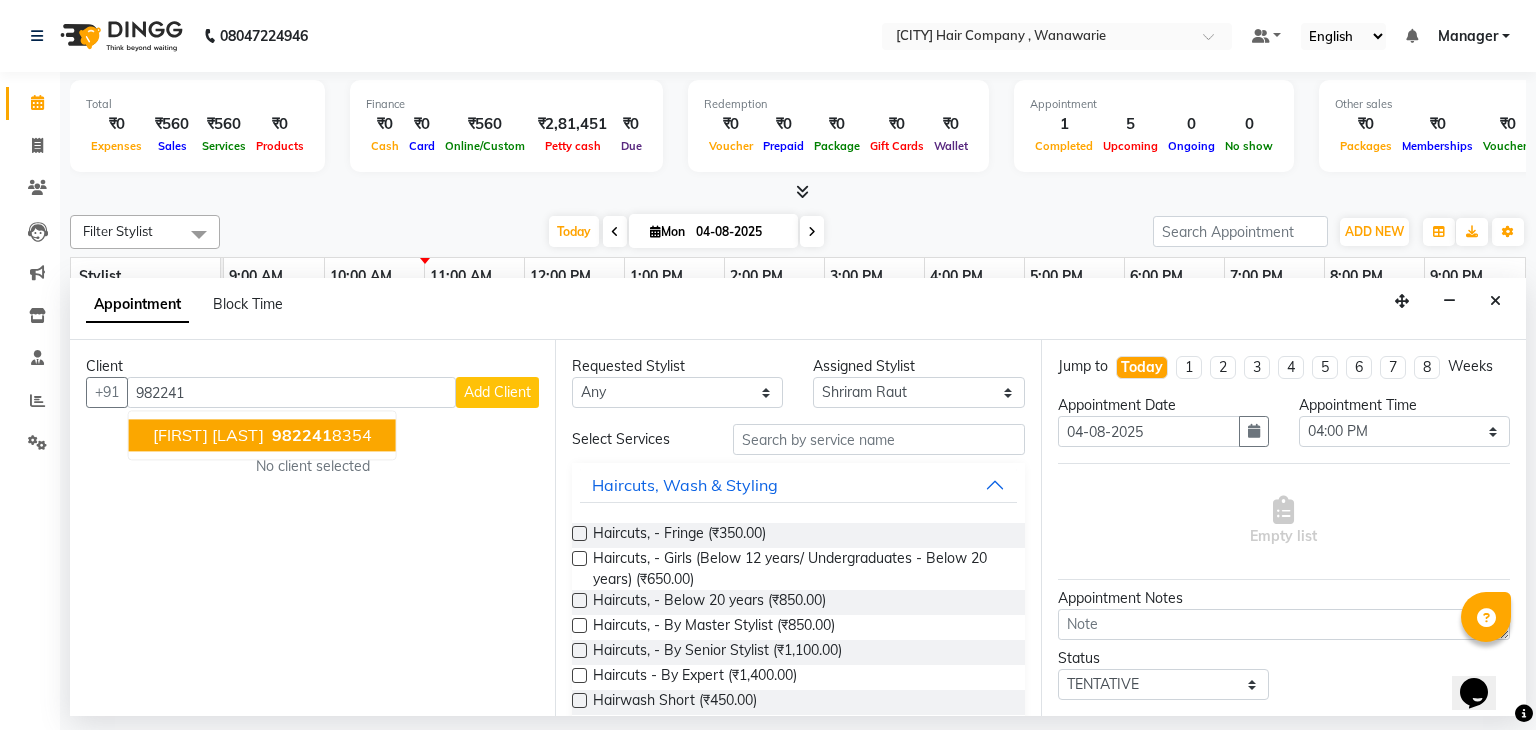 click on "[FIRST] [LAST]   [PHONE]" at bounding box center (262, 436) 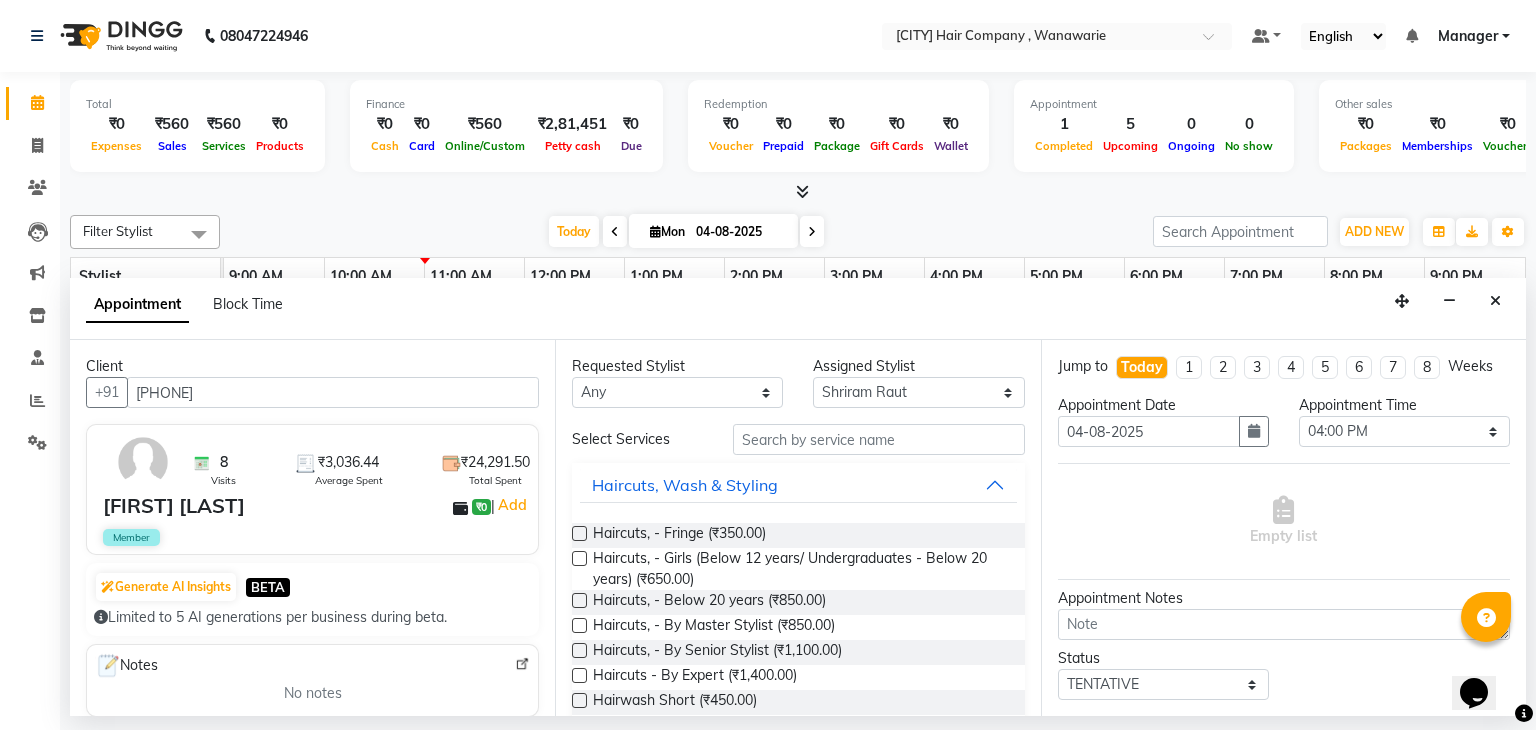type on "[PHONE]" 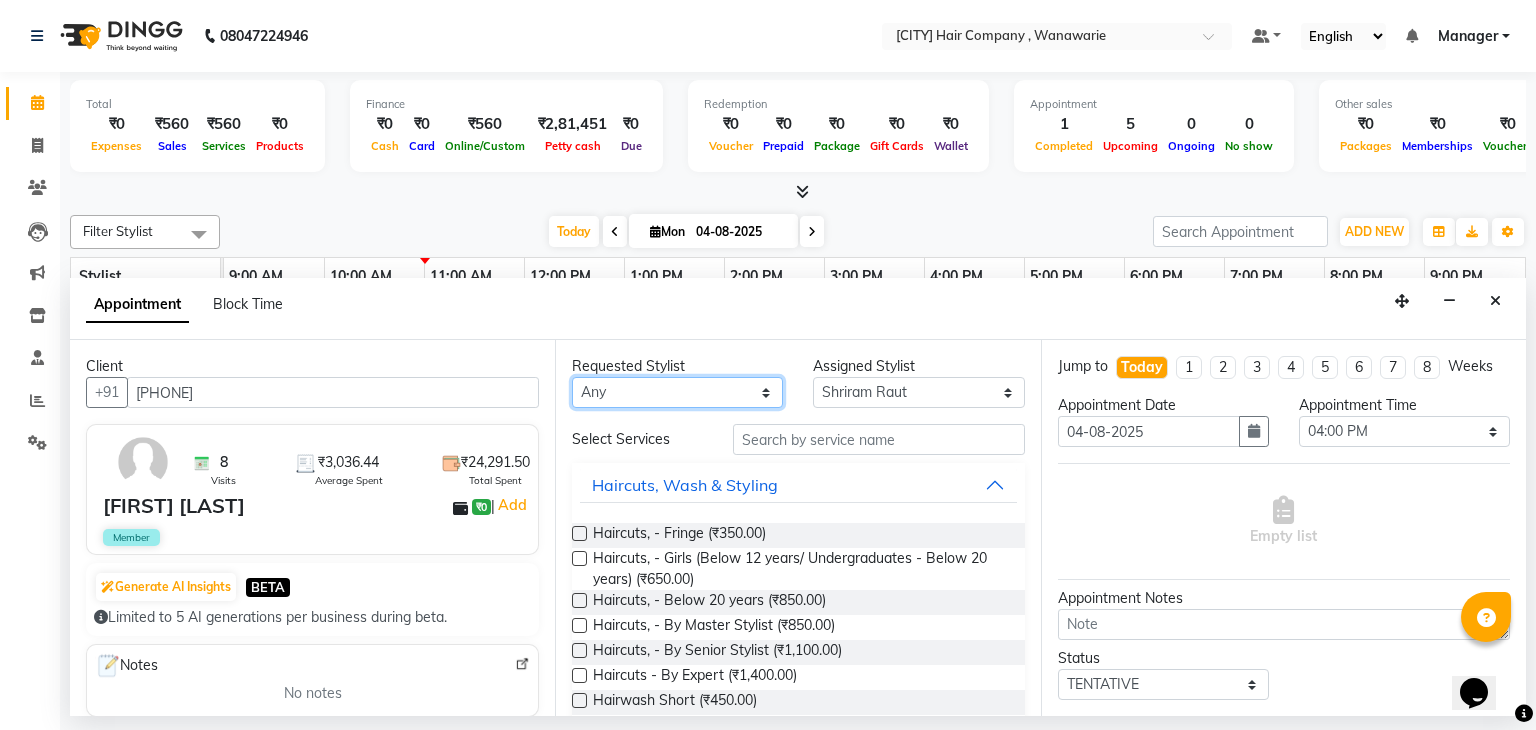 click on "Any Faisal shaikh Kanchan Gajare  Kasturi bhandari Manoj Zambre Prasad wagh Ranjeet Solanki Shriram Raut" at bounding box center (677, 392) 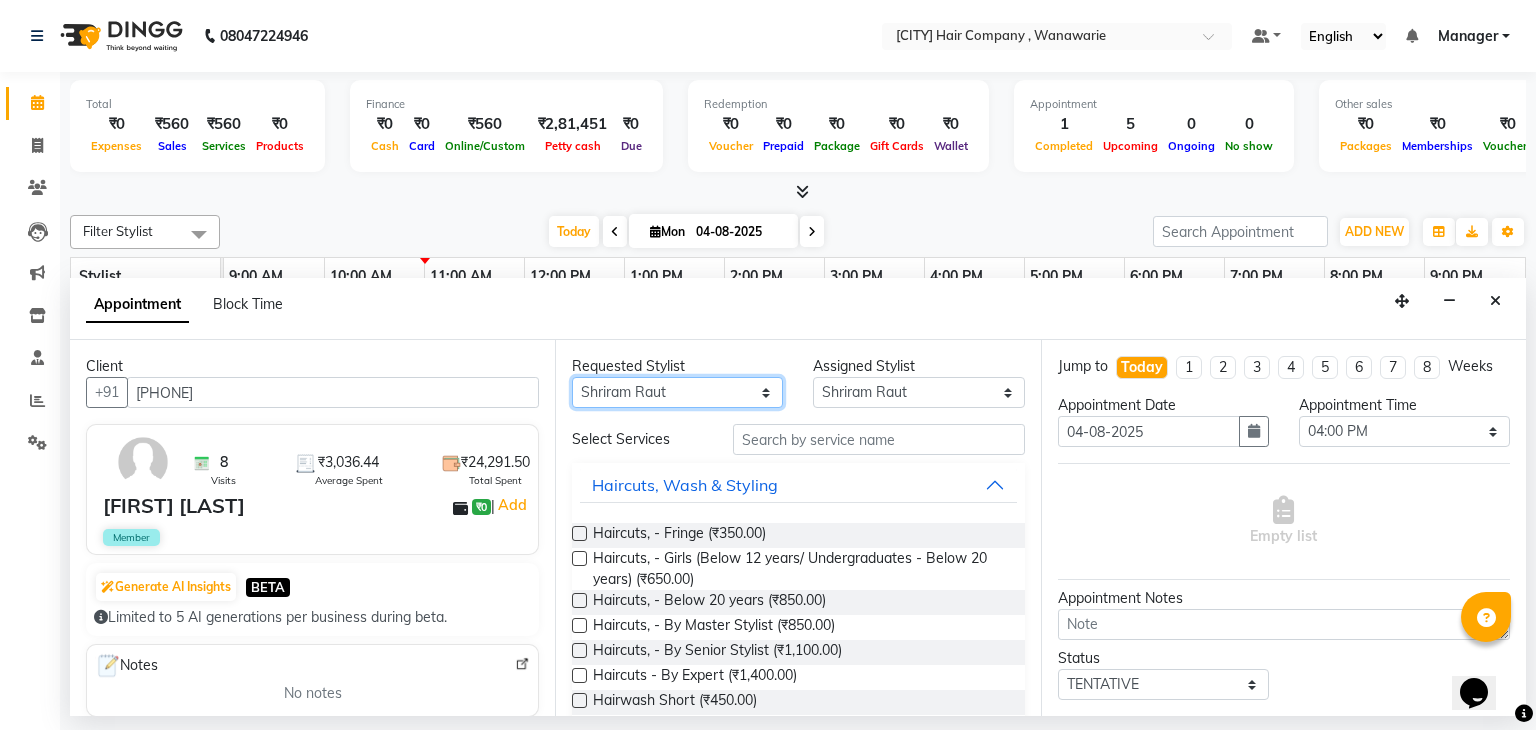 click on "Any Faisal shaikh Kanchan Gajare  Kasturi bhandari Manoj Zambre Prasad wagh Ranjeet Solanki Shriram Raut" at bounding box center [677, 392] 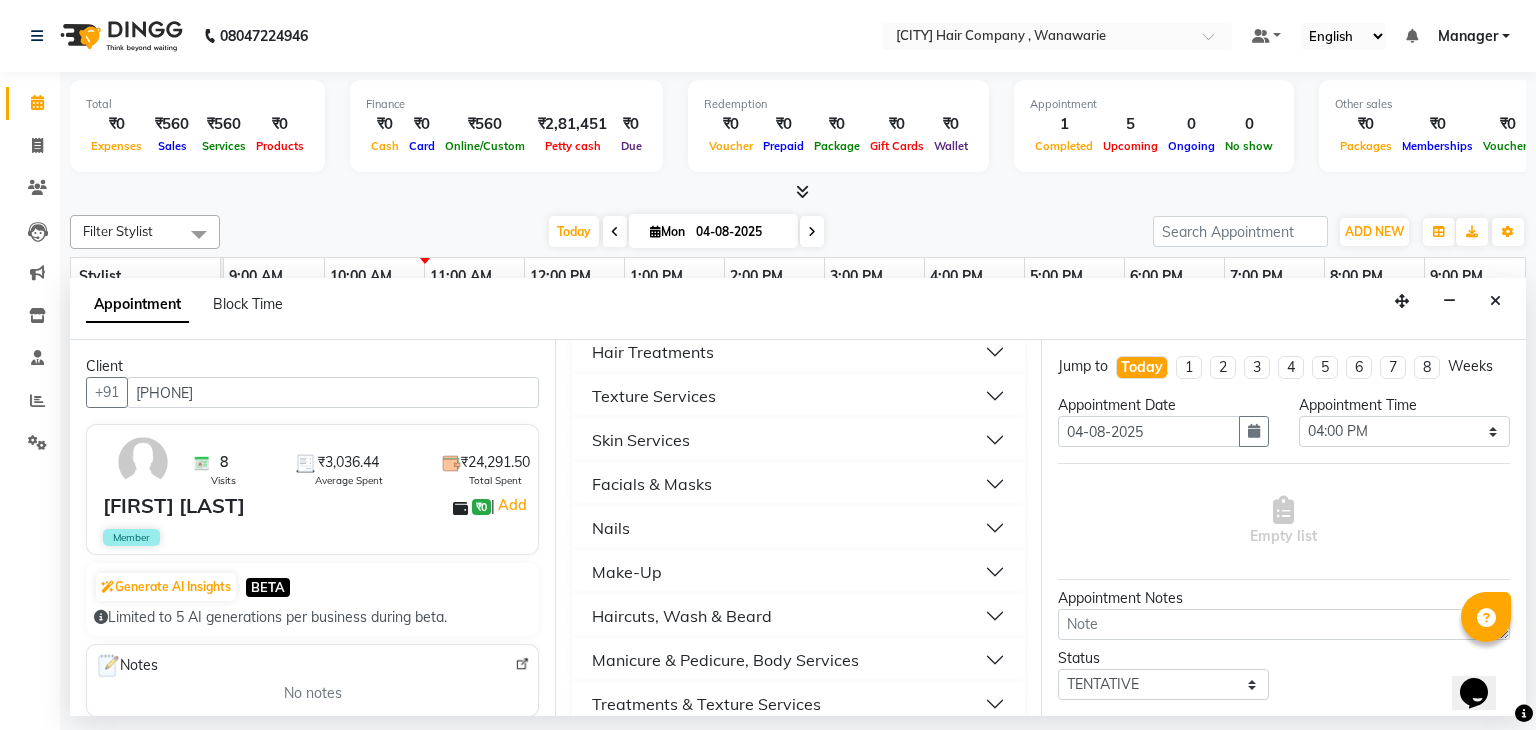 scroll, scrollTop: 745, scrollLeft: 0, axis: vertical 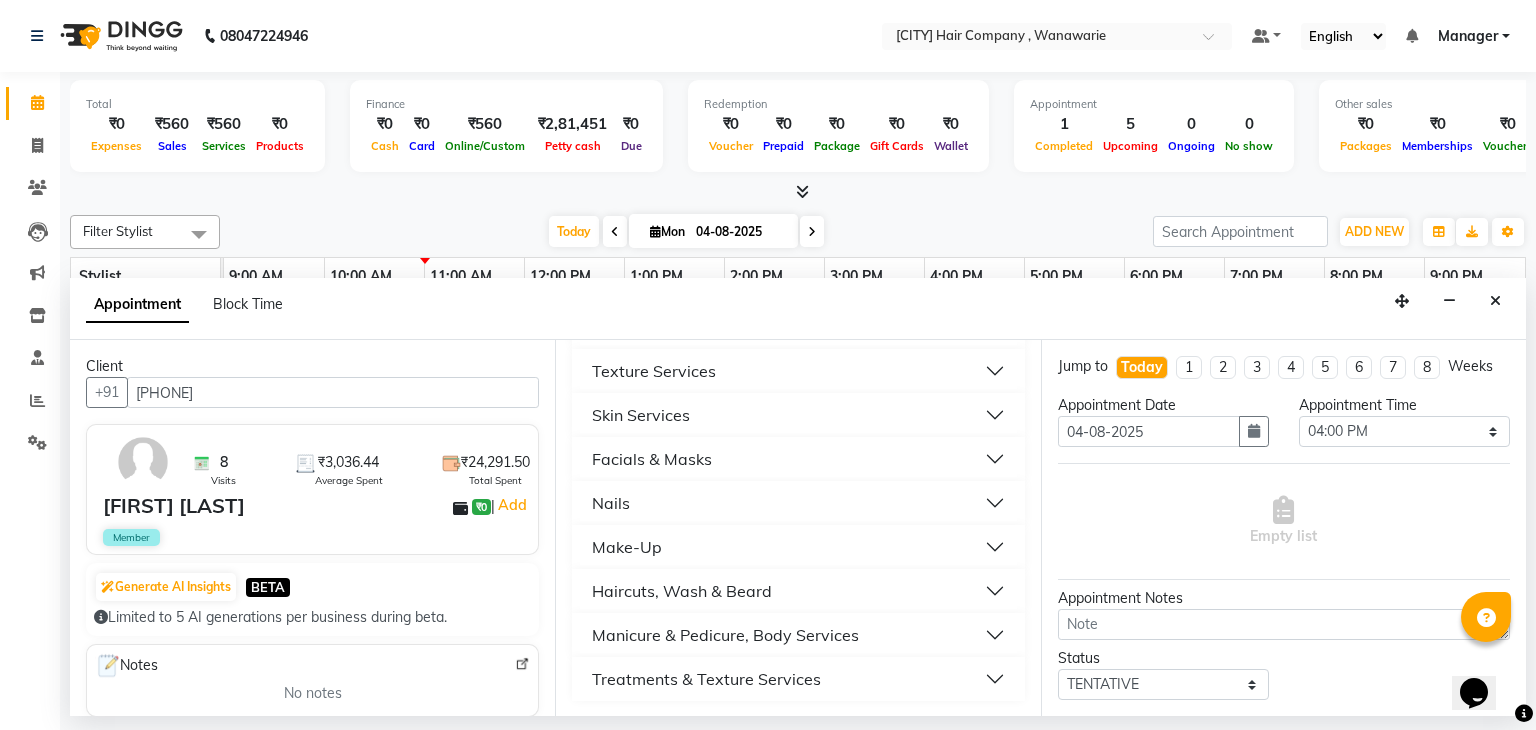click on "Haircuts, Wash & Beard" at bounding box center (682, 591) 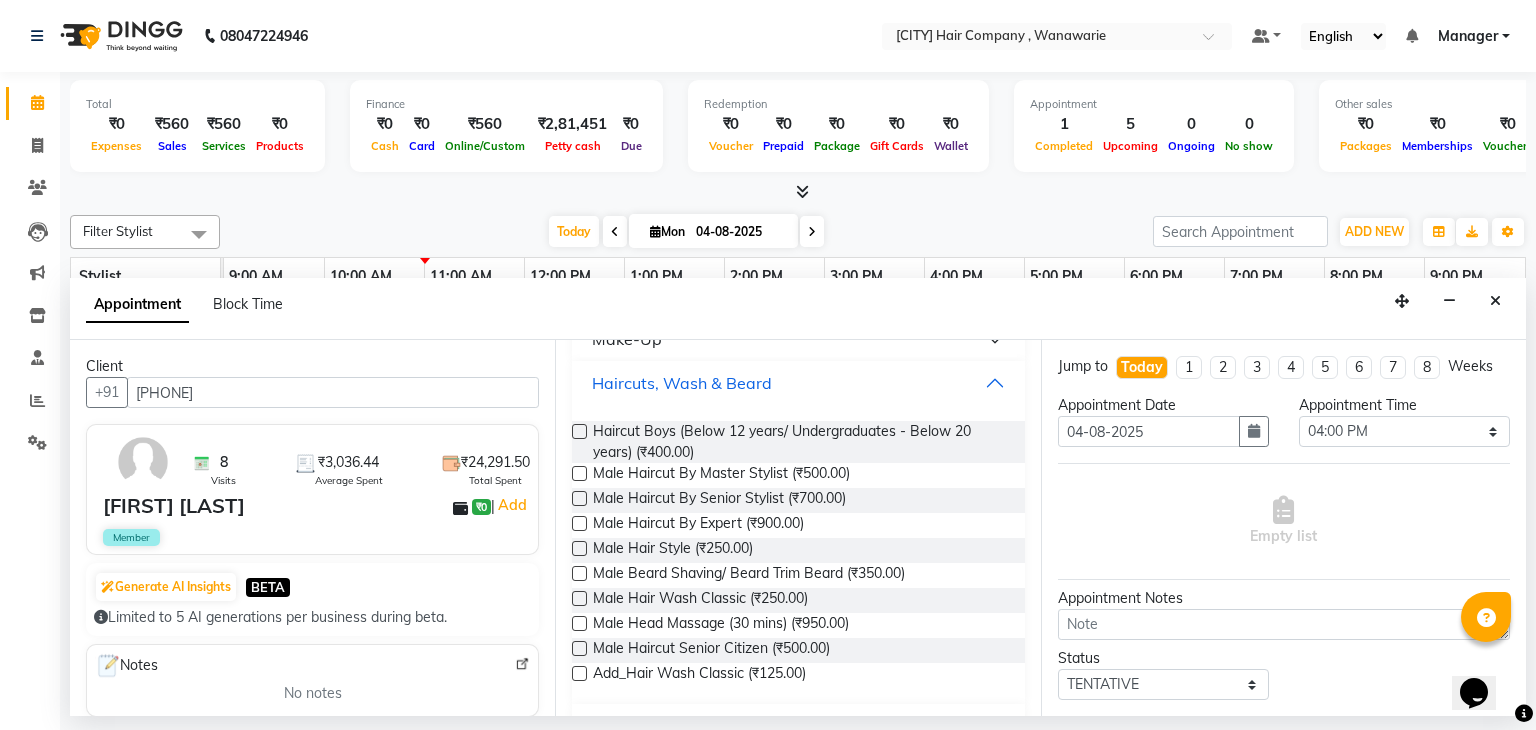 scroll, scrollTop: 954, scrollLeft: 0, axis: vertical 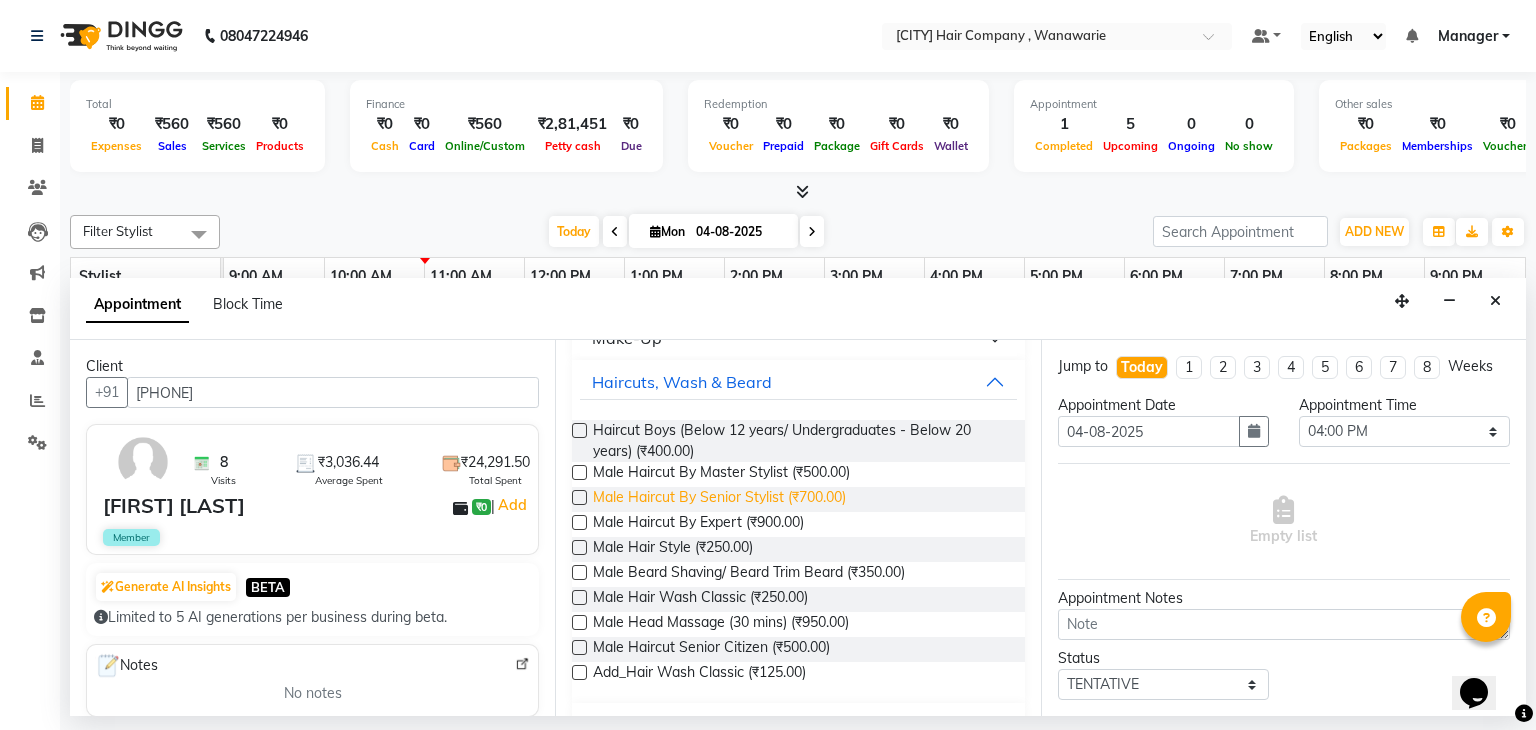click on "Male Haircut By Senior Stylist (₹700.00)" at bounding box center (719, 499) 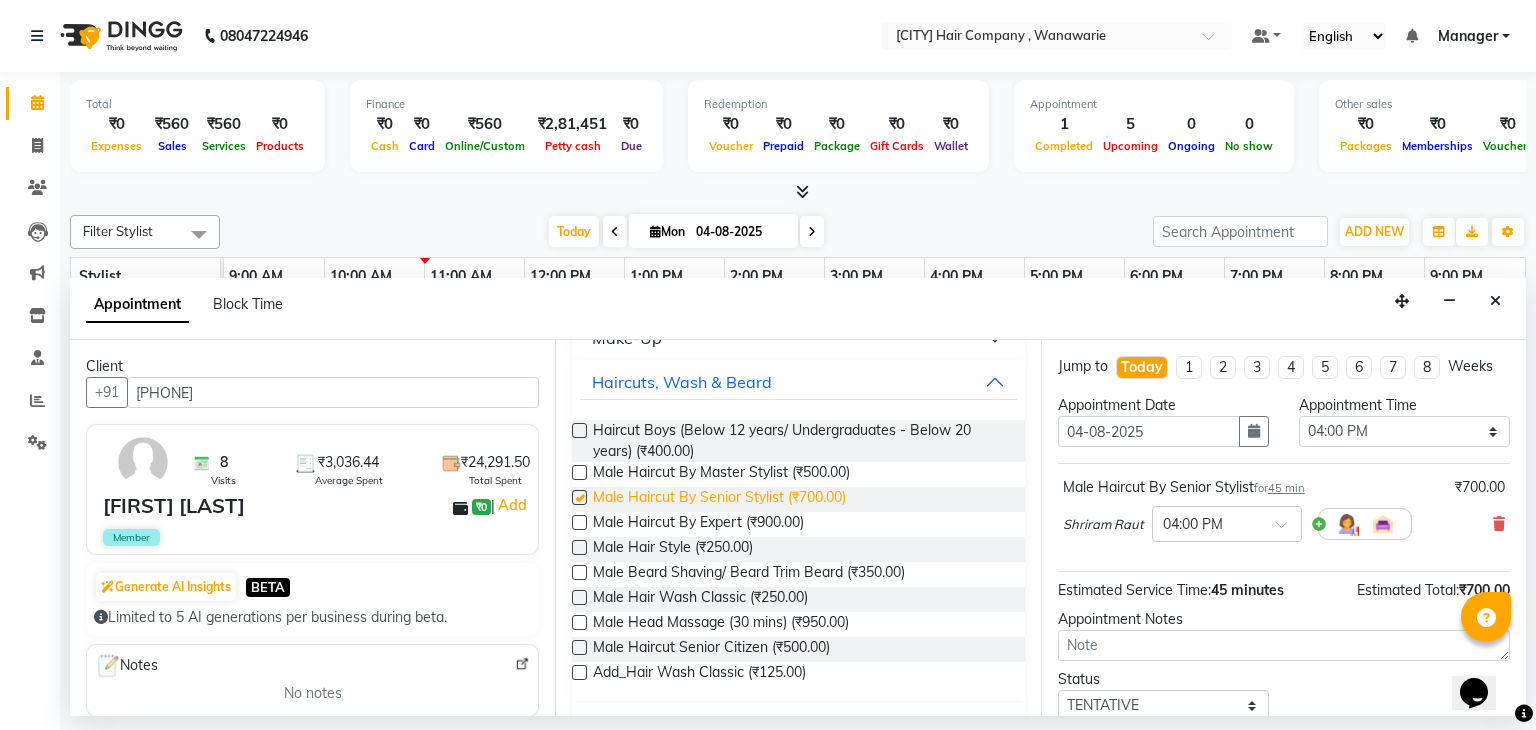 checkbox on "false" 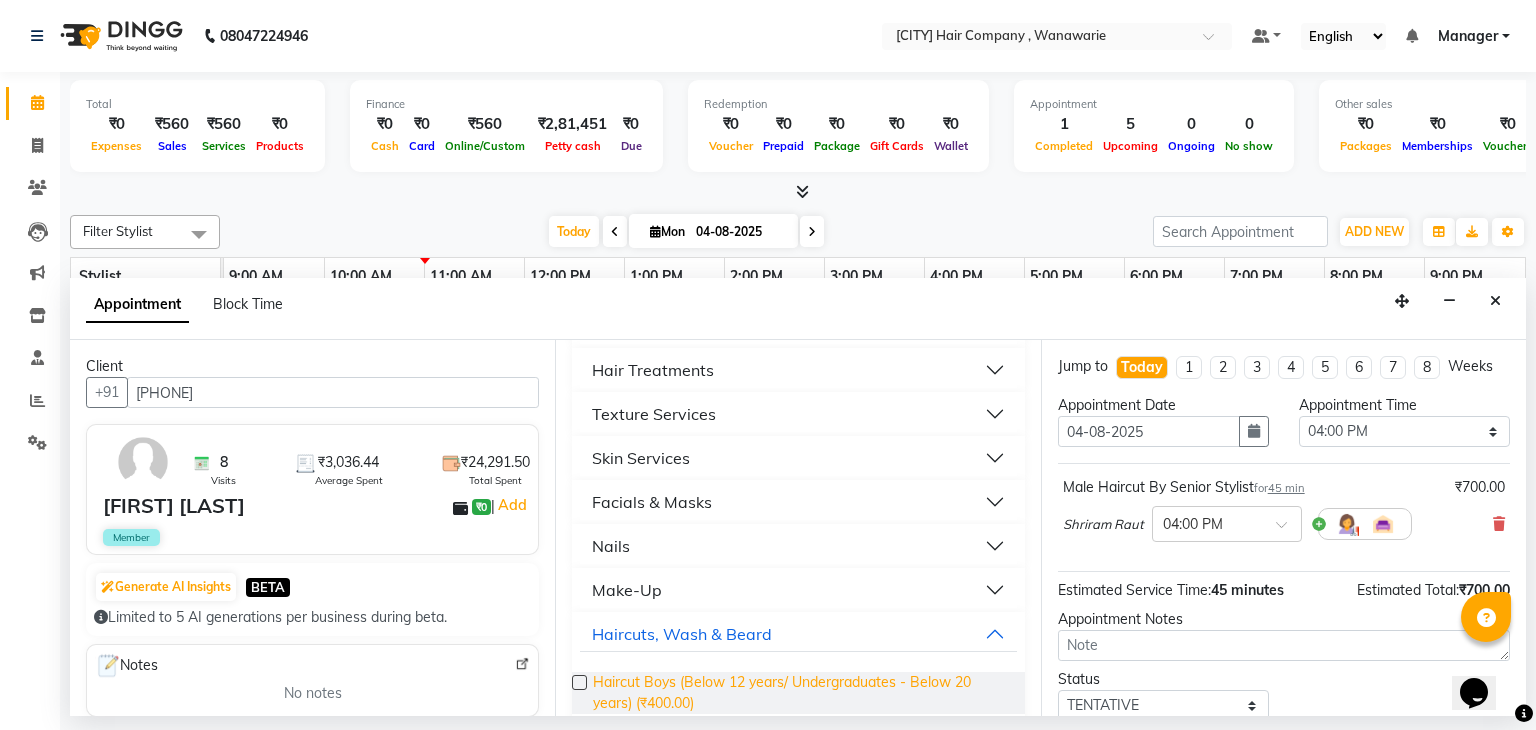 scroll, scrollTop: 668, scrollLeft: 0, axis: vertical 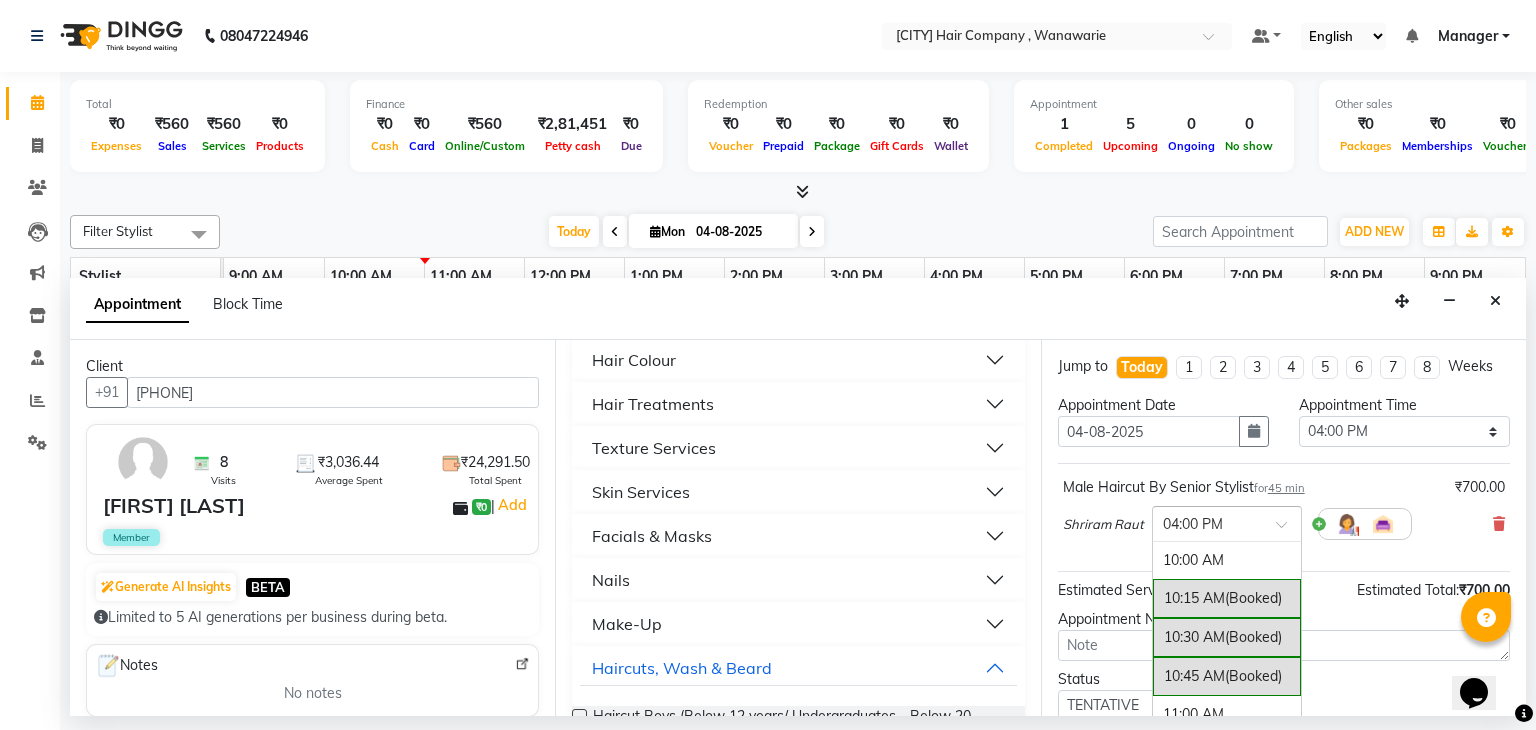 click at bounding box center (1207, 522) 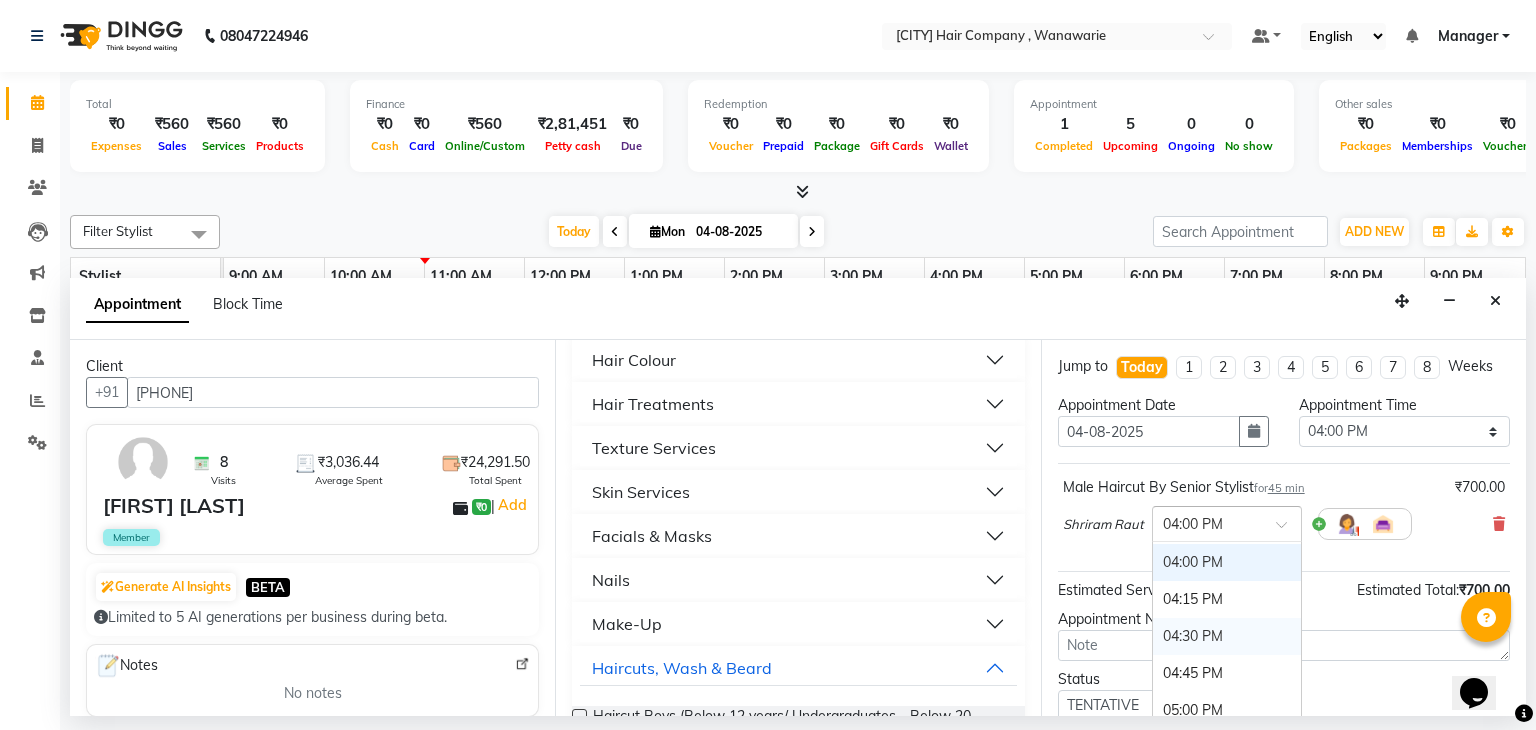 click on "04:30 PM" at bounding box center [1227, 636] 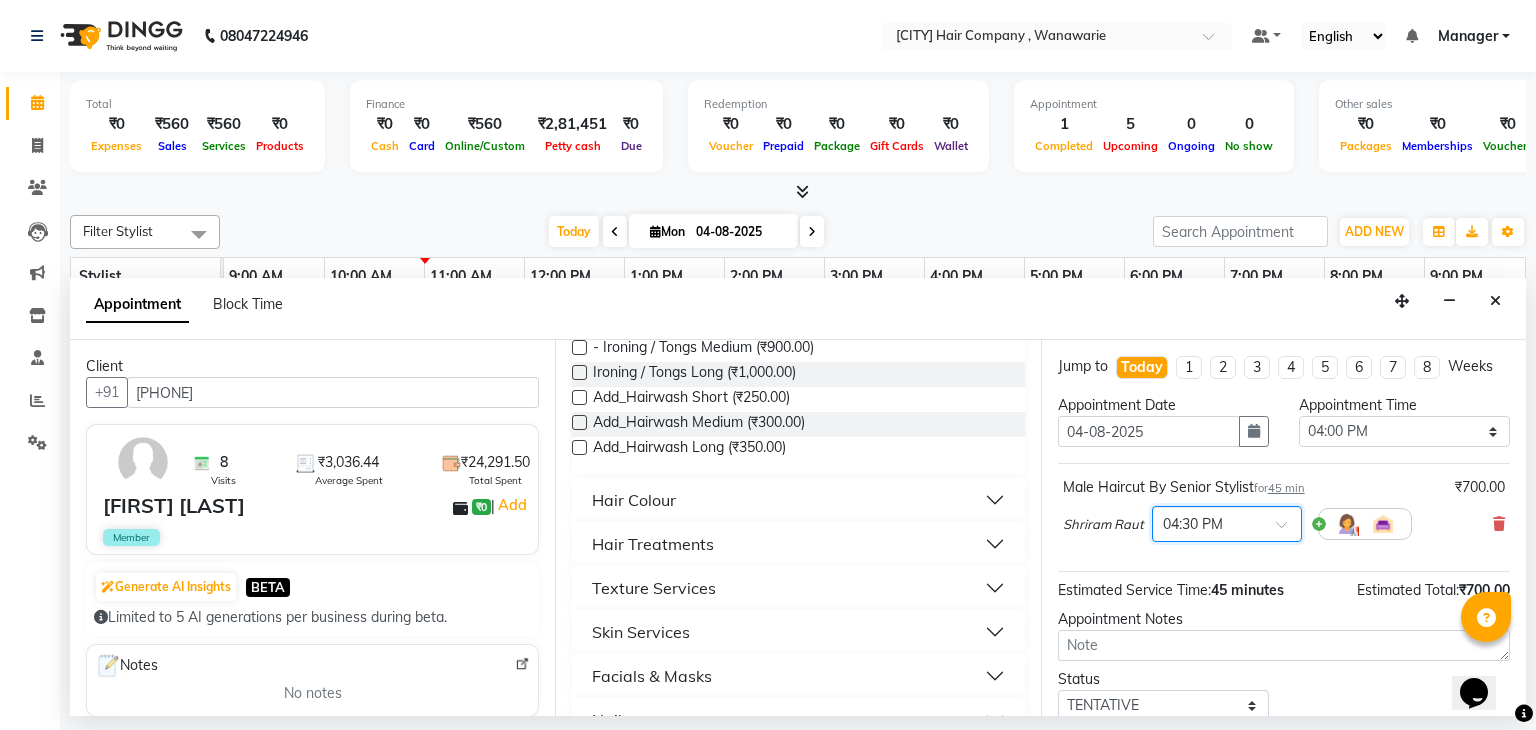 scroll, scrollTop: 512, scrollLeft: 0, axis: vertical 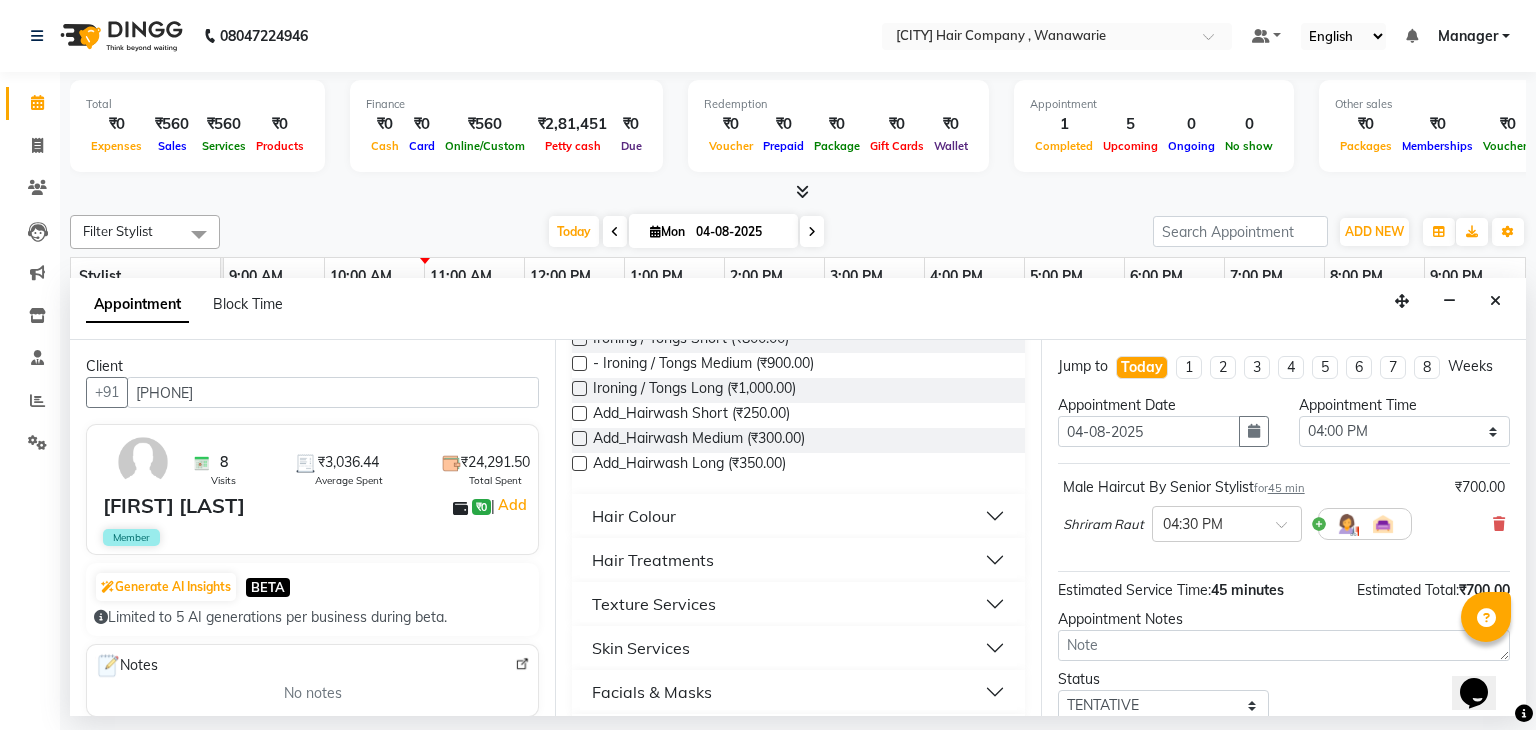 click on "Hair Colour" at bounding box center (798, 516) 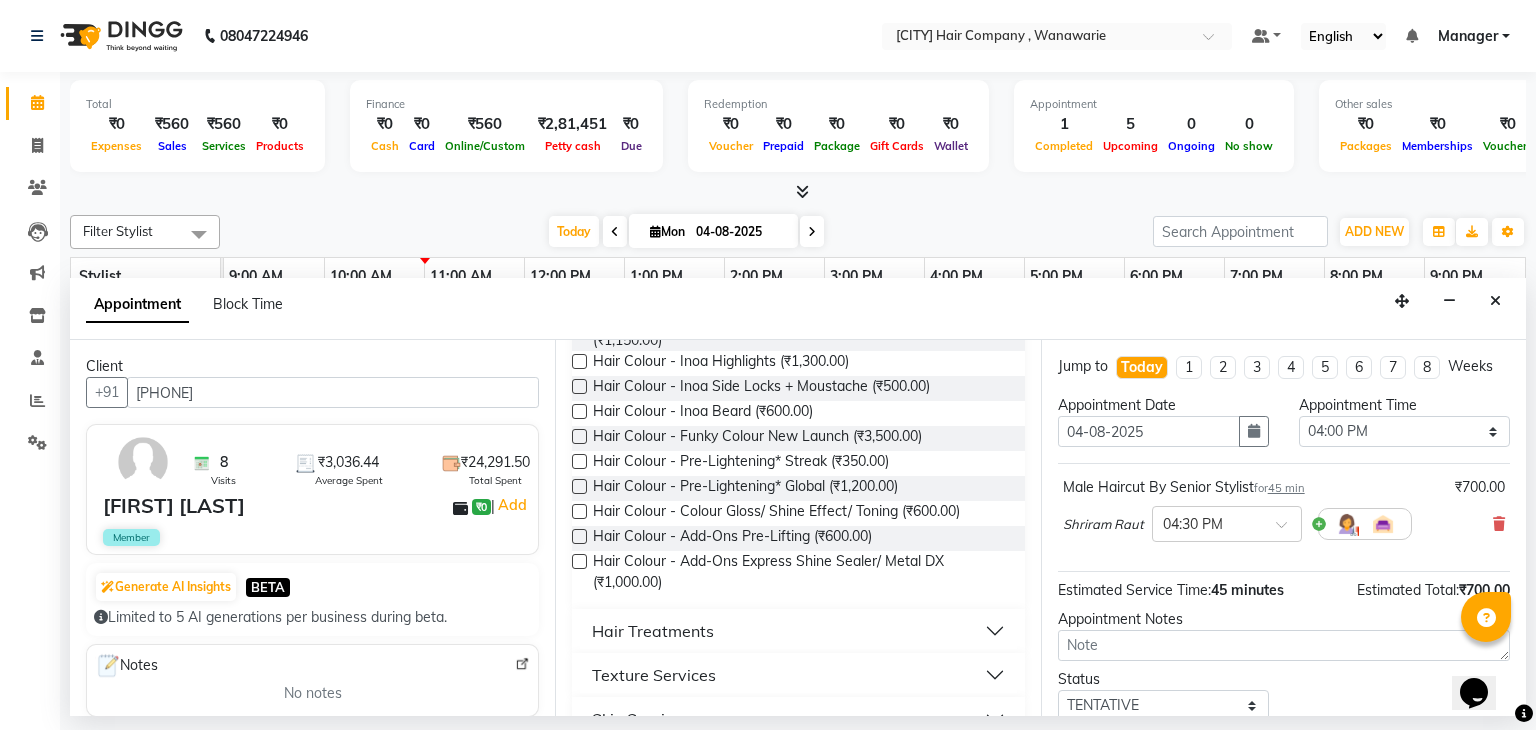 scroll, scrollTop: 1633, scrollLeft: 0, axis: vertical 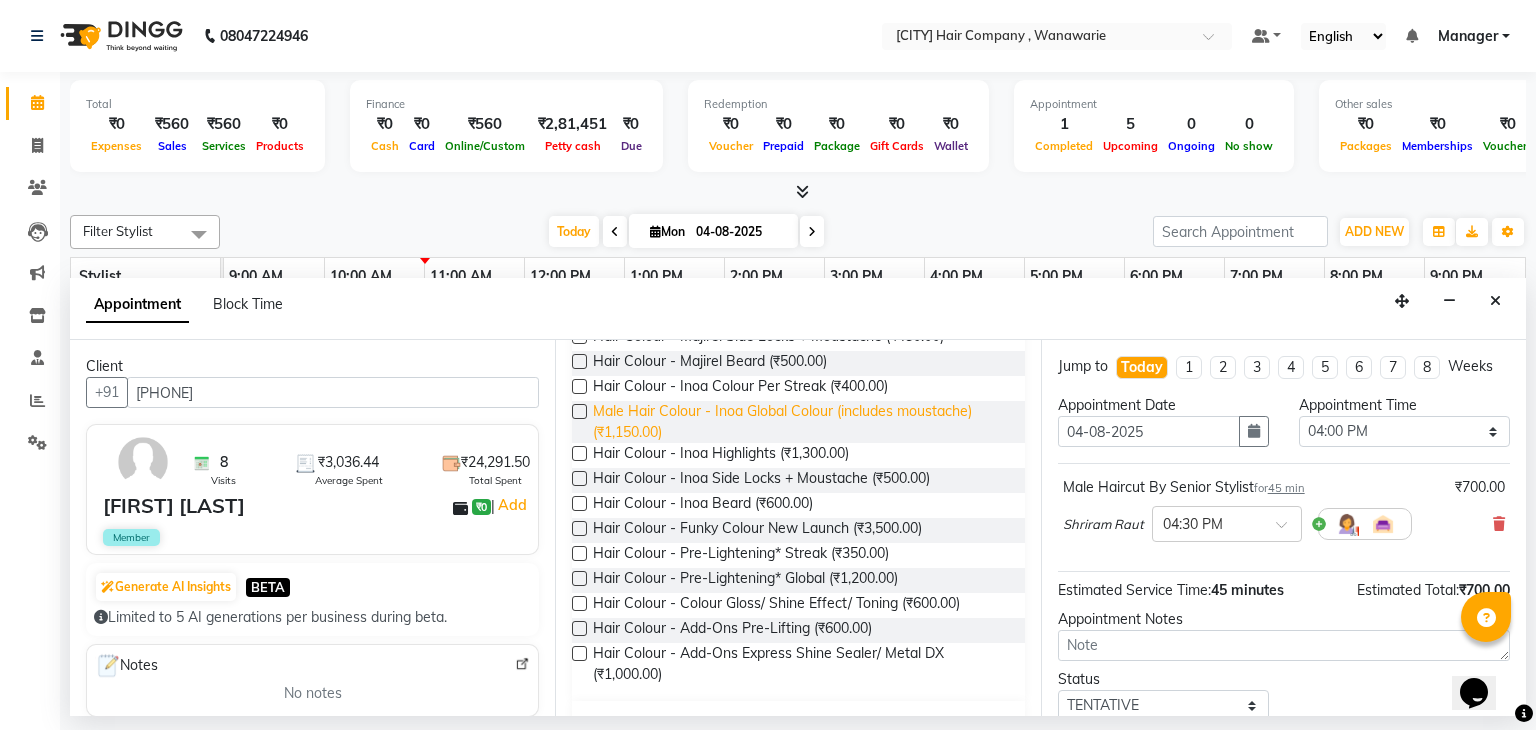click on "Male Hair Colour - Inoa Global Colour (includes moustache) (₹1,150.00)" at bounding box center [800, 422] 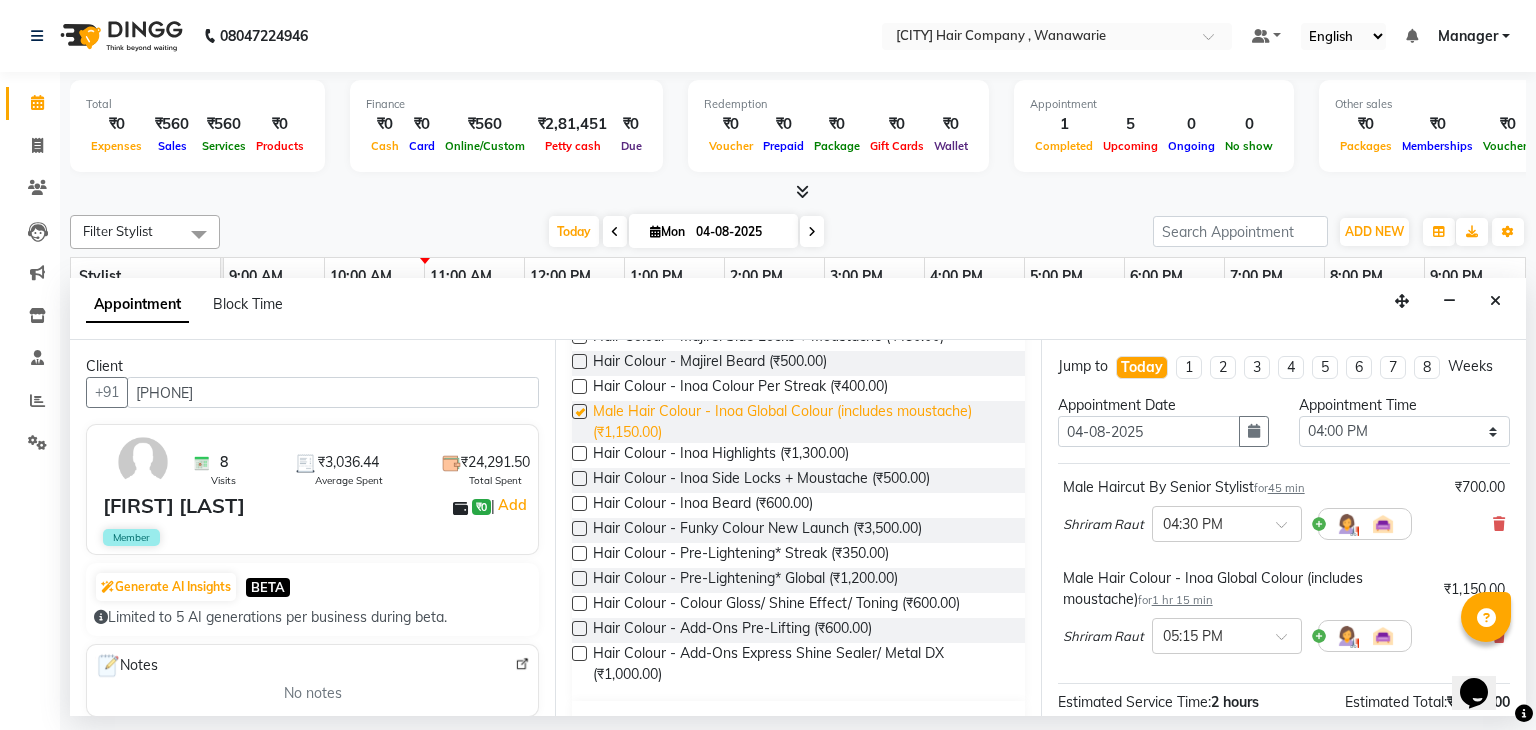 checkbox on "false" 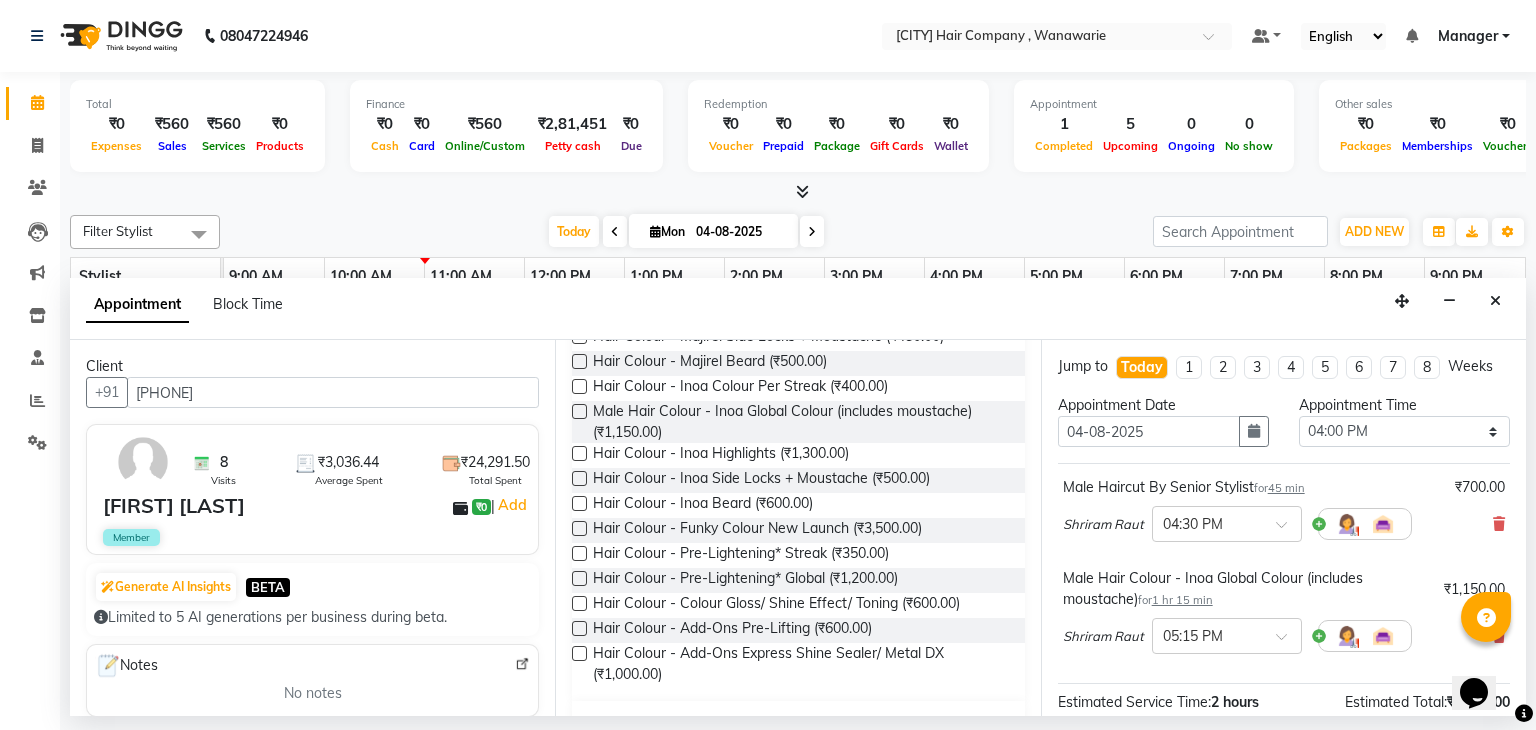 scroll, scrollTop: 242, scrollLeft: 0, axis: vertical 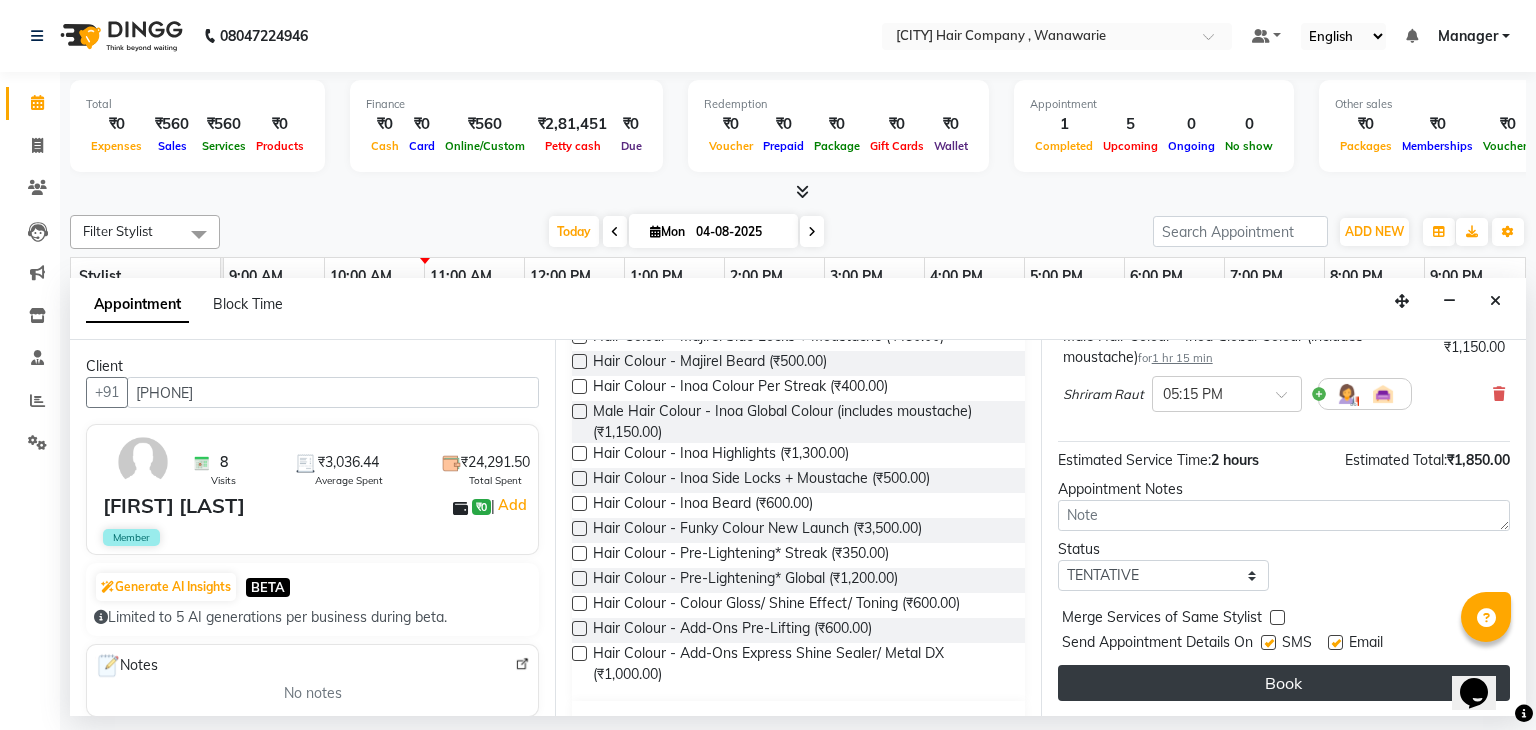 click on "Book" at bounding box center (1284, 683) 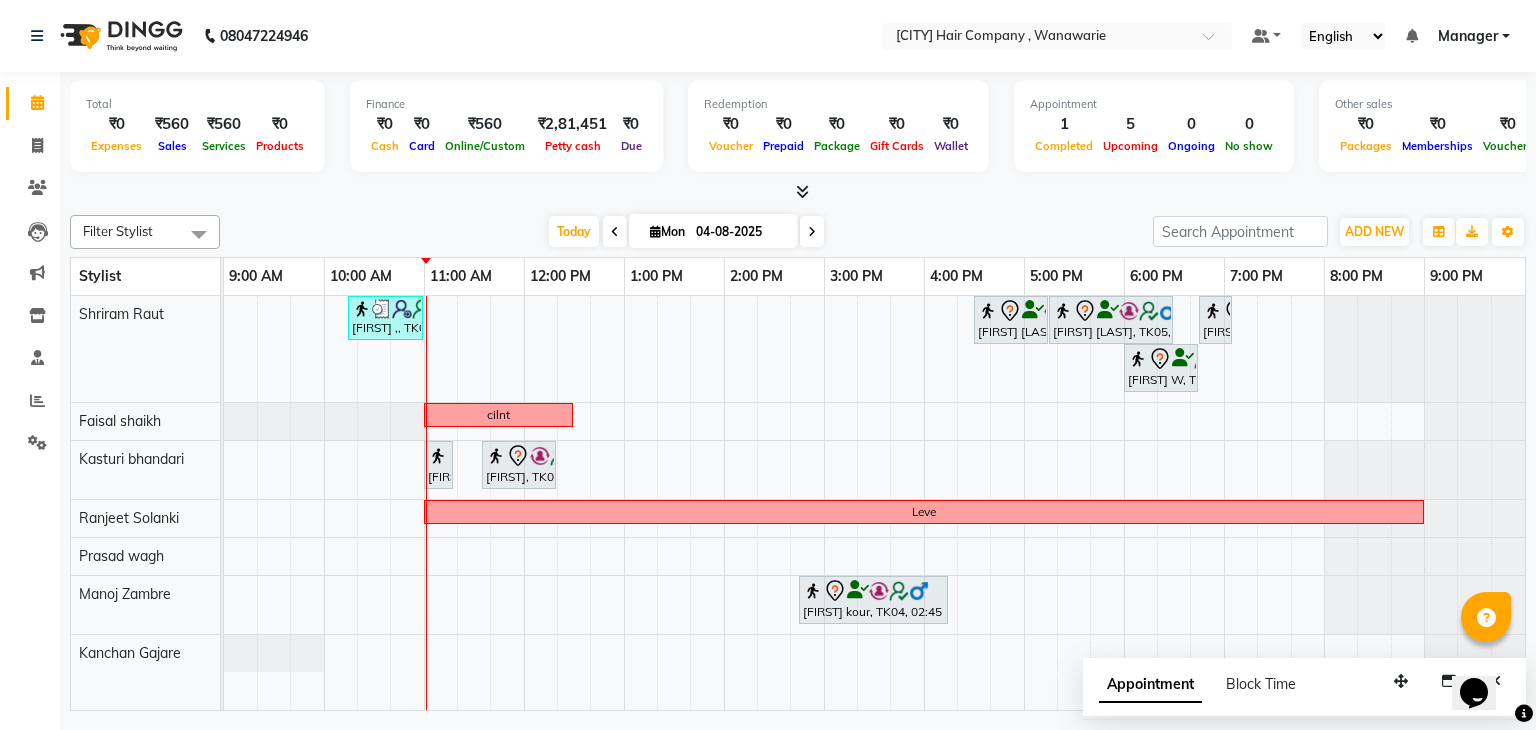 click on "04-08-2025" at bounding box center [740, 232] 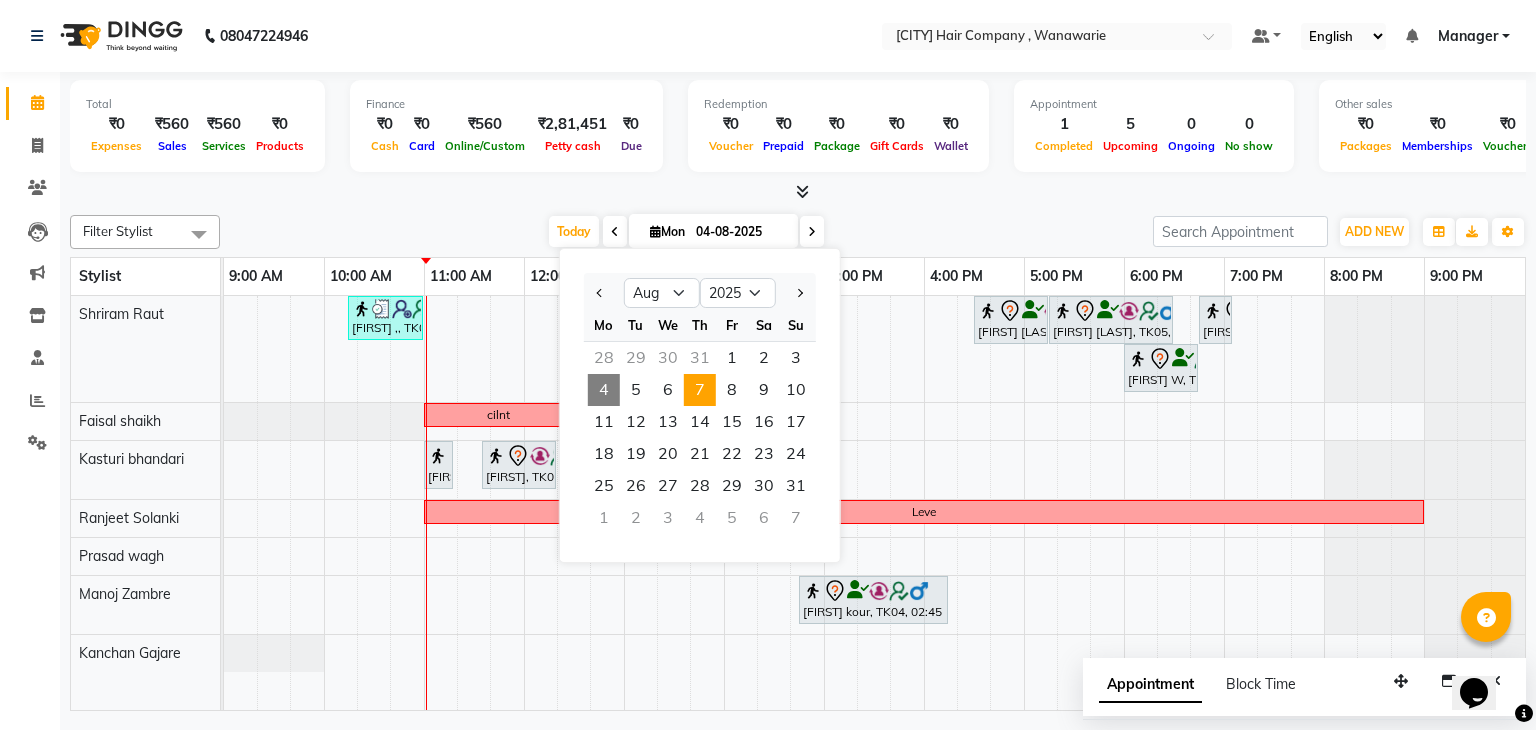 click on "7" at bounding box center [700, 390] 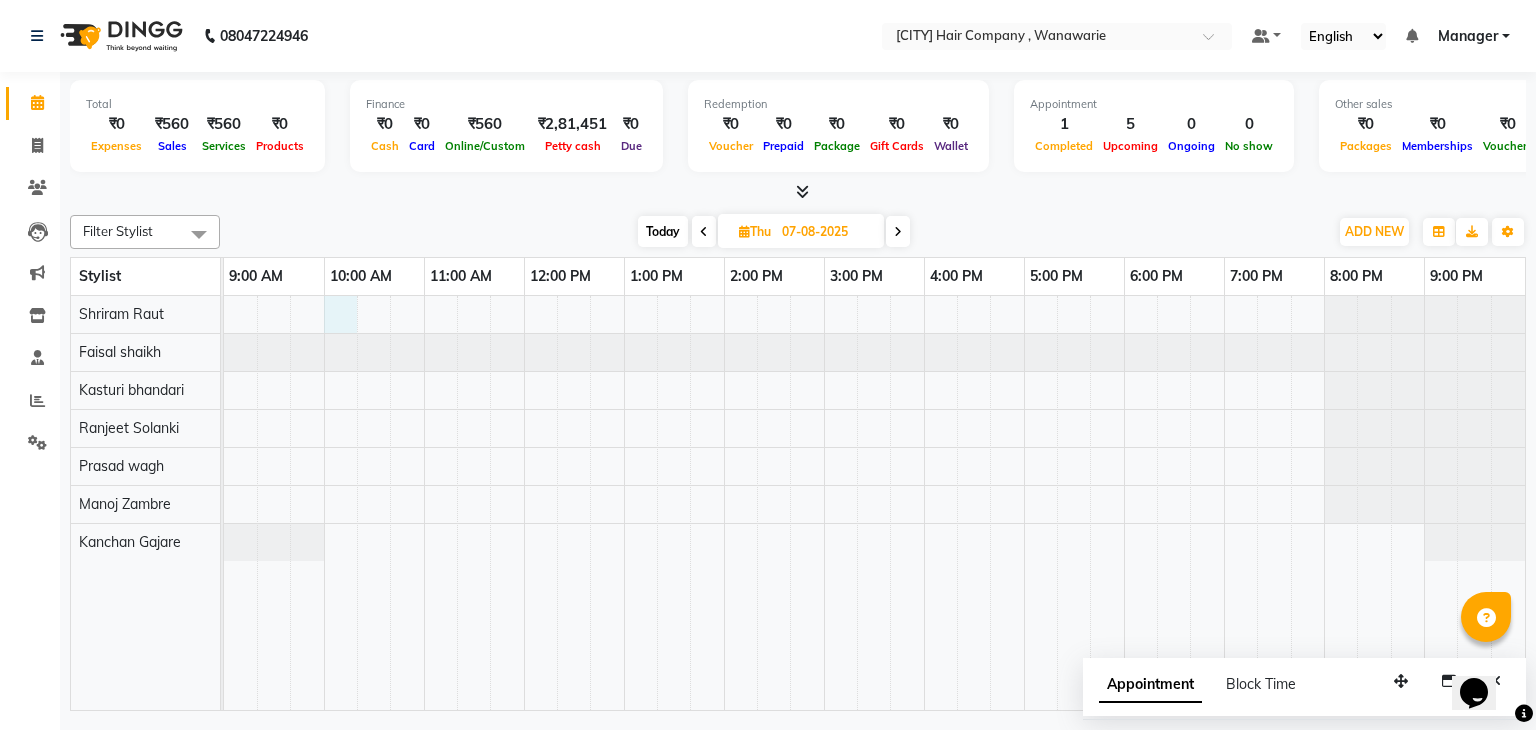 click at bounding box center (874, 503) 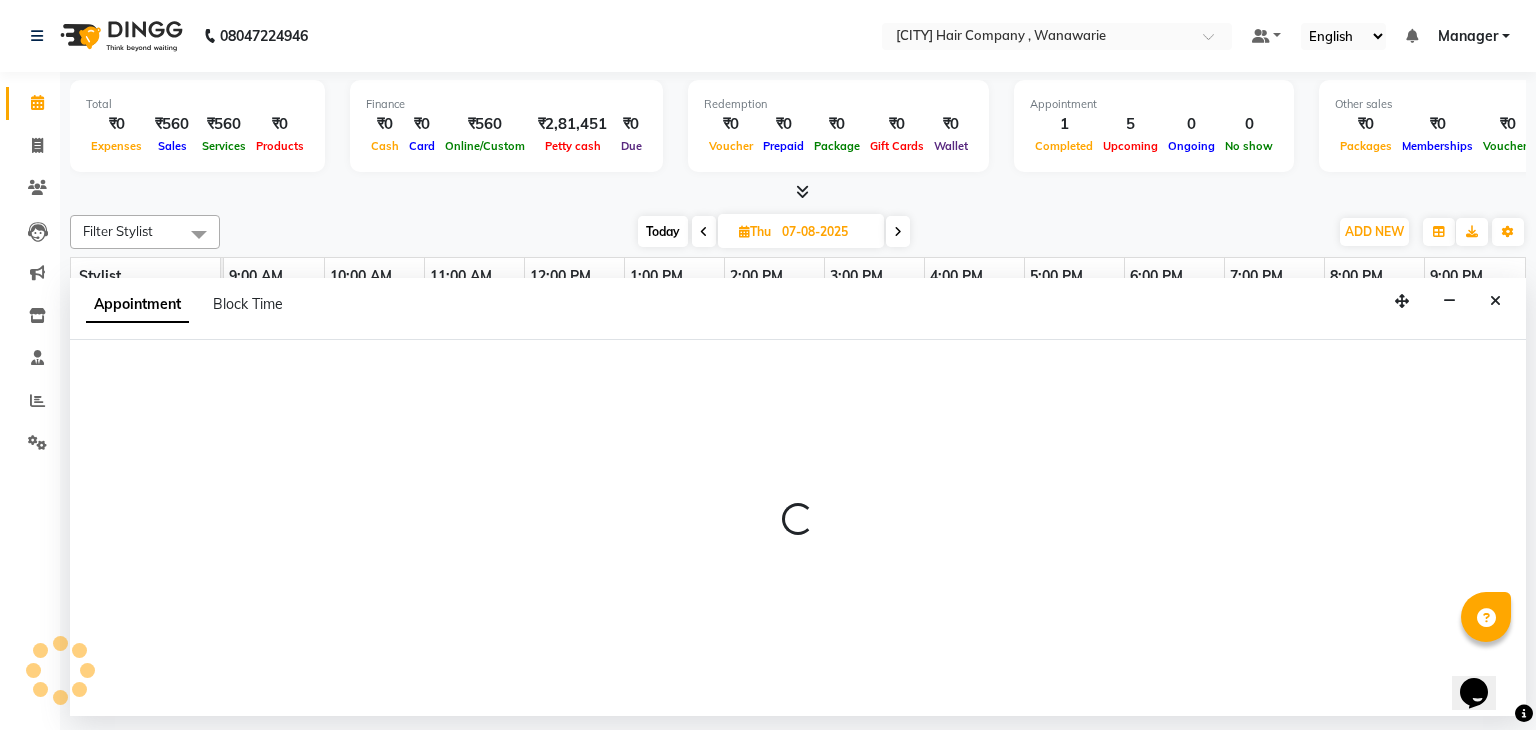 select on "74577" 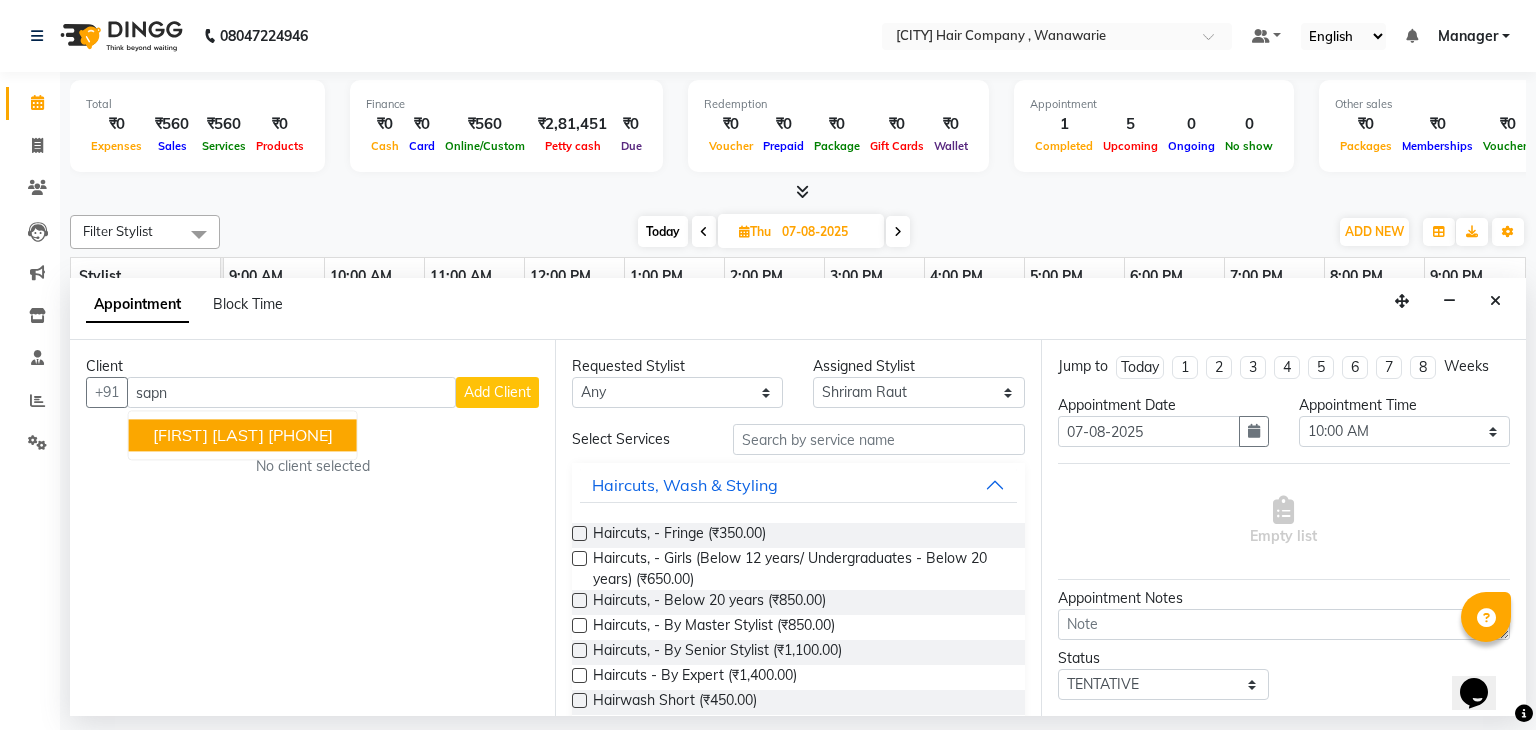 click on "[FIRST] [LAST]" at bounding box center (208, 436) 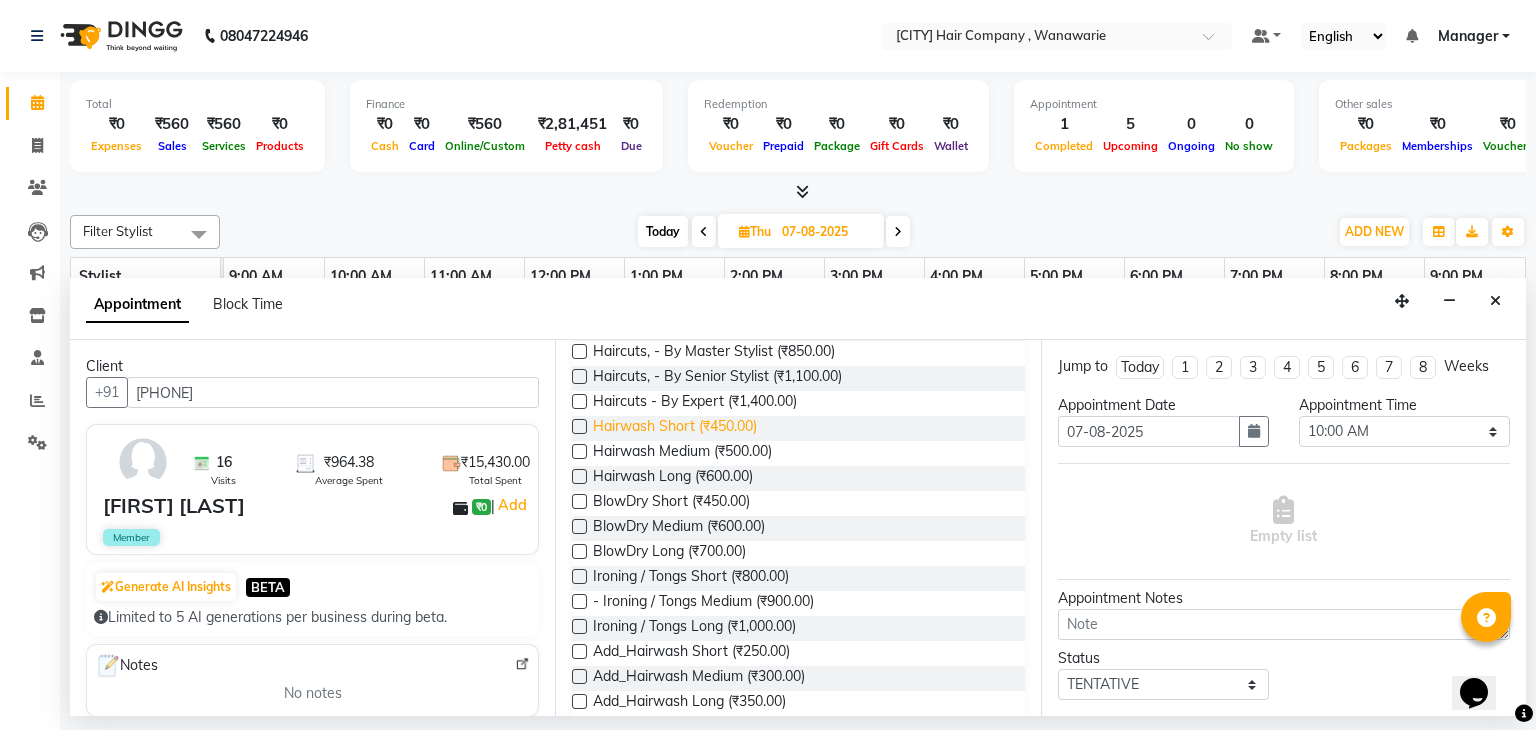 scroll, scrollTop: 276, scrollLeft: 0, axis: vertical 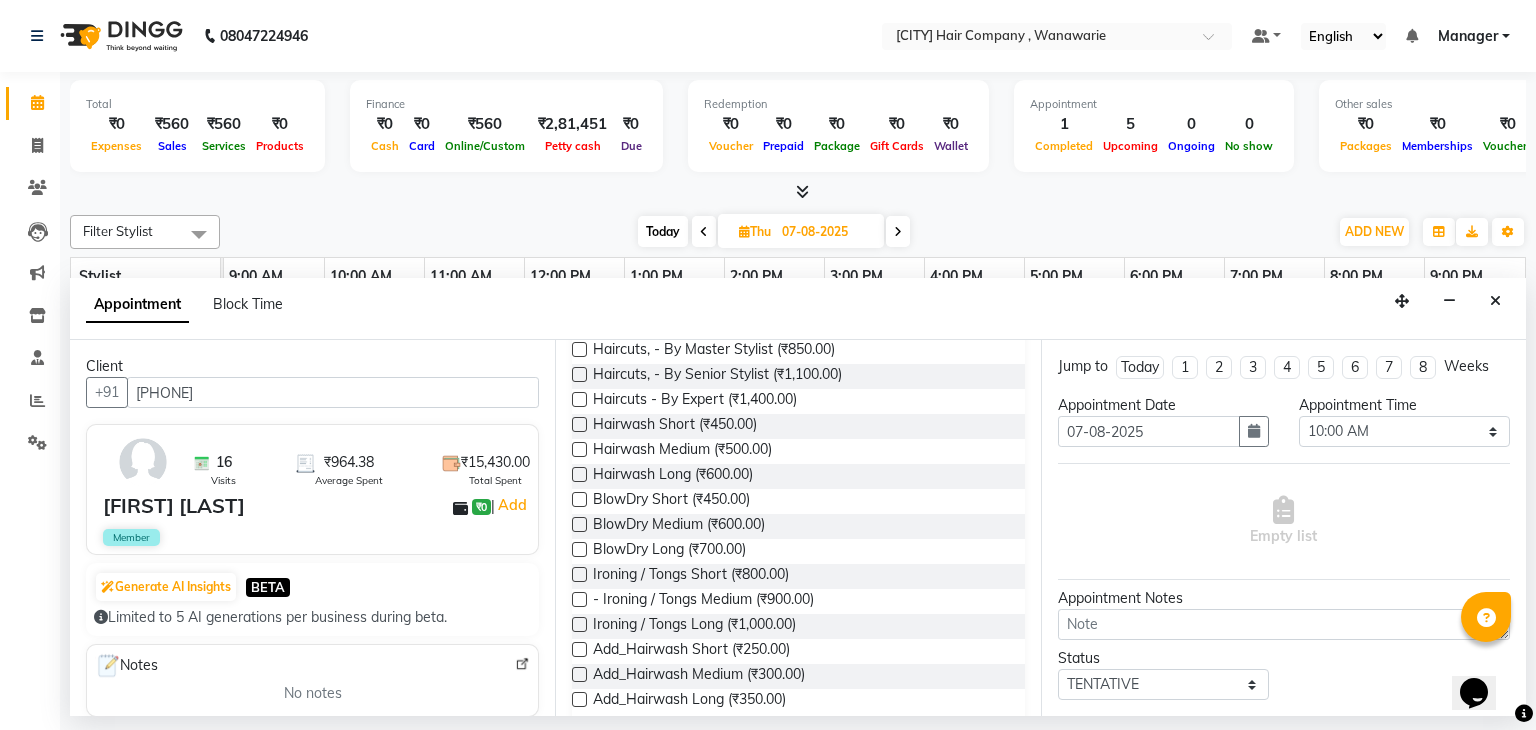 type on "[PHONE]" 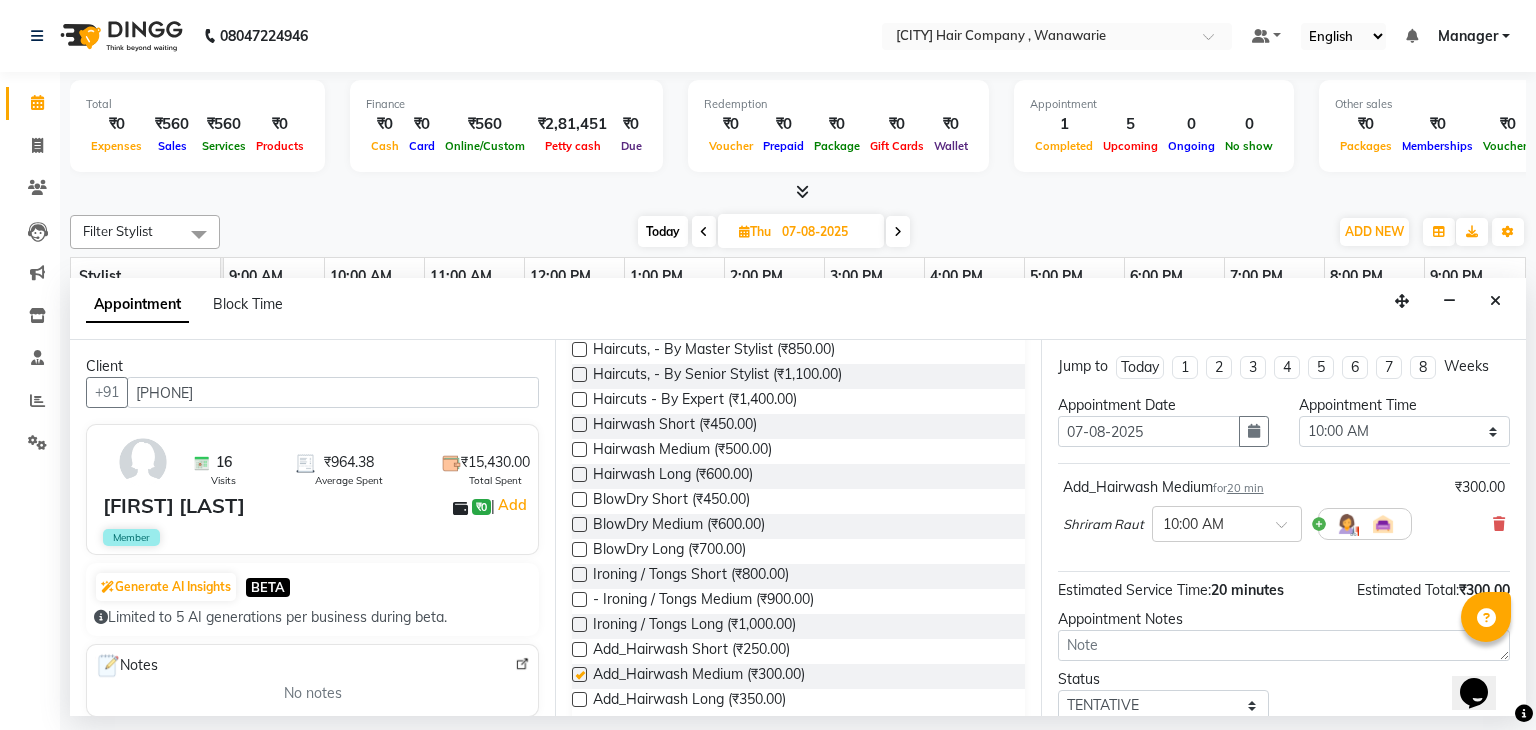 checkbox on "false" 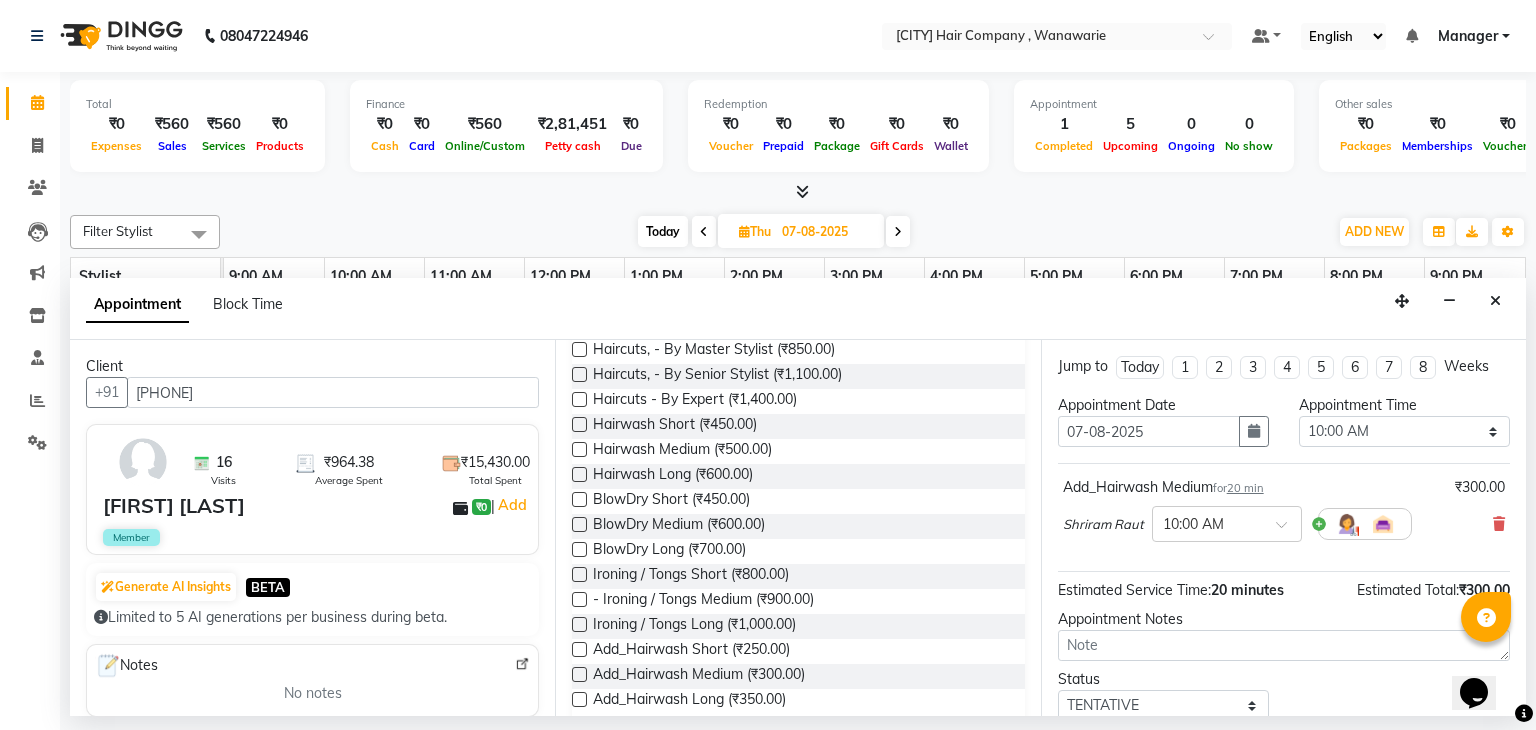 click at bounding box center [579, 524] 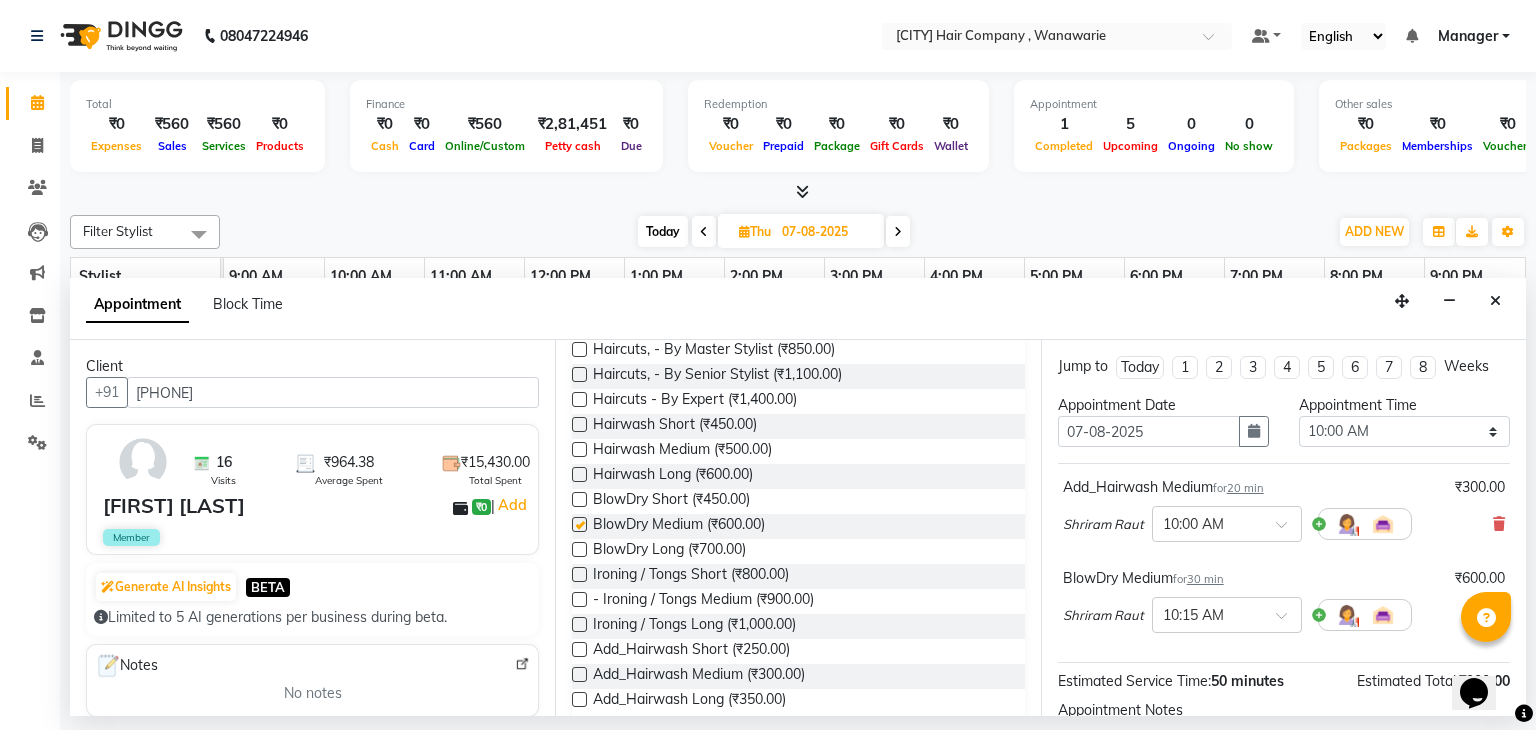 checkbox on "false" 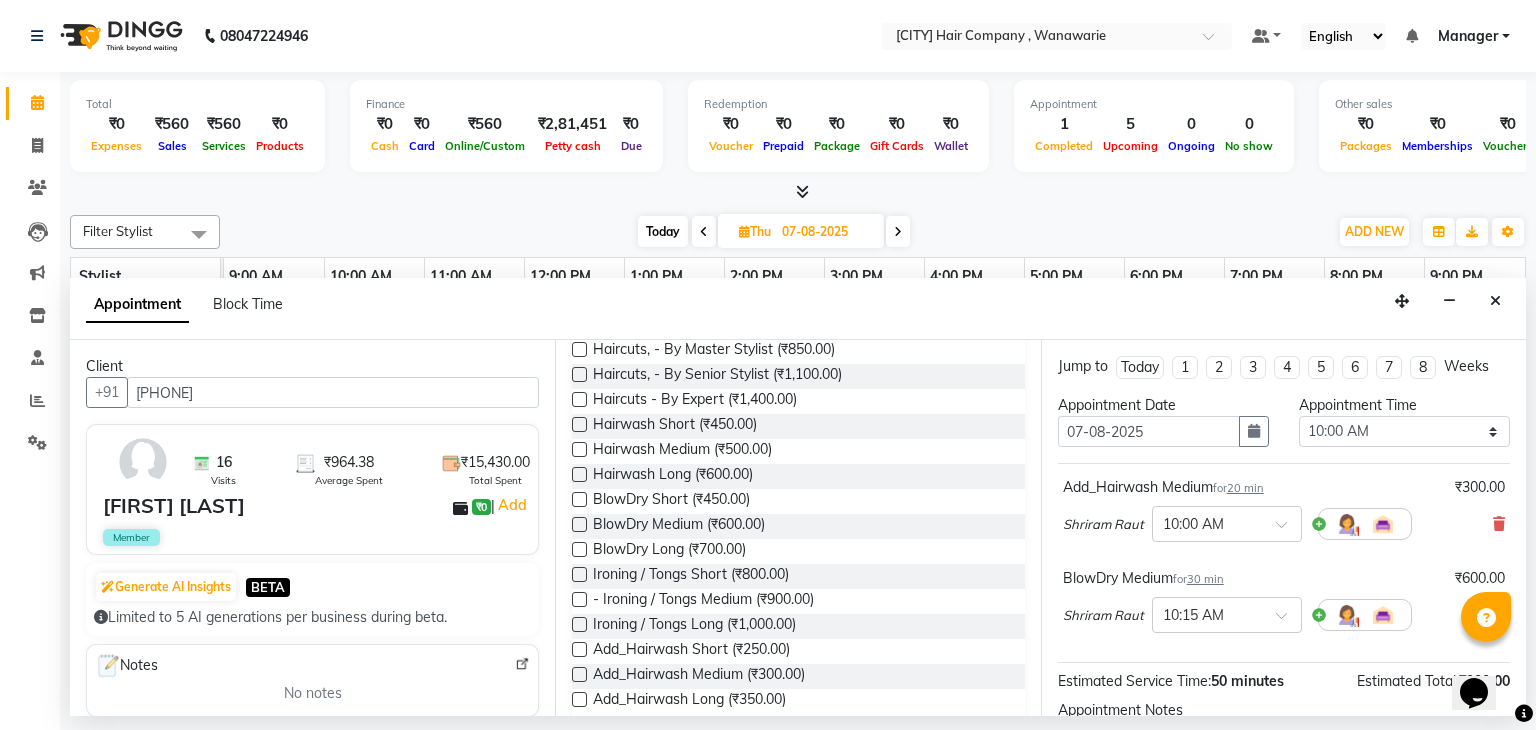 scroll, scrollTop: 220, scrollLeft: 0, axis: vertical 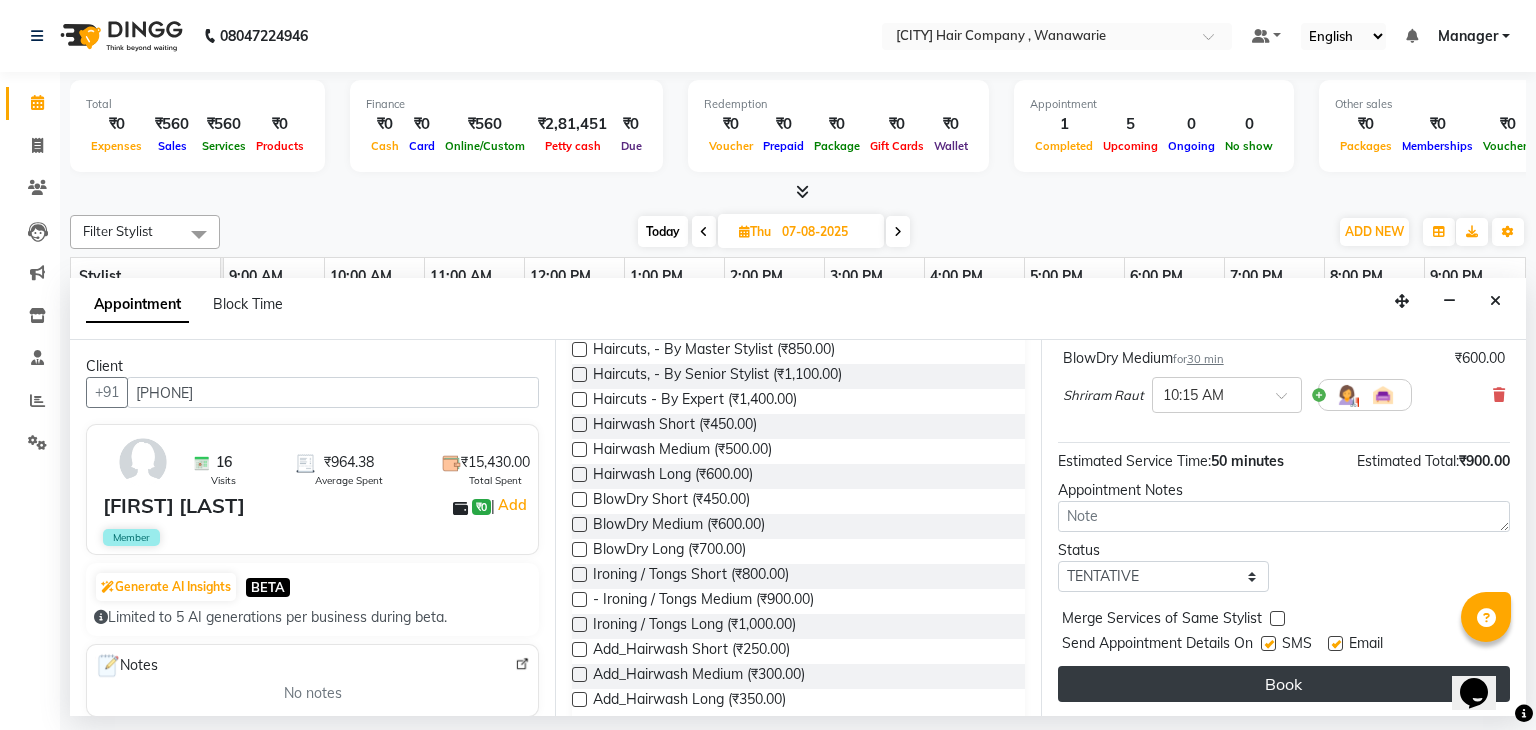 click on "Book" at bounding box center (1284, 684) 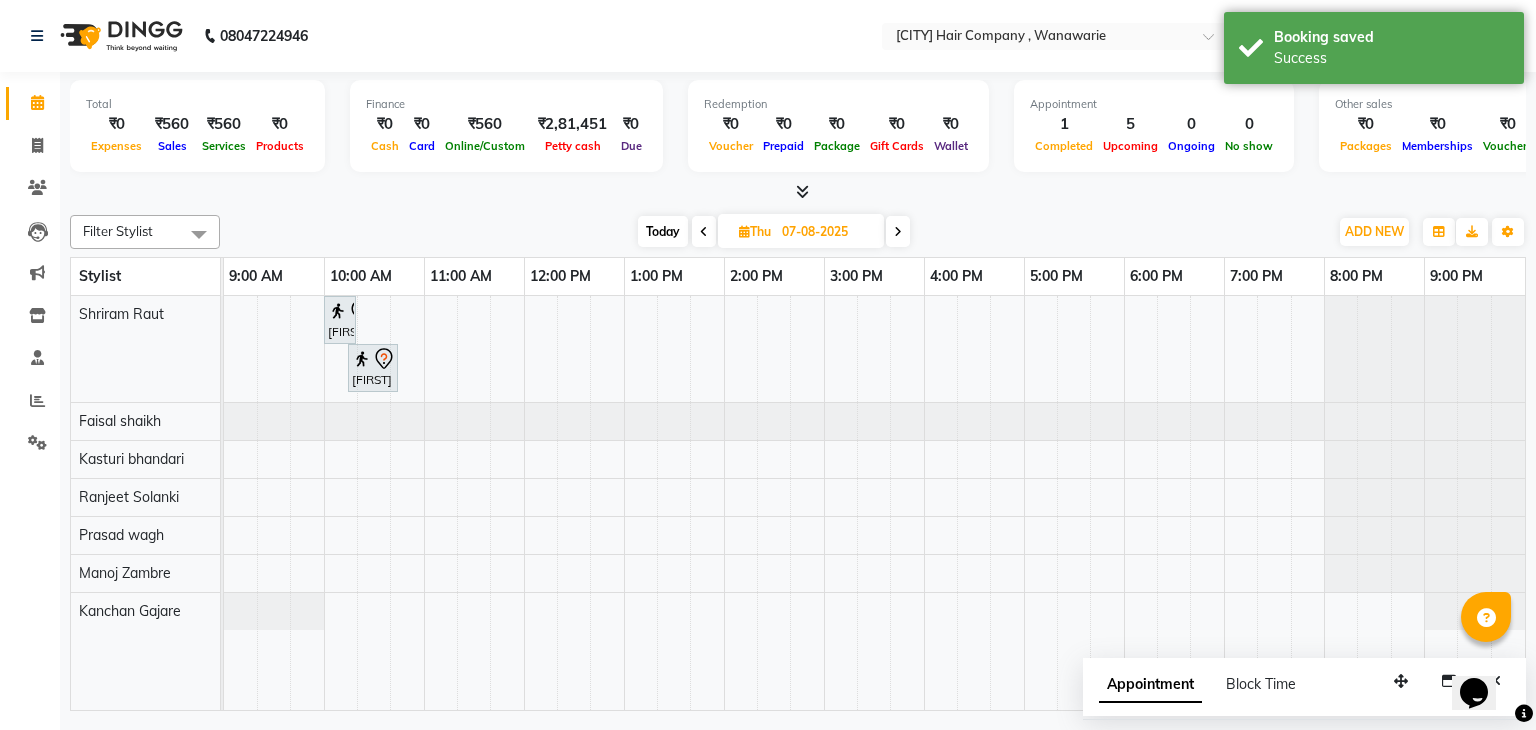 click on "07-08-2025" at bounding box center [826, 232] 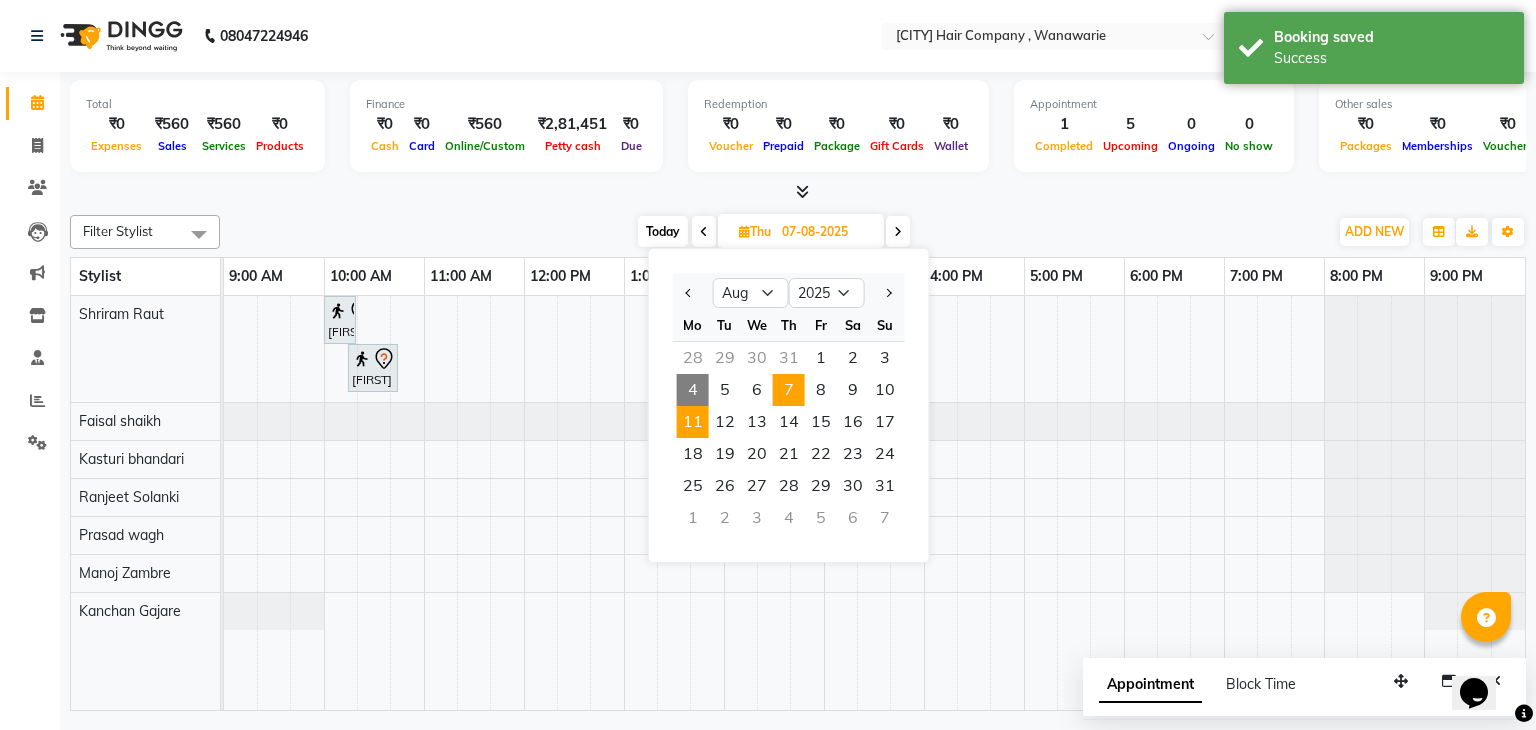 click on "11" at bounding box center [693, 422] 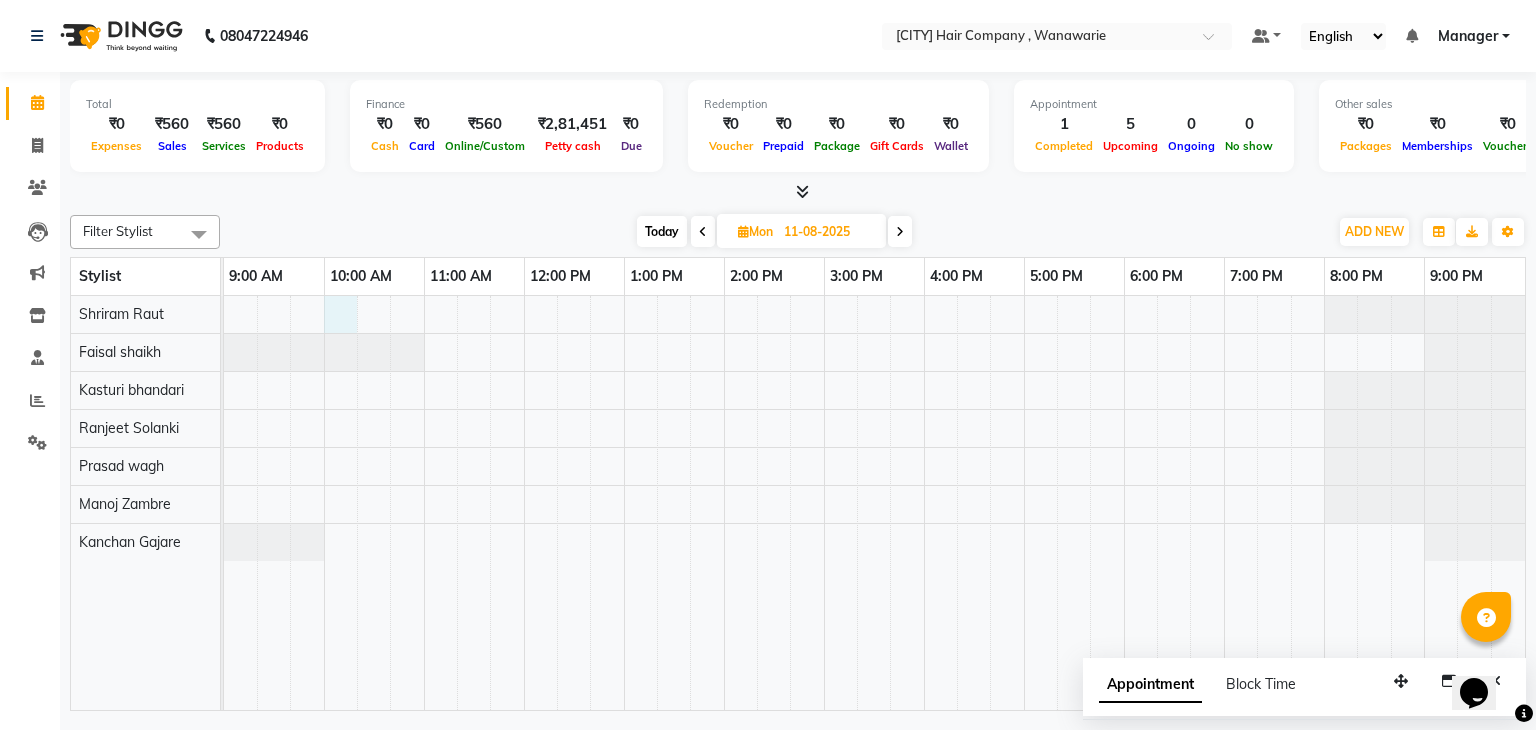 click at bounding box center [874, 503] 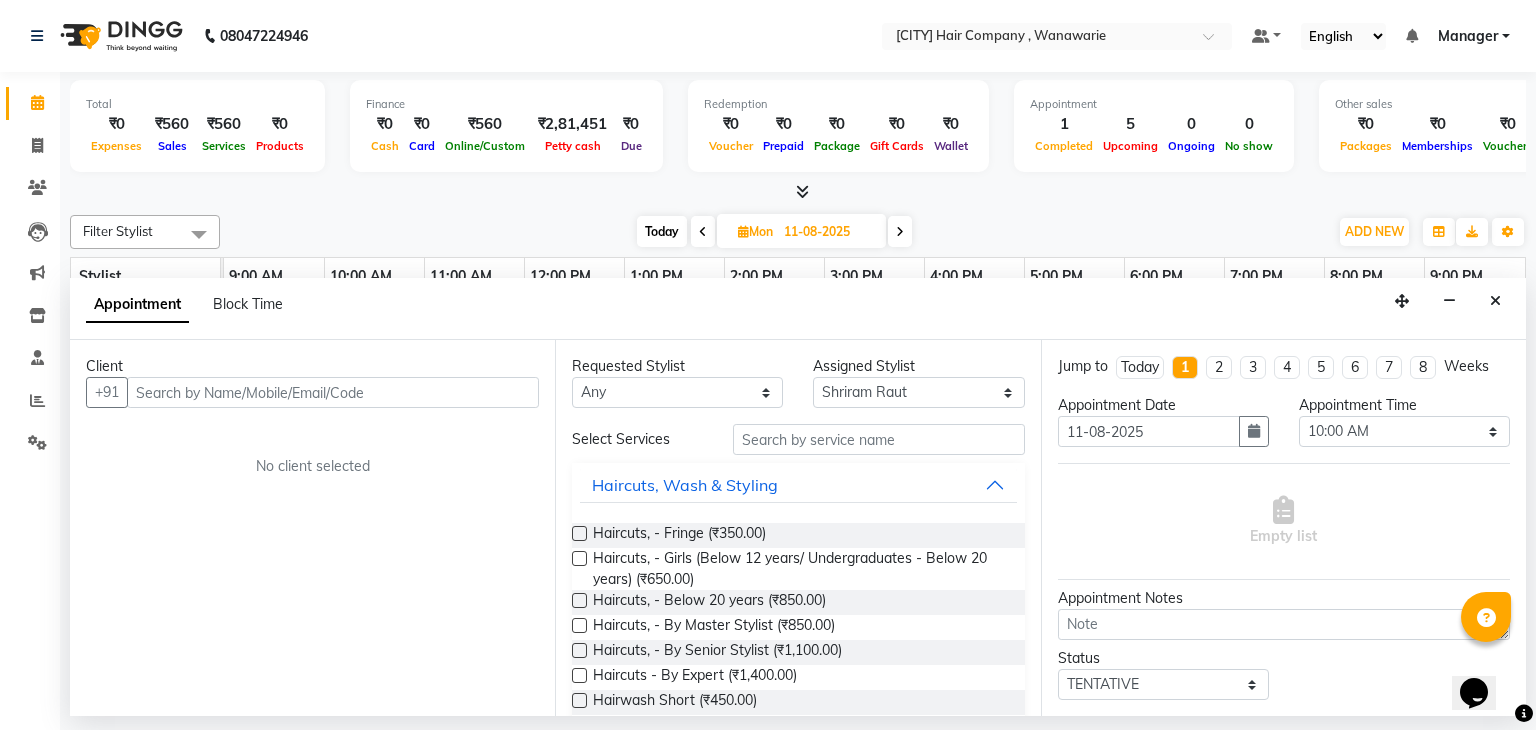 click at bounding box center [333, 392] 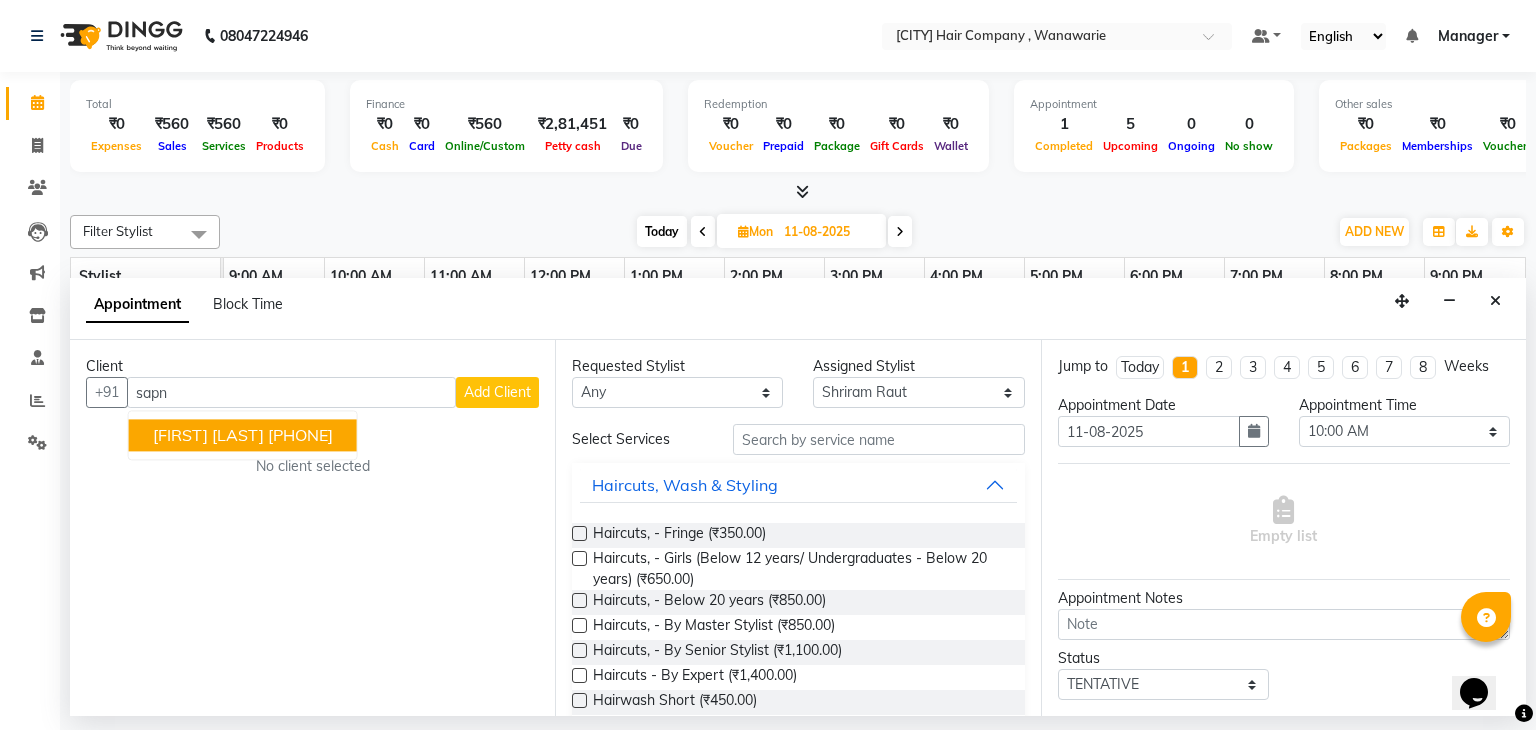 click on "[PHONE]" at bounding box center [300, 436] 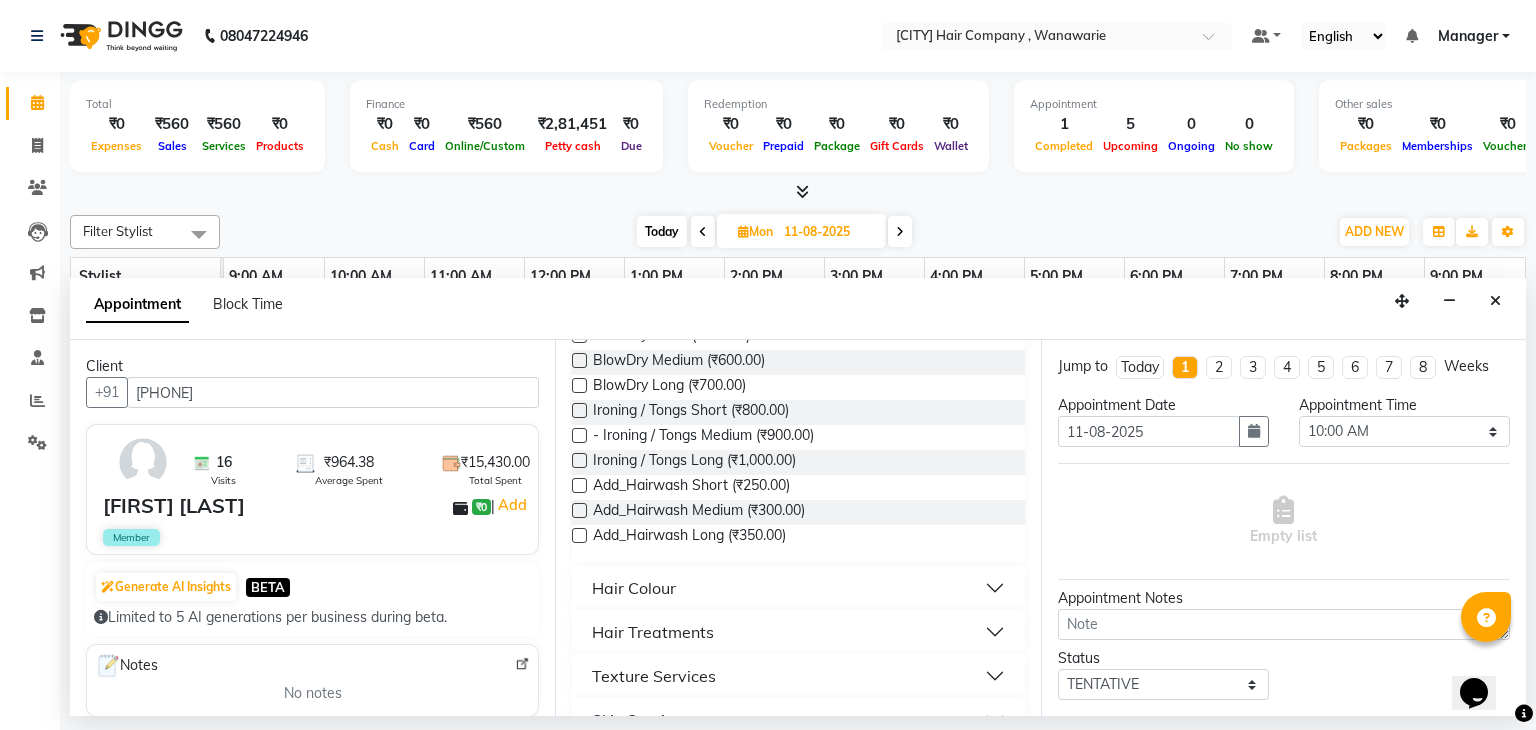 scroll, scrollTop: 450, scrollLeft: 0, axis: vertical 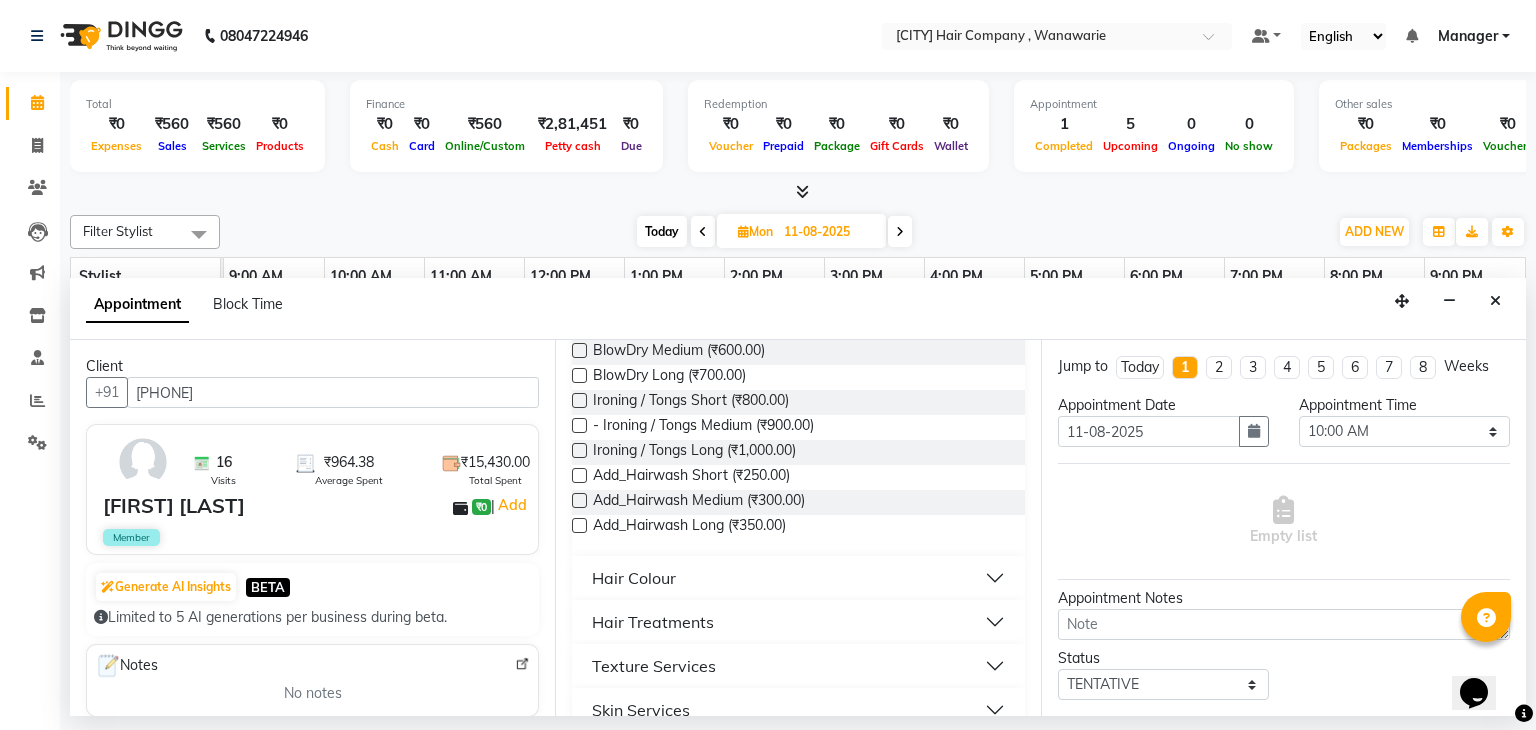 type on "[PHONE]" 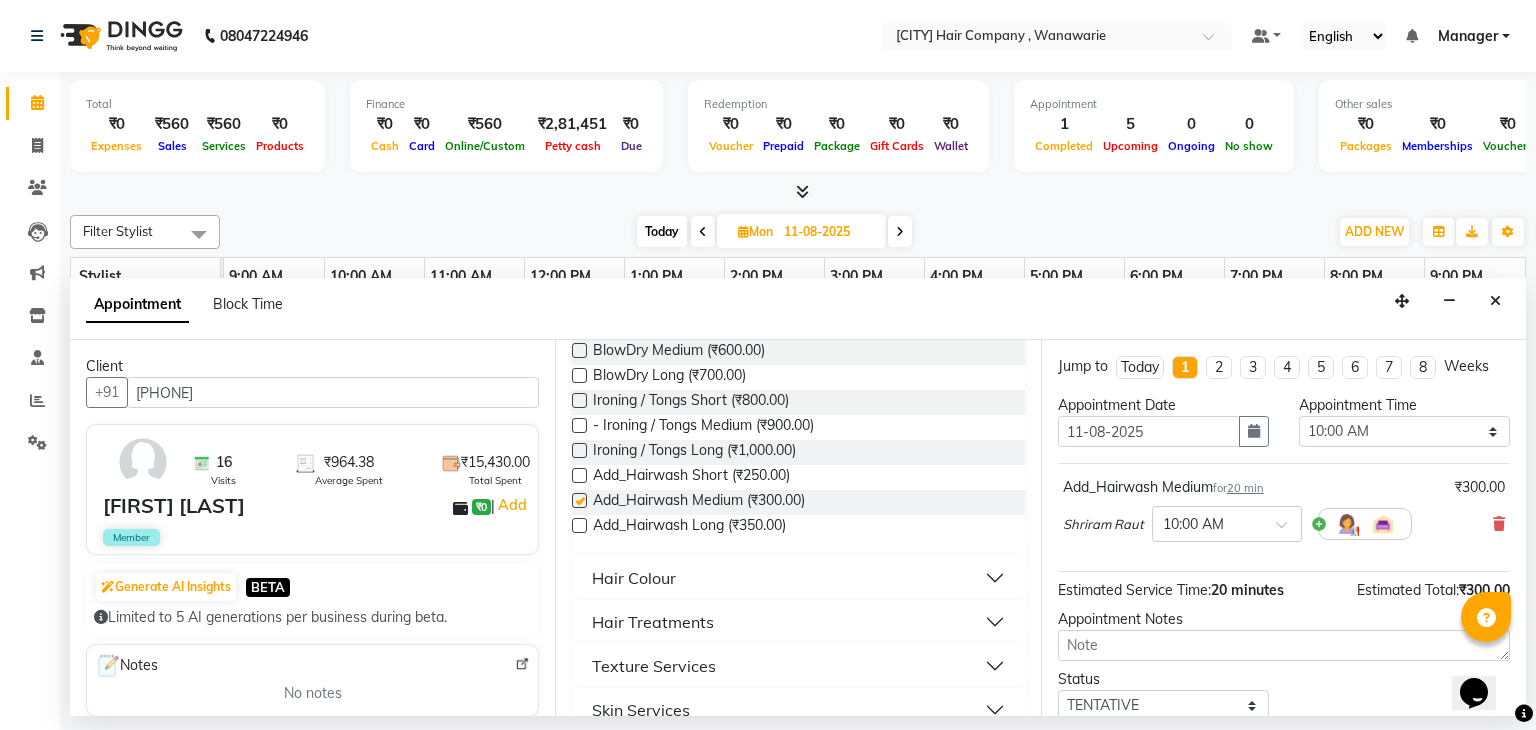 checkbox on "false" 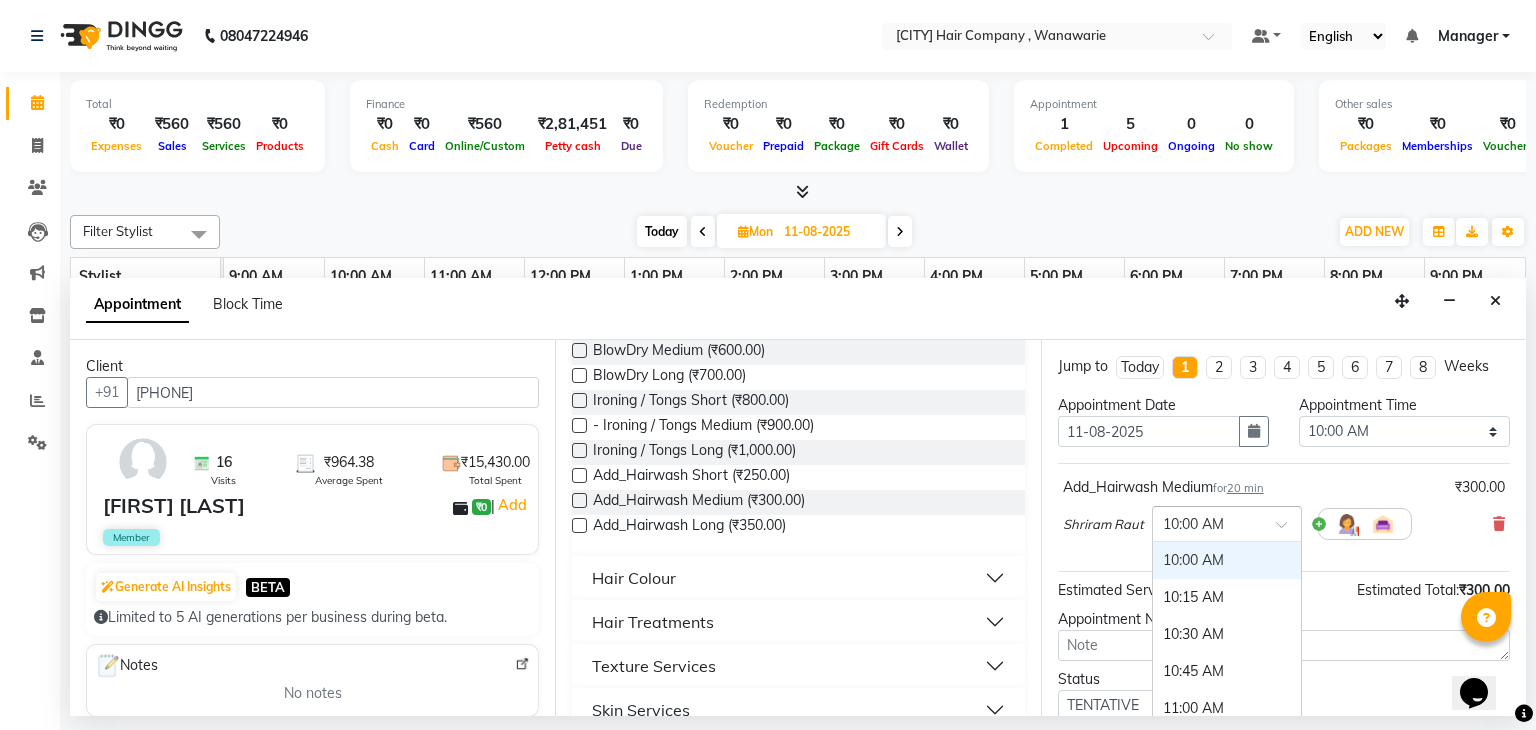 click at bounding box center (1227, 522) 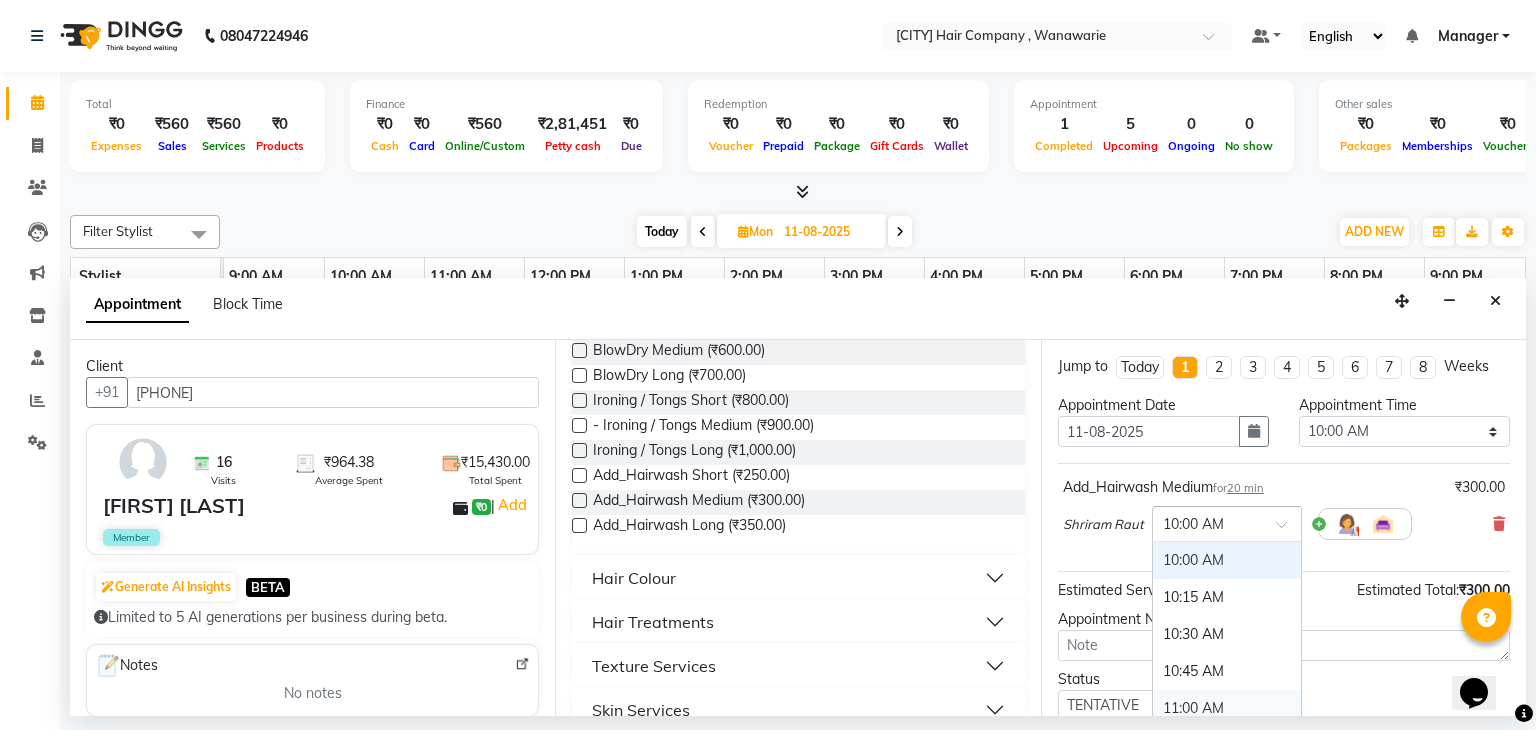 click on "11:00 AM" at bounding box center (1227, 708) 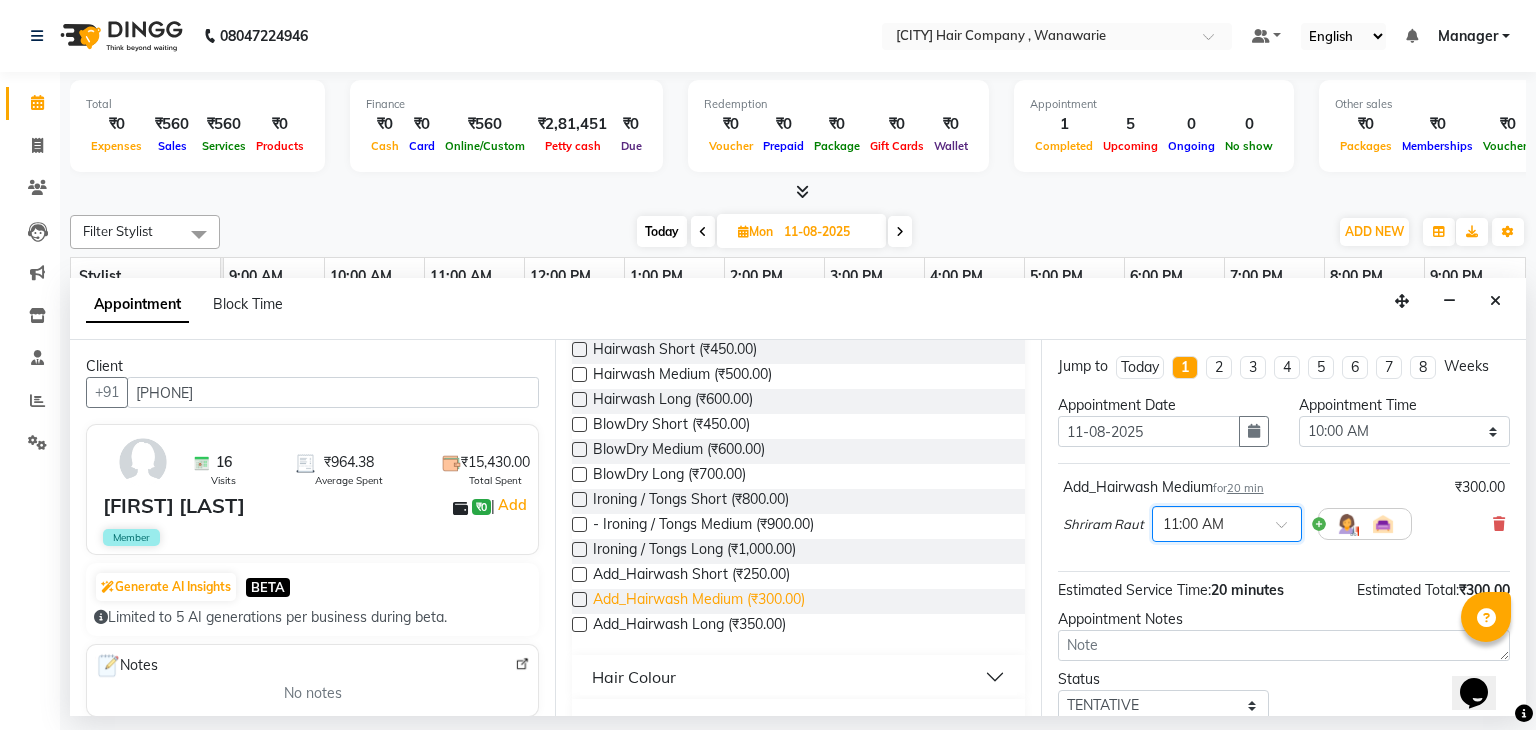scroll, scrollTop: 346, scrollLeft: 0, axis: vertical 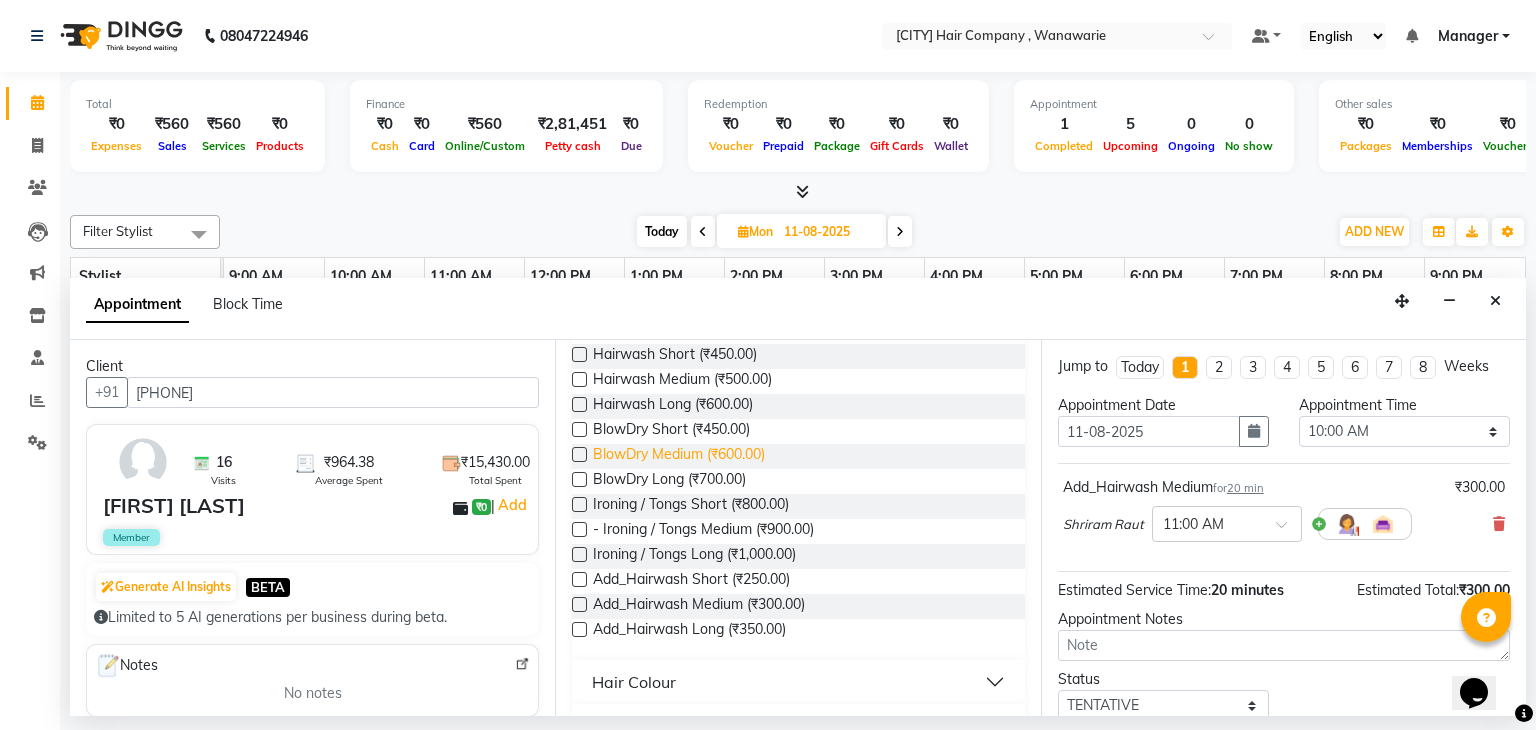 click on "BlowDry Medium (₹600.00)" at bounding box center (679, 456) 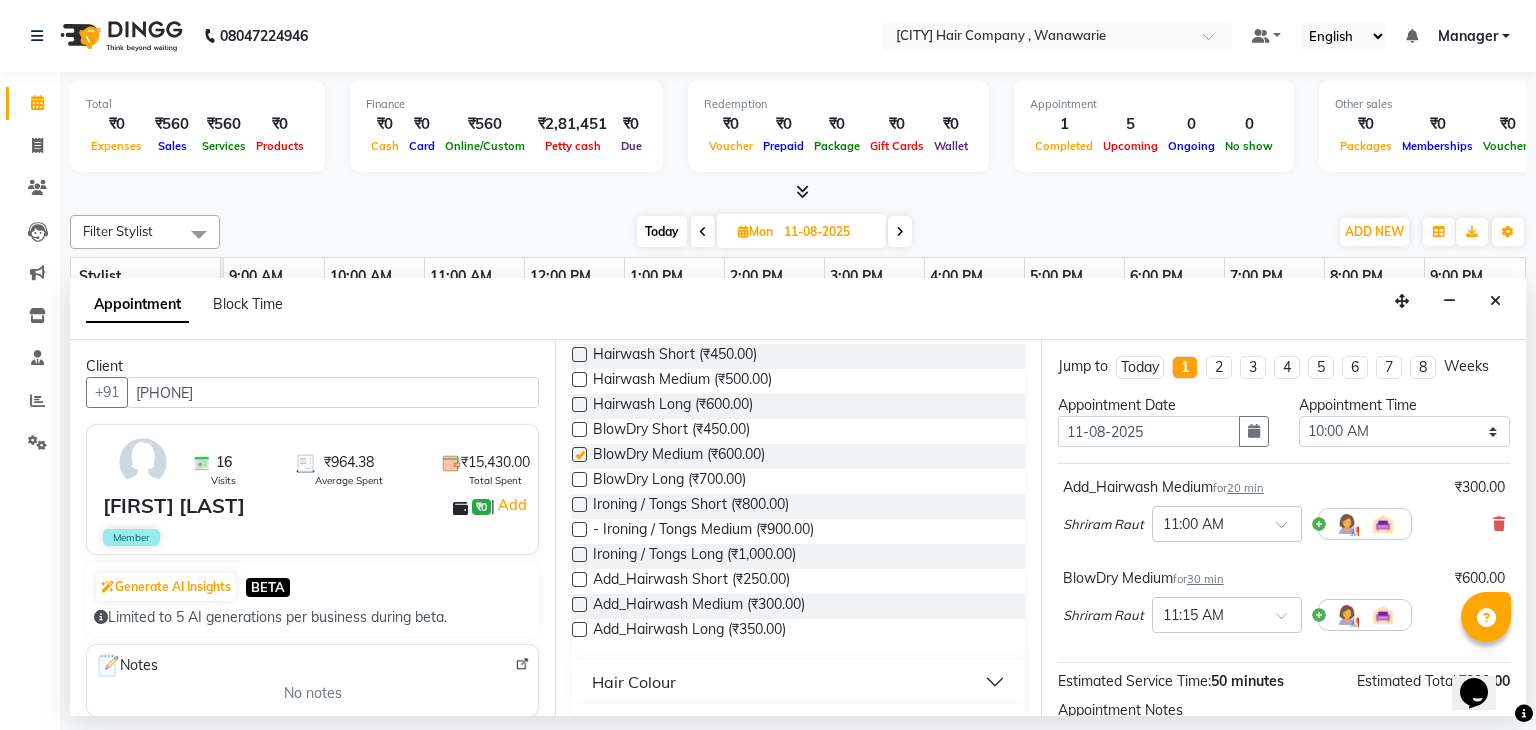 checkbox on "false" 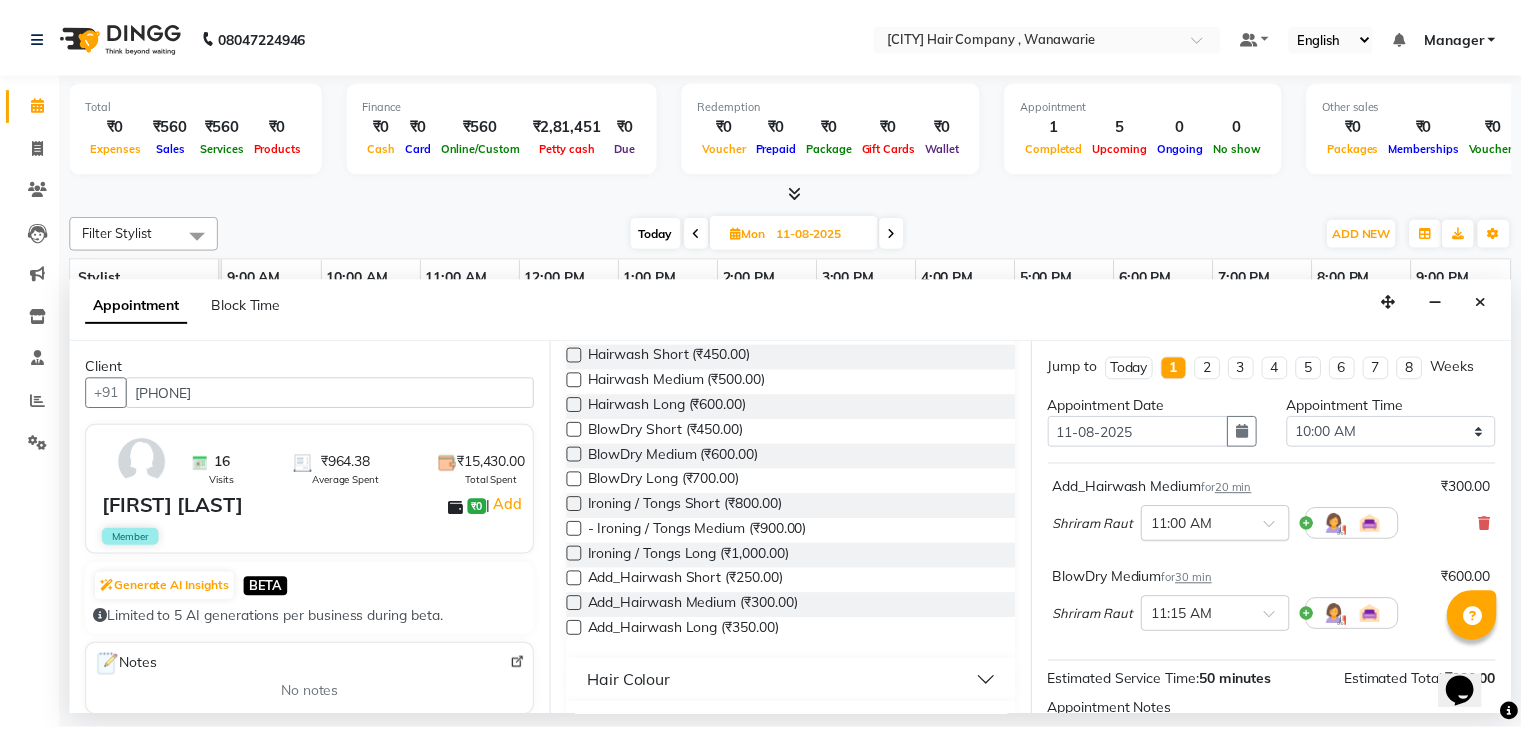 scroll, scrollTop: 220, scrollLeft: 0, axis: vertical 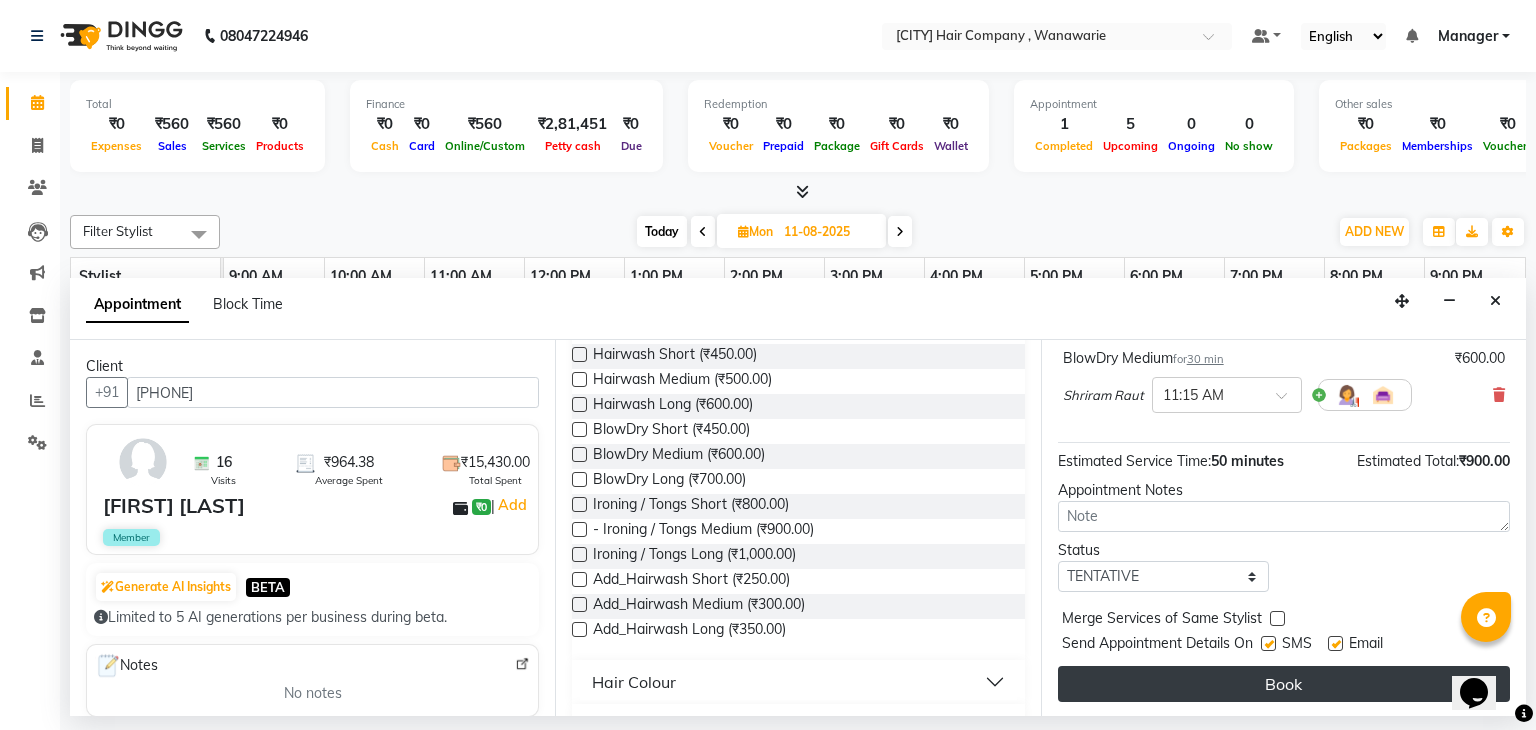 click on "Book" at bounding box center (1284, 684) 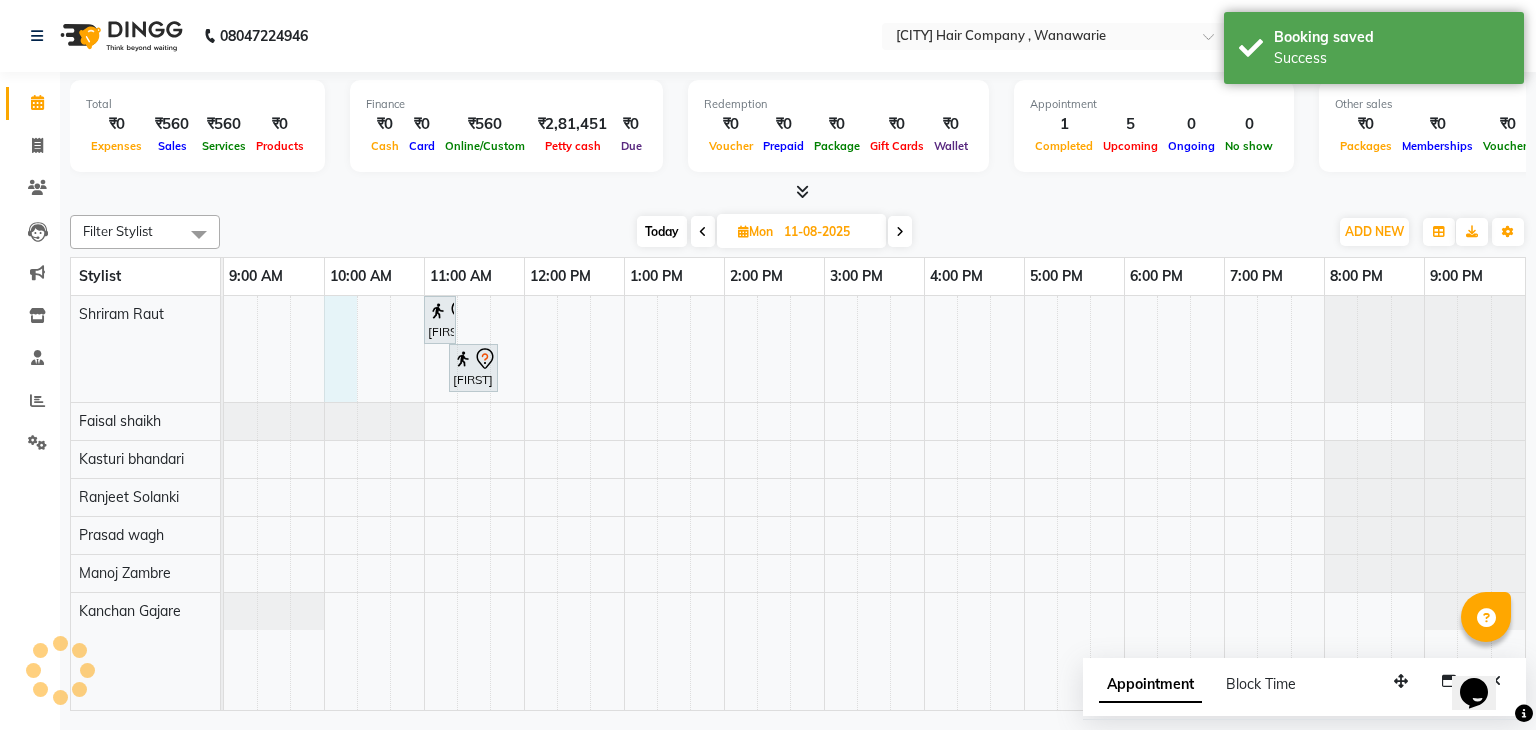 click on "[FIRST] [LAST], 11:00 AM-11:20 AM, Add_Hairwash Medium             [FIRST] [LAST], 11:15 AM-11:45 AM, BlowDry Medium" at bounding box center [874, 503] 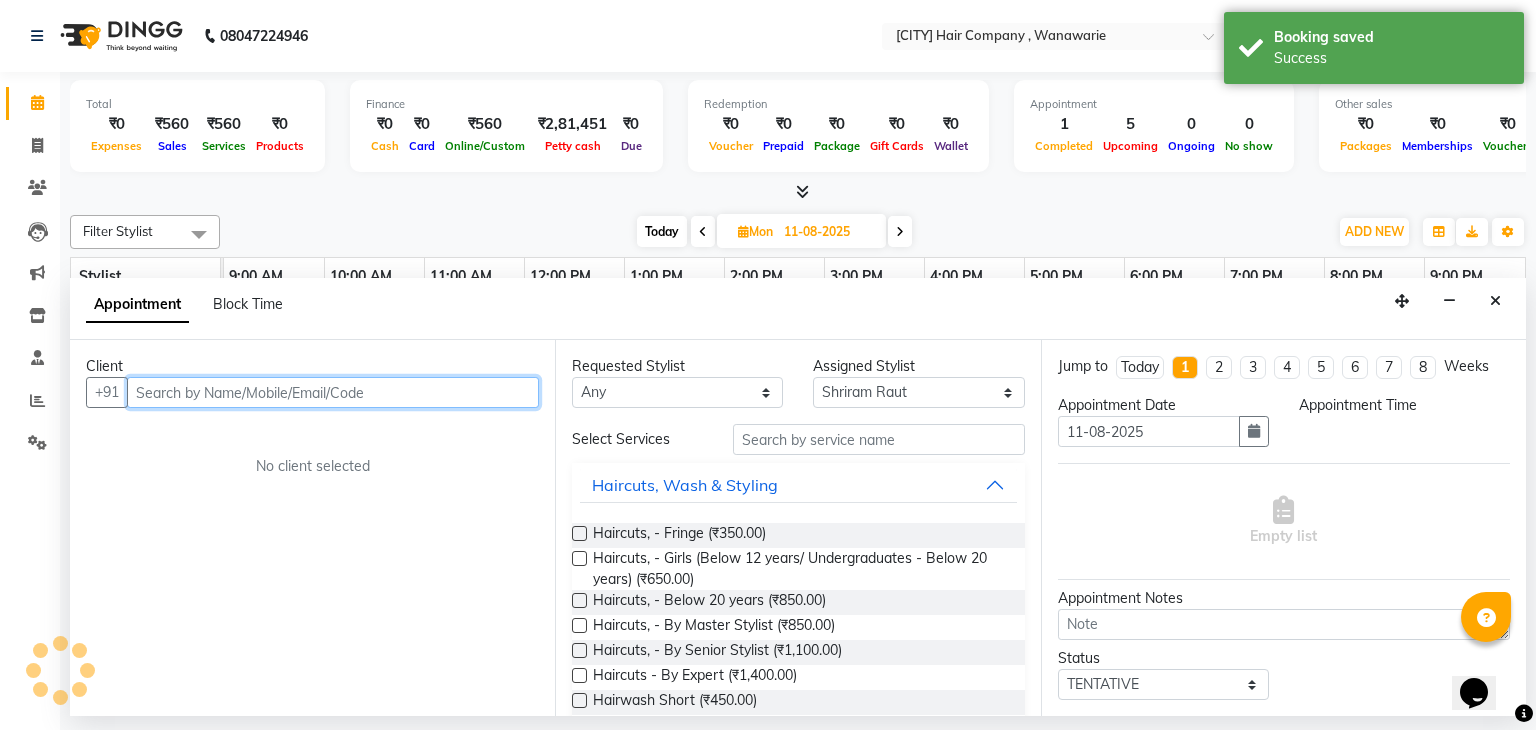 select on "600" 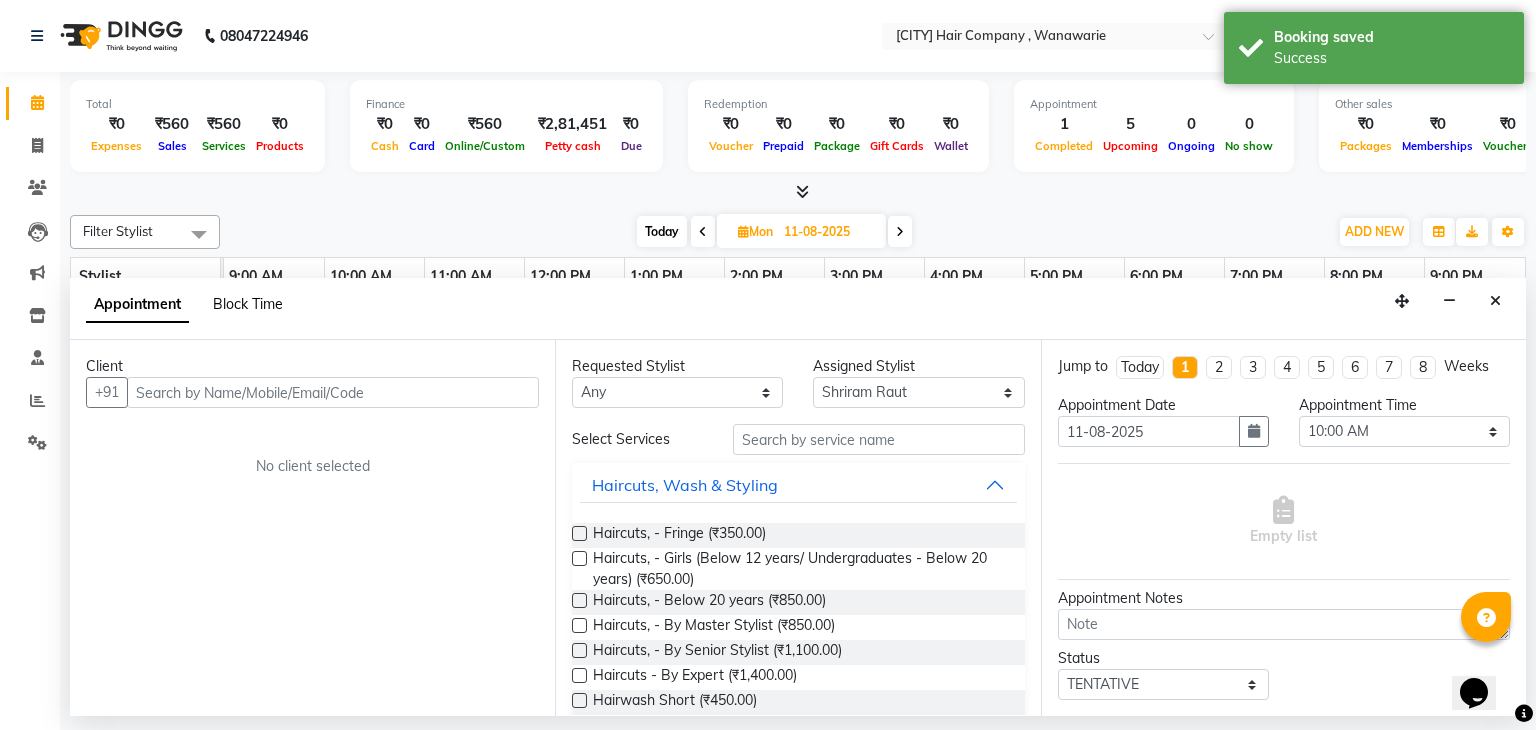 click on "Block Time" at bounding box center (248, 304) 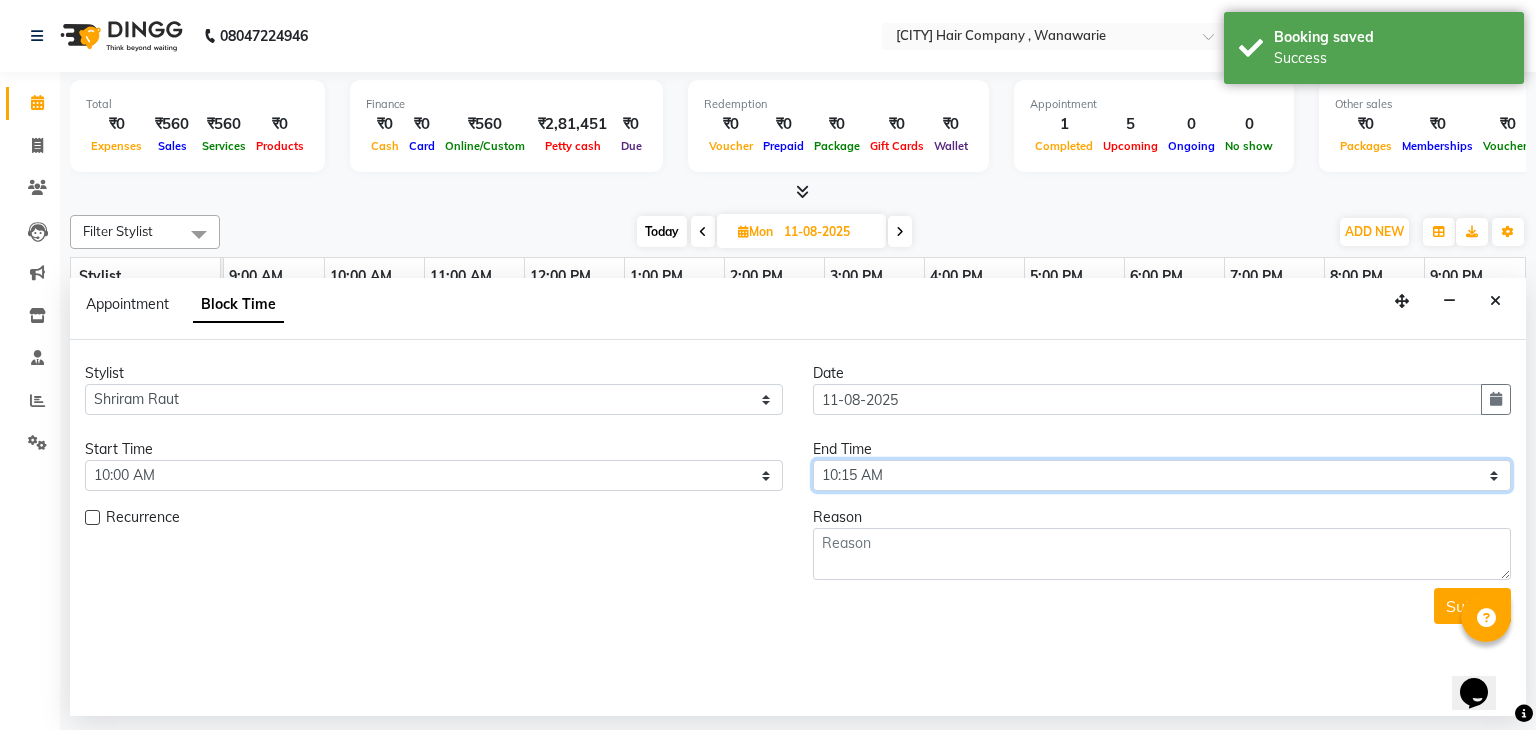 click on "Select 10:00 AM 10:15 AM 10:30 AM 10:45 AM 11:00 AM 11:15 AM 11:30 AM 11:45 AM 12:00 PM 12:15 PM 12:30 PM 12:45 PM 01:00 PM 01:15 PM 01:30 PM 01:45 PM 02:00 PM 02:15 PM 02:30 PM 02:45 PM 03:00 PM 03:15 PM 03:30 PM 03:45 PM 04:00 PM 04:15 PM 04:30 PM 04:45 PM 05:00 PM 05:15 PM 05:30 PM 05:45 PM 06:00 PM 06:15 PM 06:30 PM 06:45 PM 07:00 PM 07:15 PM 07:30 PM 07:45 PM 08:00 PM 08:15 PM 08:30 PM 08:45 PM 09:00 PM" at bounding box center [1162, 475] 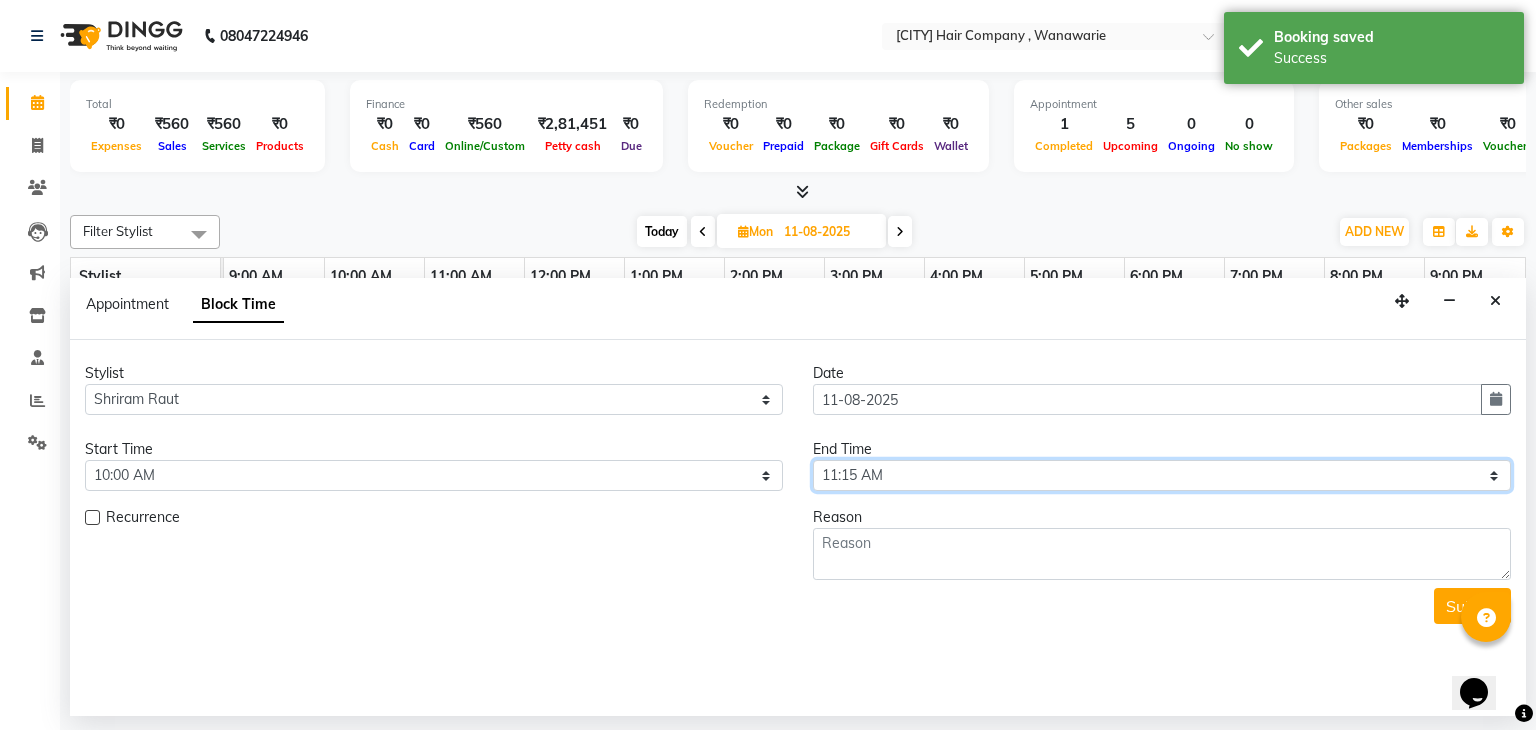 click on "Select 10:00 AM 10:15 AM 10:30 AM 10:45 AM 11:00 AM 11:15 AM 11:30 AM 11:45 AM 12:00 PM 12:15 PM 12:30 PM 12:45 PM 01:00 PM 01:15 PM 01:30 PM 01:45 PM 02:00 PM 02:15 PM 02:30 PM 02:45 PM 03:00 PM 03:15 PM 03:30 PM 03:45 PM 04:00 PM 04:15 PM 04:30 PM 04:45 PM 05:00 PM 05:15 PM 05:30 PM 05:45 PM 06:00 PM 06:15 PM 06:30 PM 06:45 PM 07:00 PM 07:15 PM 07:30 PM 07:45 PM 08:00 PM 08:15 PM 08:30 PM 08:45 PM 09:00 PM" at bounding box center [1162, 475] 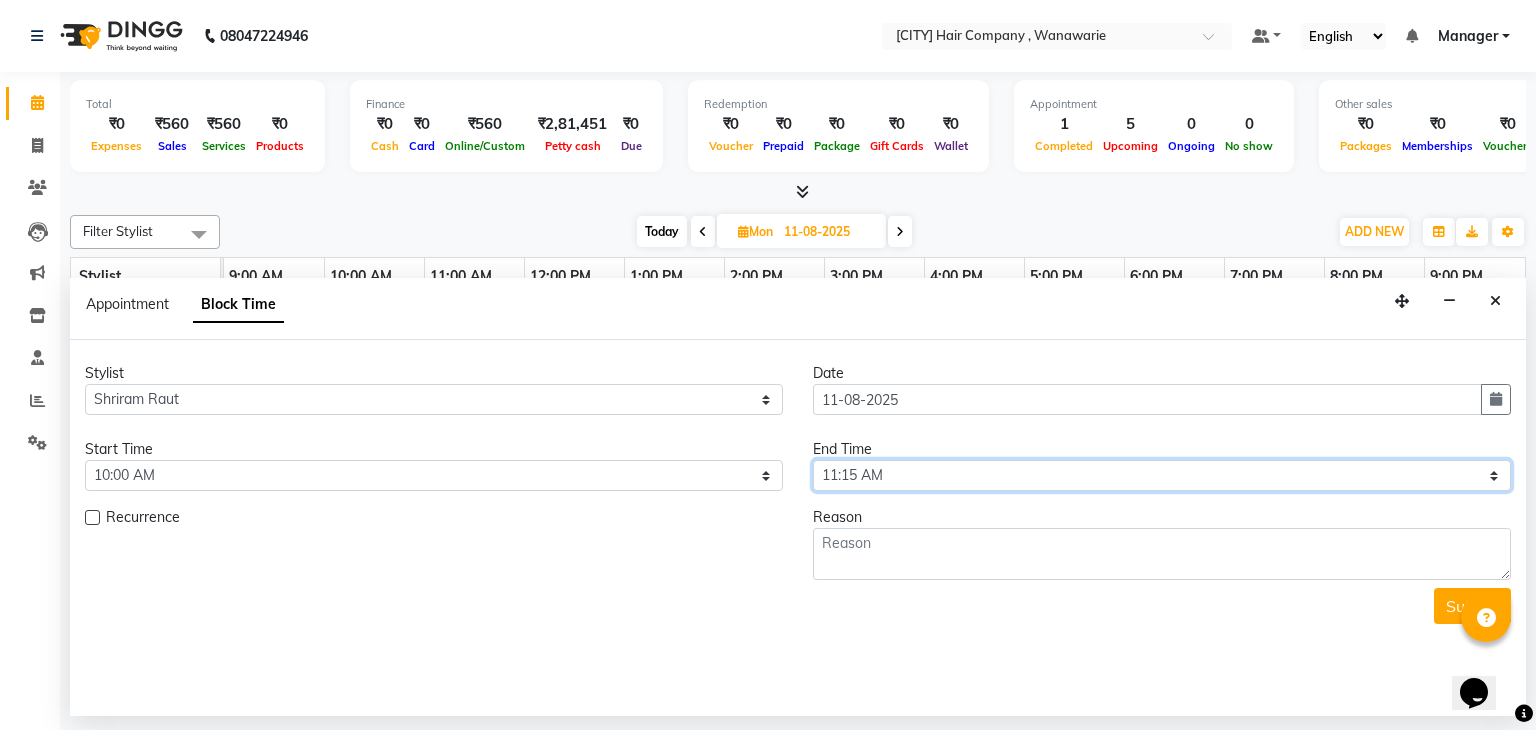 click on "Select 10:00 AM 10:15 AM 10:30 AM 10:45 AM 11:00 AM 11:15 AM 11:30 AM 11:45 AM 12:00 PM 12:15 PM 12:30 PM 12:45 PM 01:00 PM 01:15 PM 01:30 PM 01:45 PM 02:00 PM 02:15 PM 02:30 PM 02:45 PM 03:00 PM 03:15 PM 03:30 PM 03:45 PM 04:00 PM 04:15 PM 04:30 PM 04:45 PM 05:00 PM 05:15 PM 05:30 PM 05:45 PM 06:00 PM 06:15 PM 06:30 PM 06:45 PM 07:00 PM 07:15 PM 07:30 PM 07:45 PM 08:00 PM 08:15 PM 08:30 PM 08:45 PM 09:00 PM" at bounding box center (1162, 475) 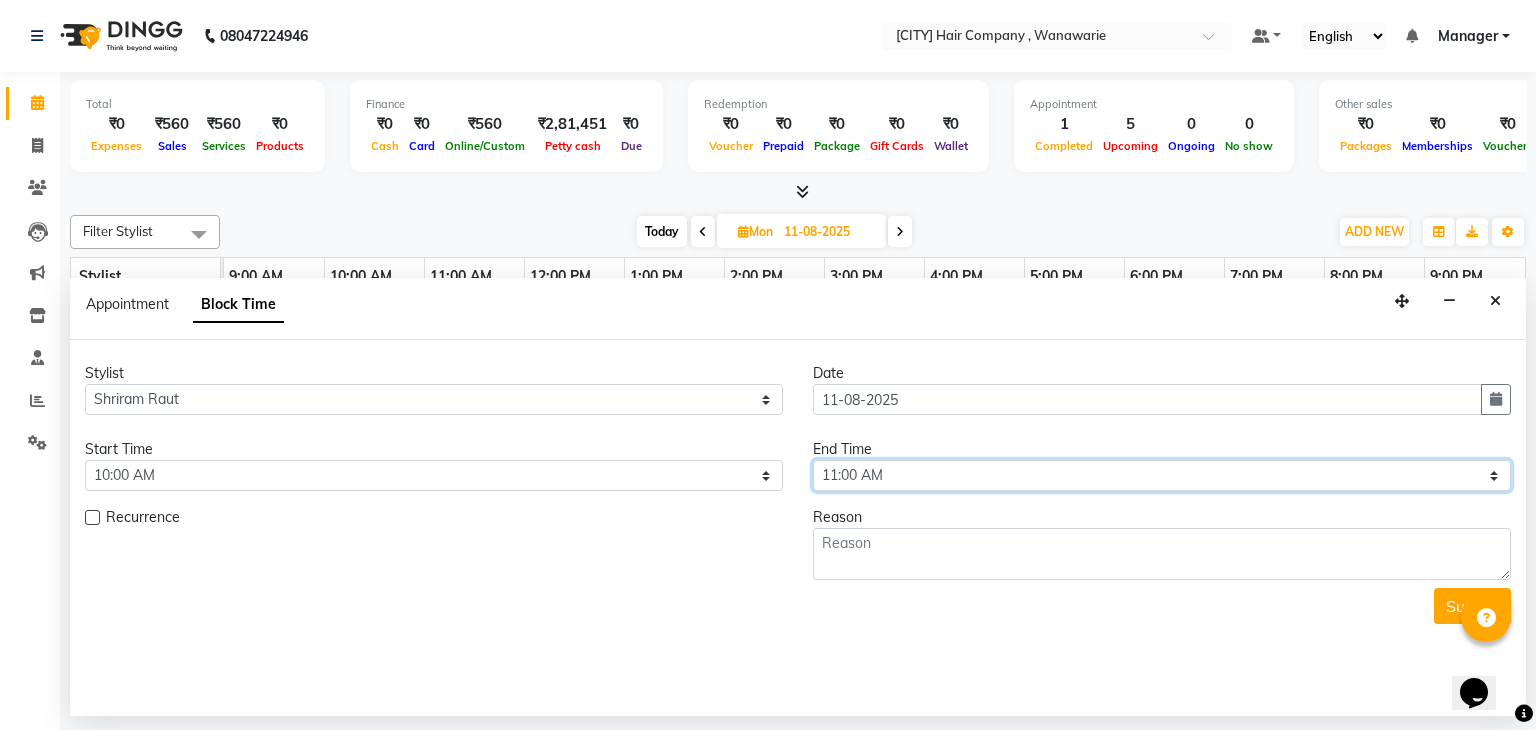 click on "Select 10:00 AM 10:15 AM 10:30 AM 10:45 AM 11:00 AM 11:15 AM 11:30 AM 11:45 AM 12:00 PM 12:15 PM 12:30 PM 12:45 PM 01:00 PM 01:15 PM 01:30 PM 01:45 PM 02:00 PM 02:15 PM 02:30 PM 02:45 PM 03:00 PM 03:15 PM 03:30 PM 03:45 PM 04:00 PM 04:15 PM 04:30 PM 04:45 PM 05:00 PM 05:15 PM 05:30 PM 05:45 PM 06:00 PM 06:15 PM 06:30 PM 06:45 PM 07:00 PM 07:15 PM 07:30 PM 07:45 PM 08:00 PM 08:15 PM 08:30 PM 08:45 PM 09:00 PM" at bounding box center (1162, 475) 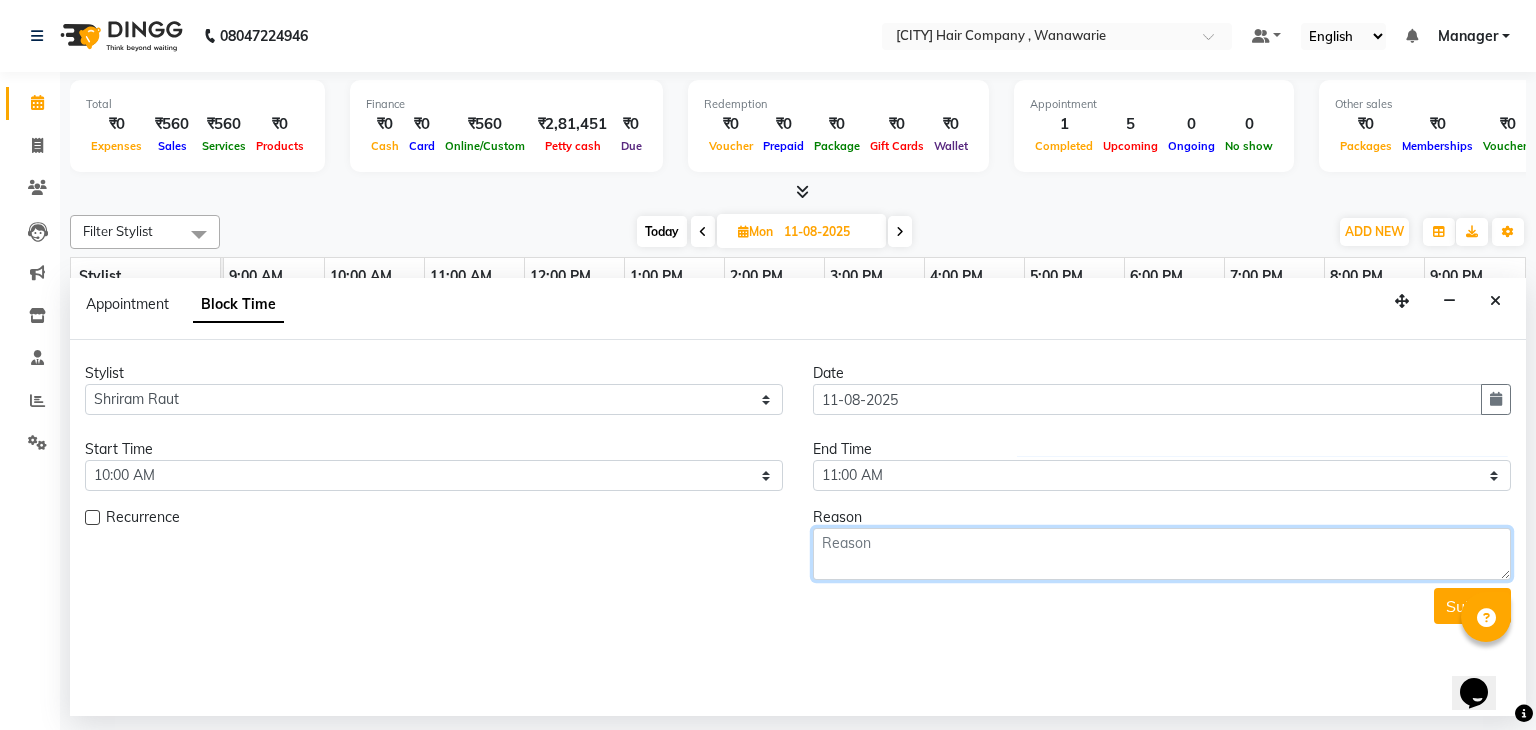 click at bounding box center [1162, 554] 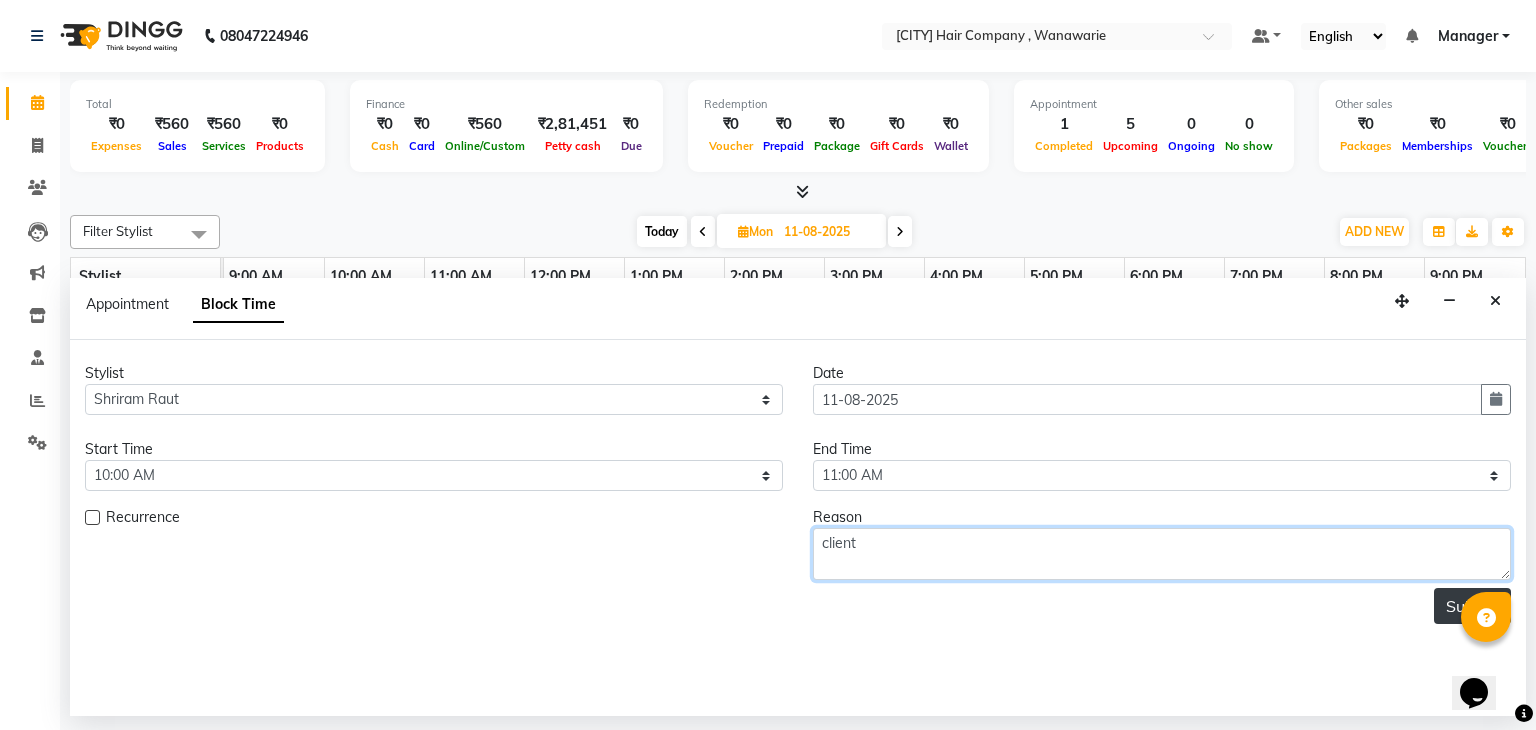 type on "client" 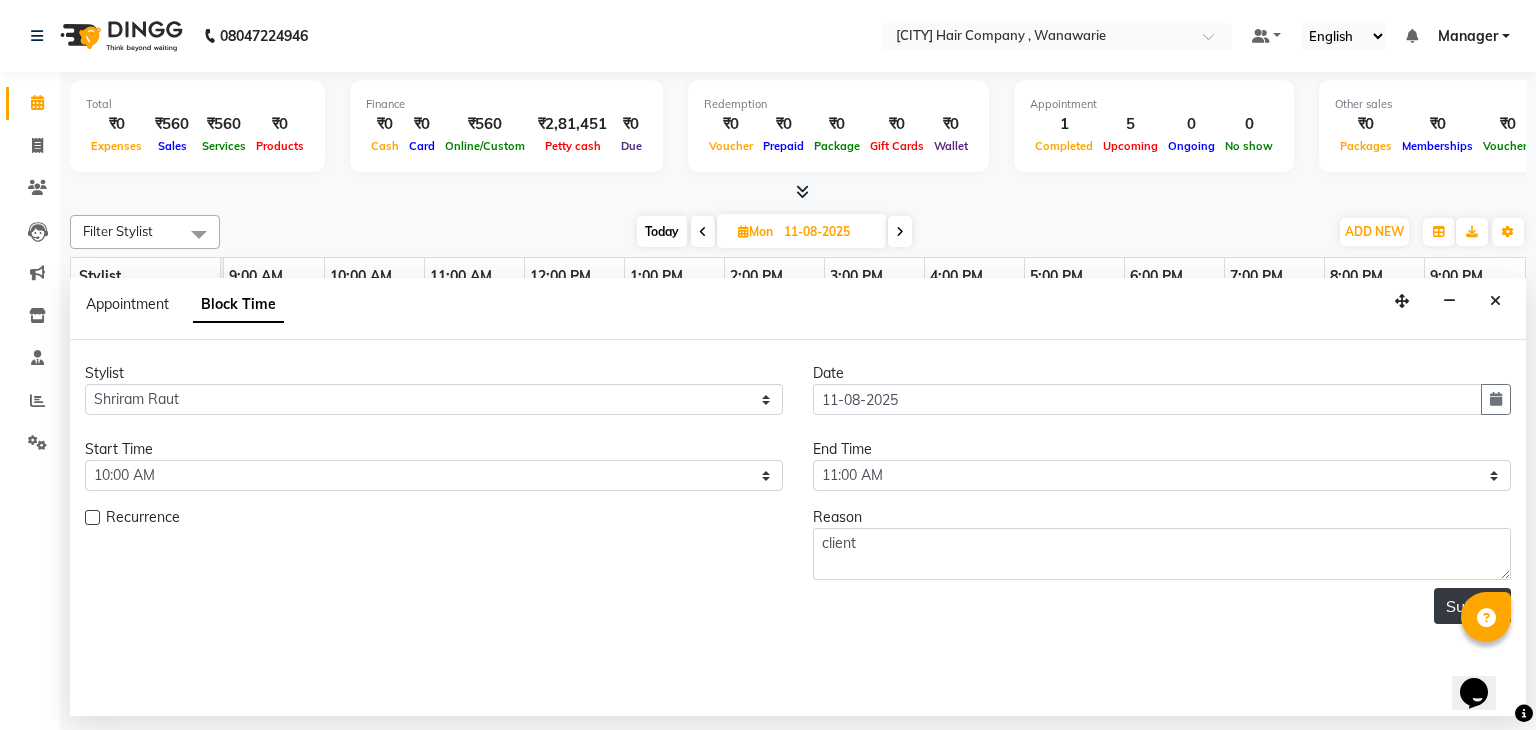 click on "Submit" at bounding box center [1472, 606] 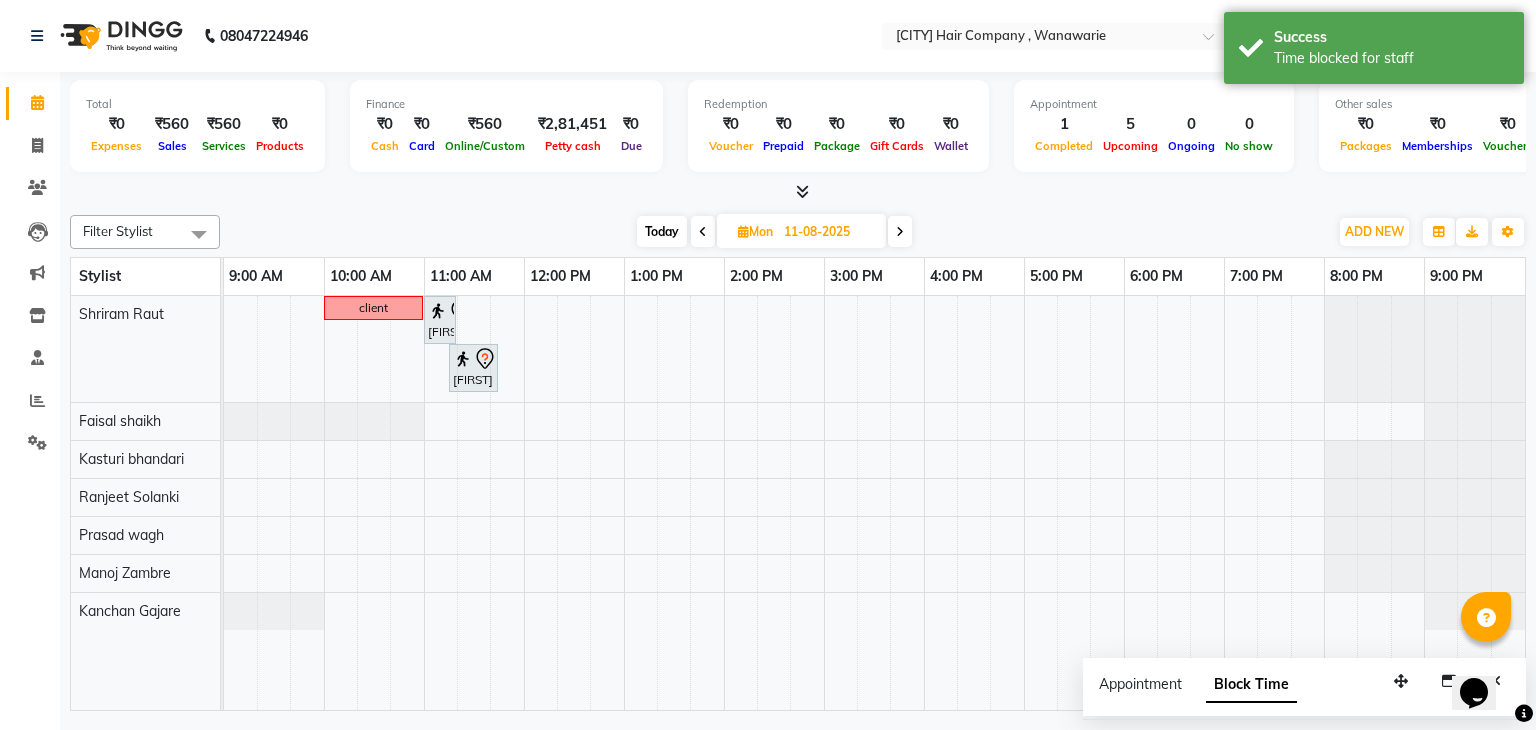click on "Today" at bounding box center (662, 231) 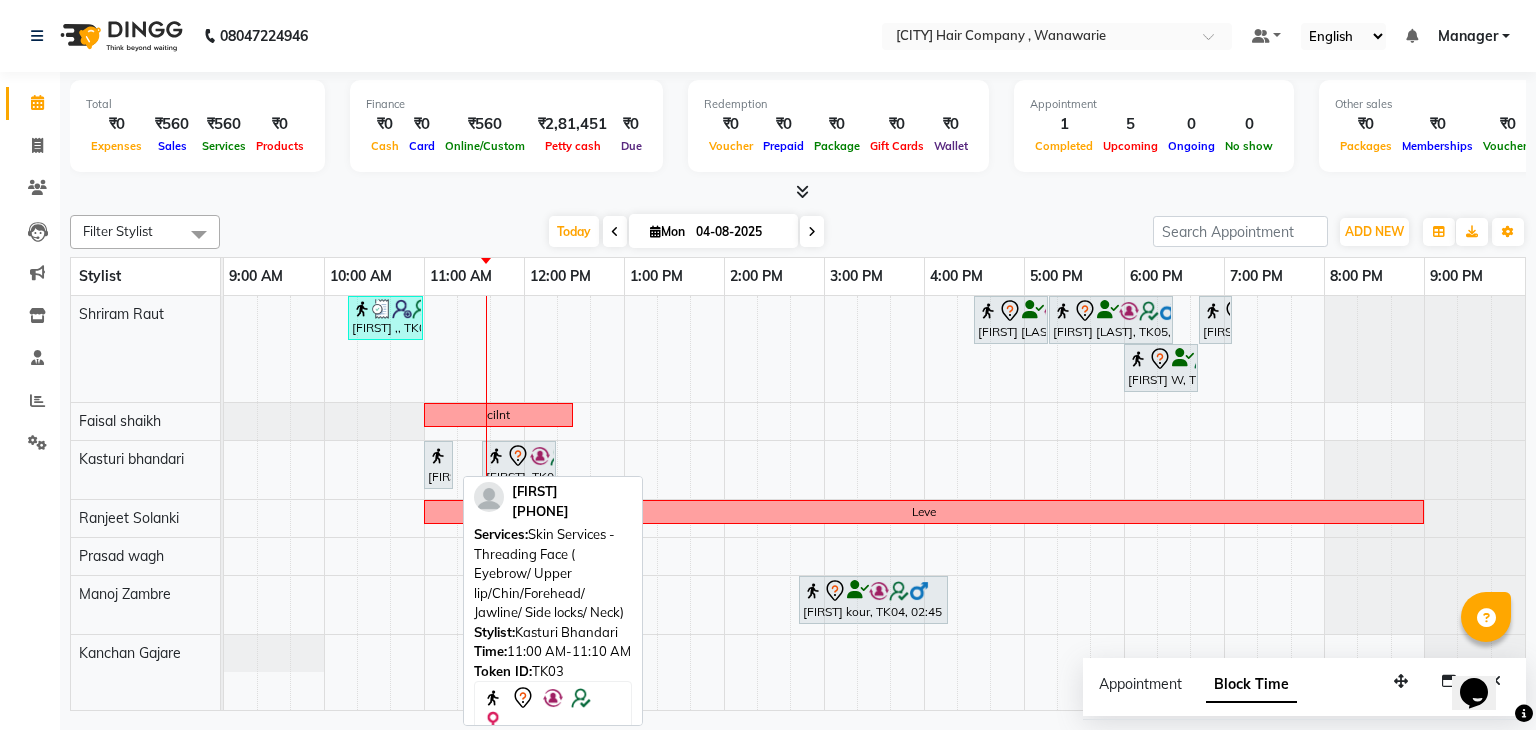 click at bounding box center [438, 456] 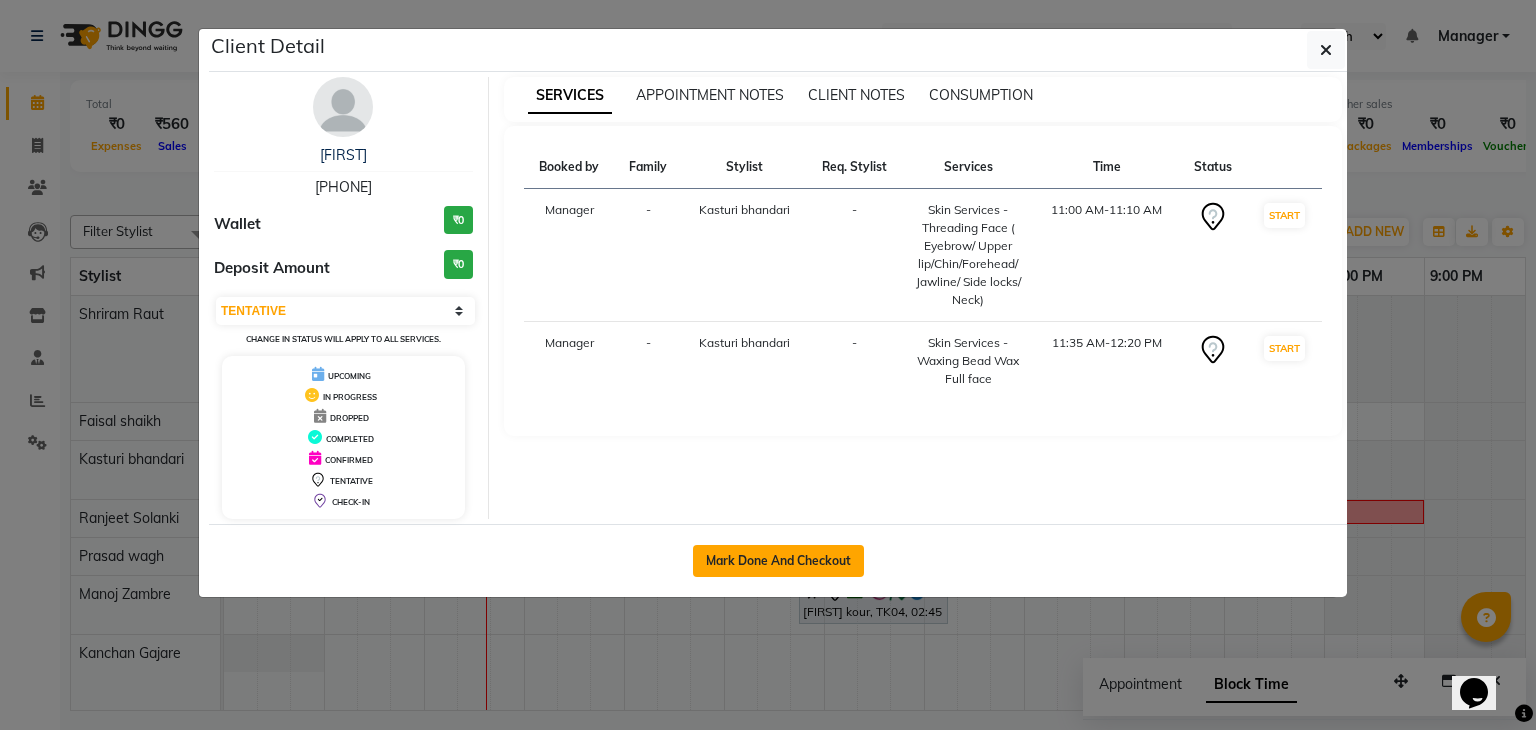 click on "Mark Done And Checkout" 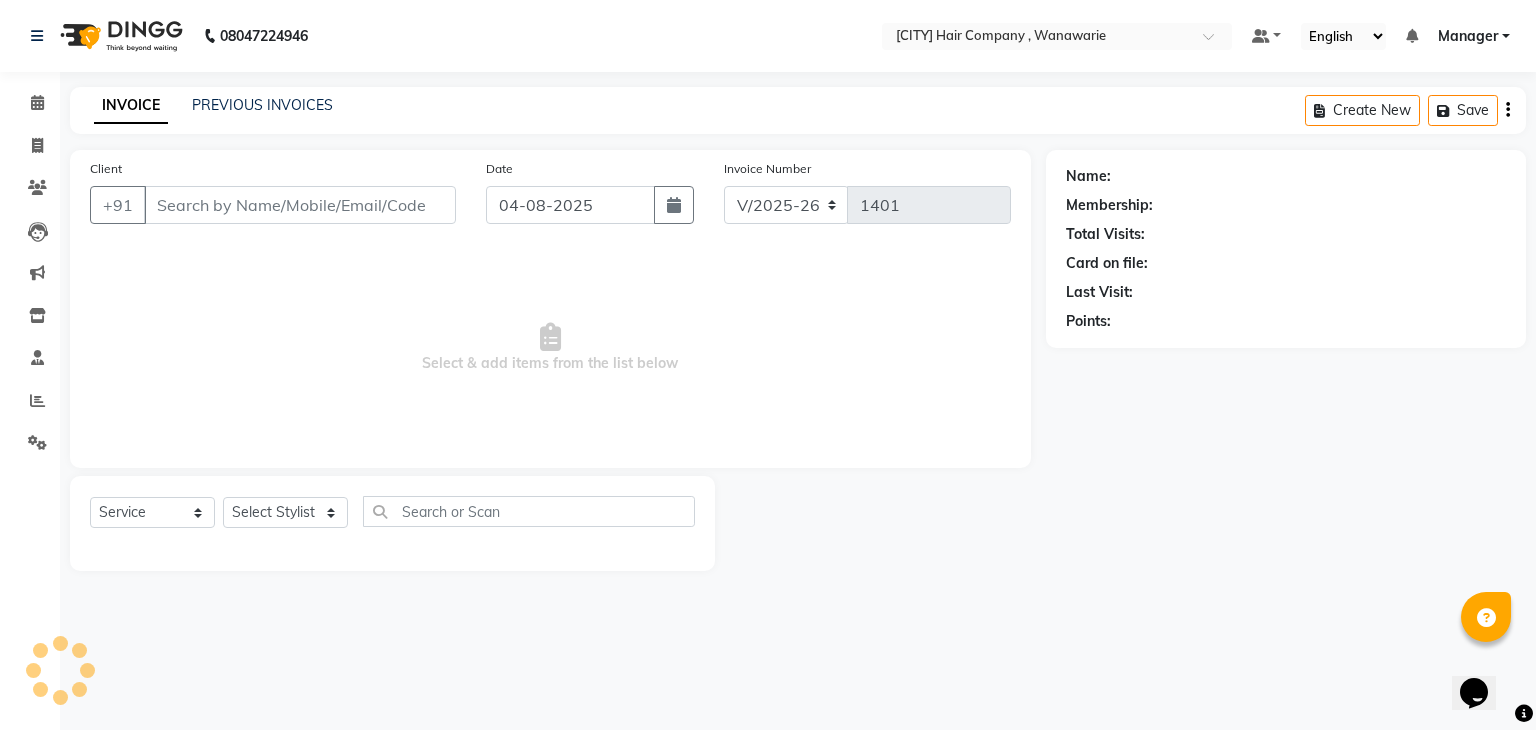 type on "[PHONE]" 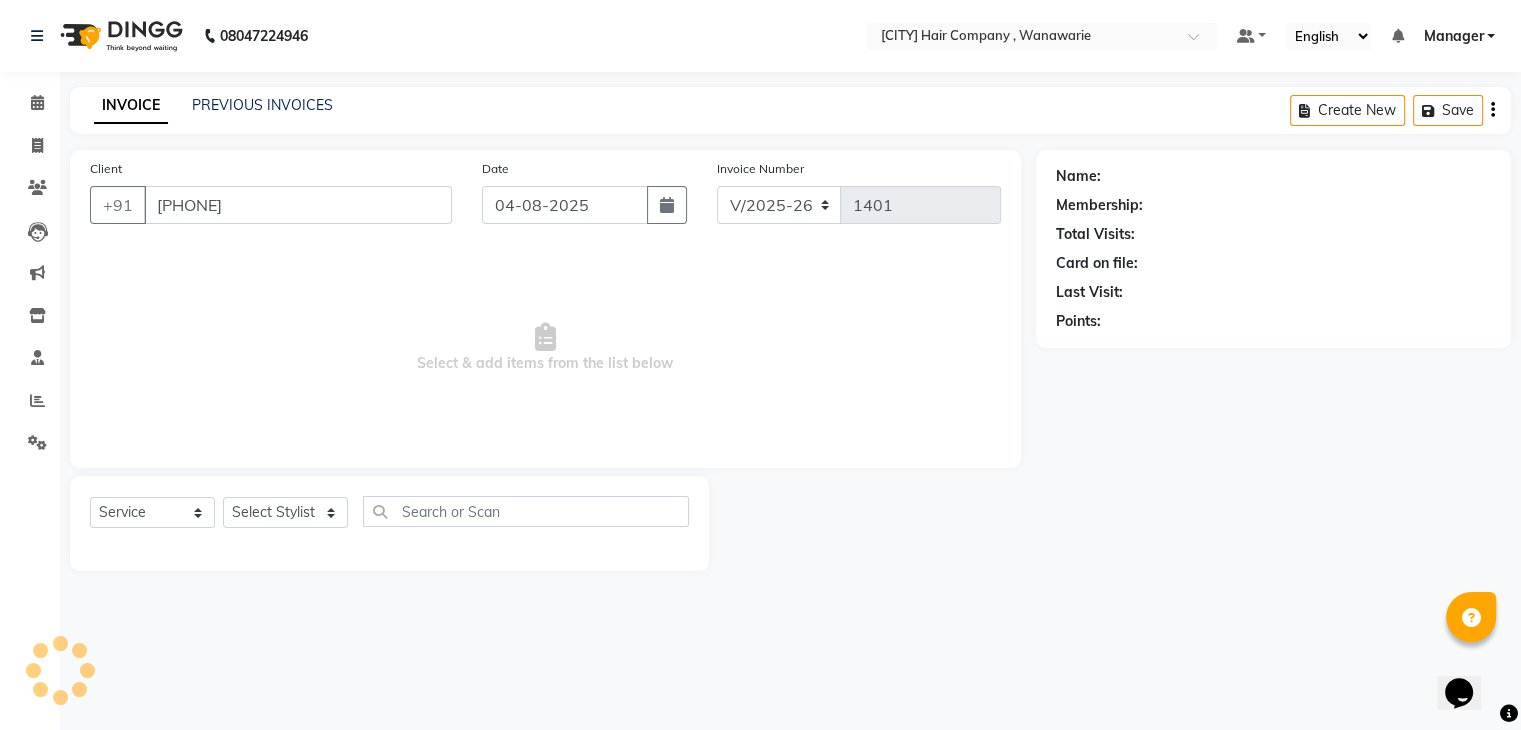 select on "74579" 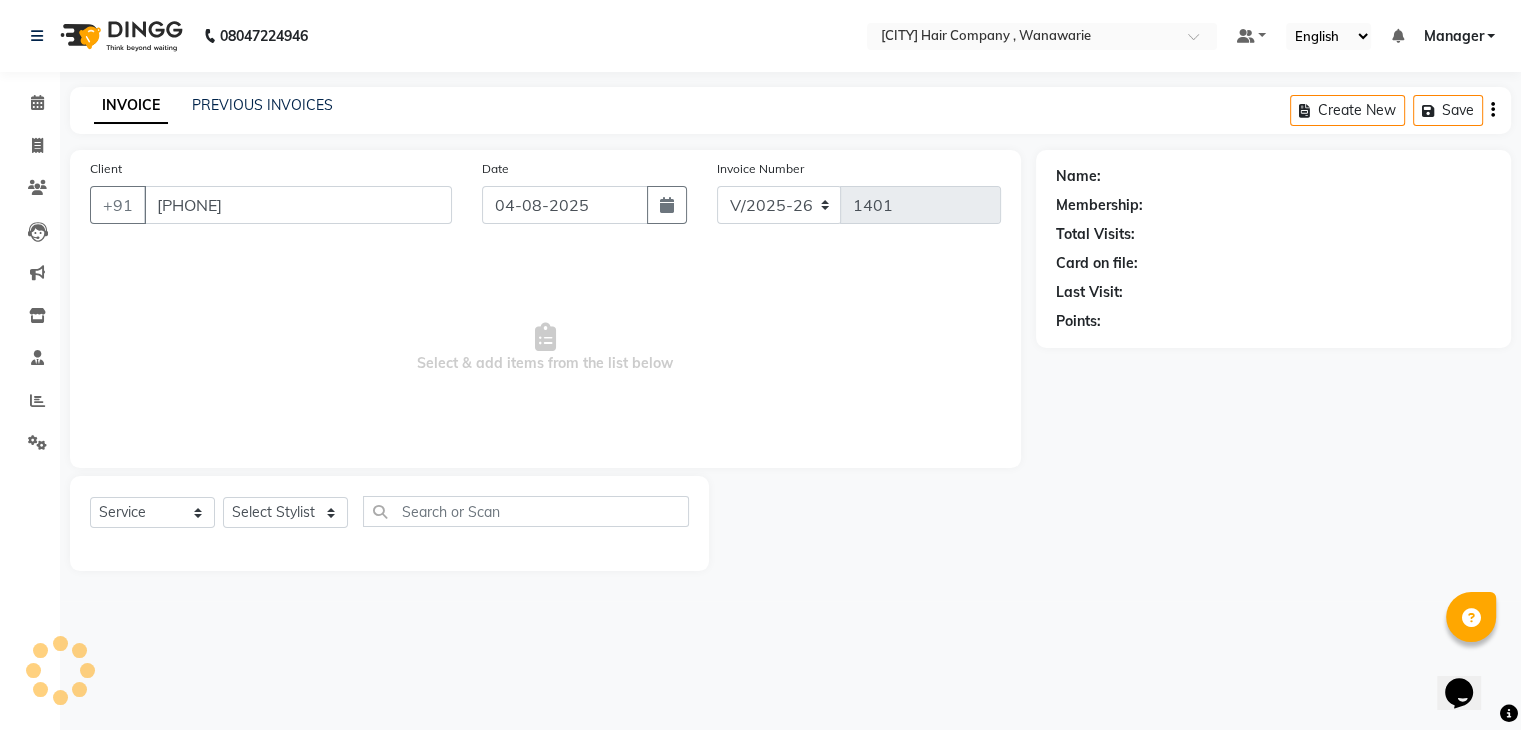 select on "1: Object" 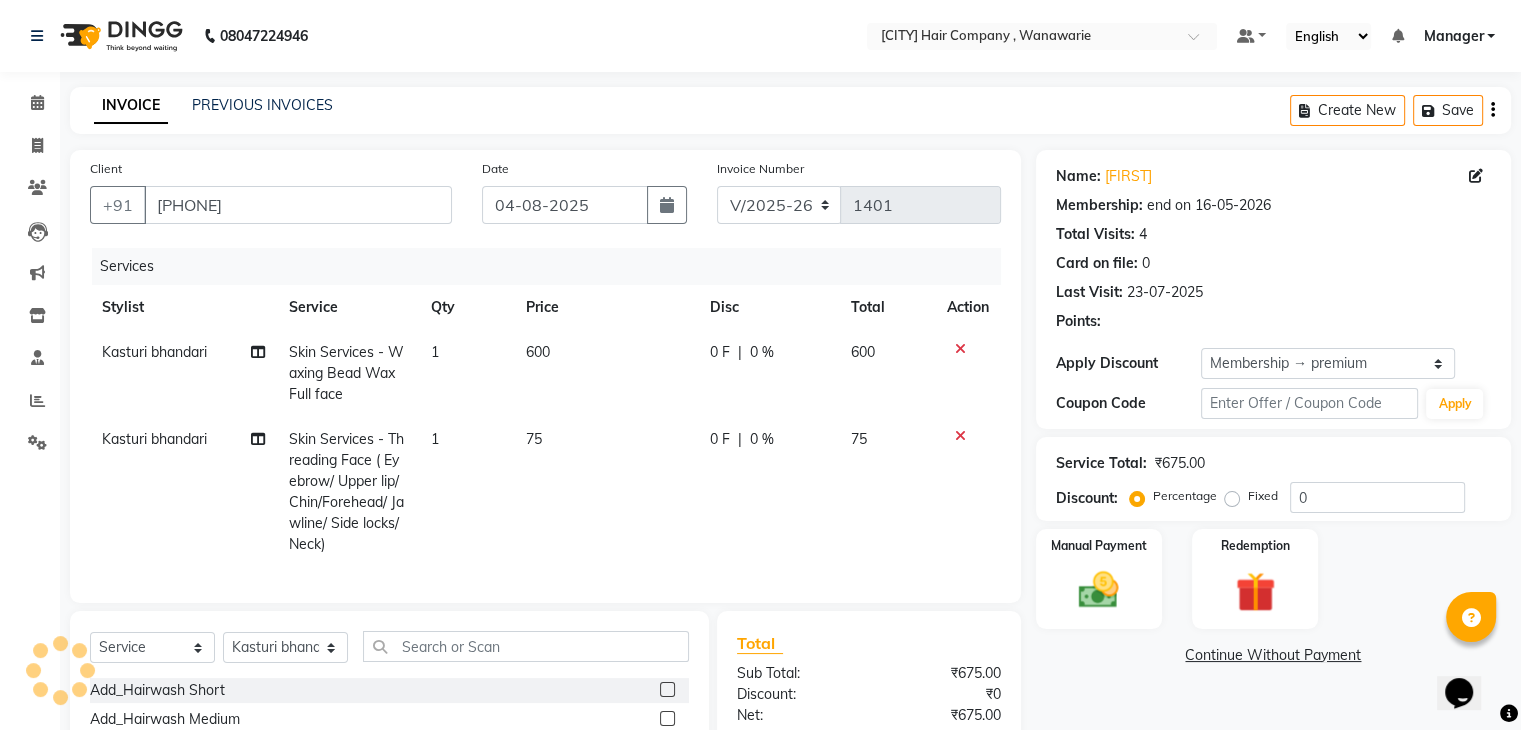 type on "20" 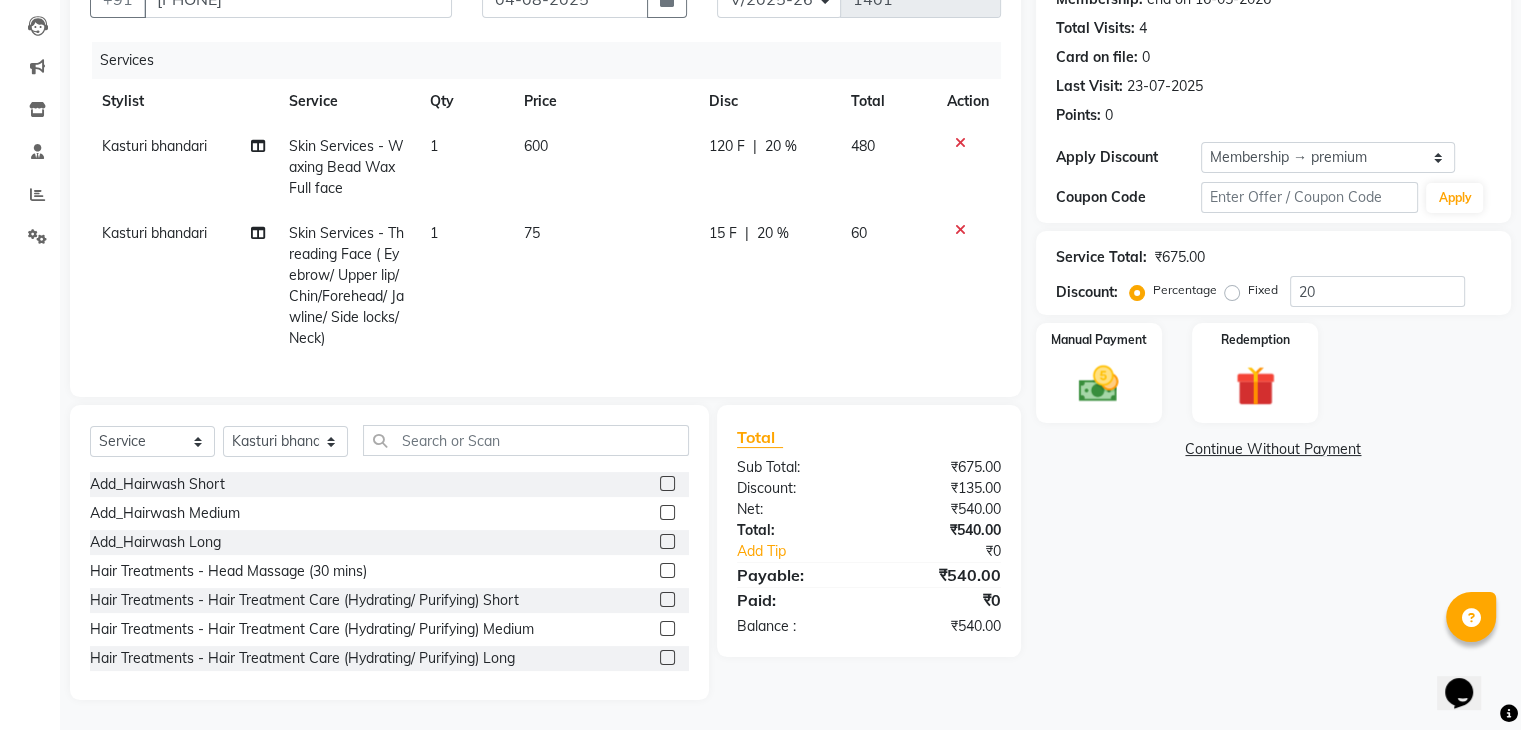 scroll, scrollTop: 222, scrollLeft: 0, axis: vertical 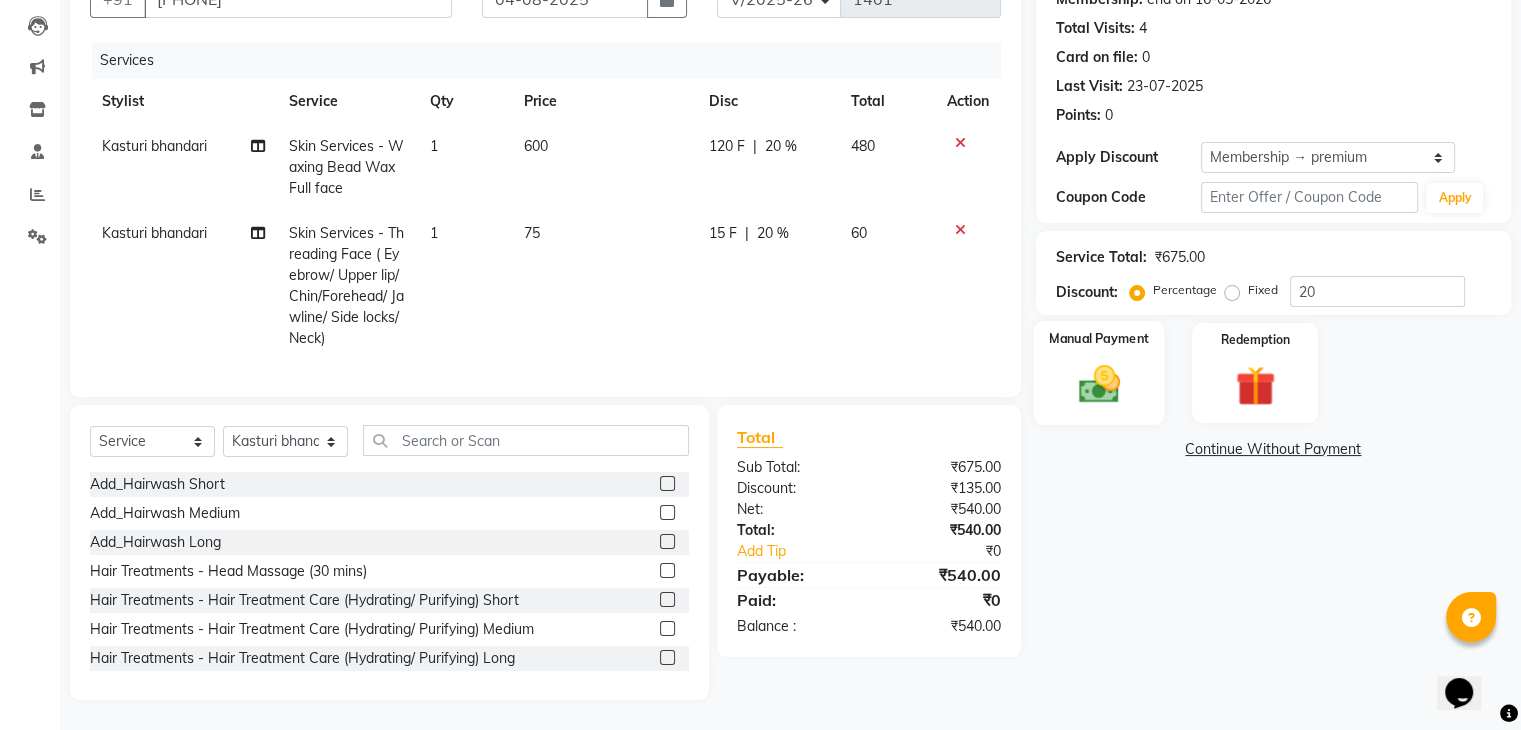click on "Manual Payment" 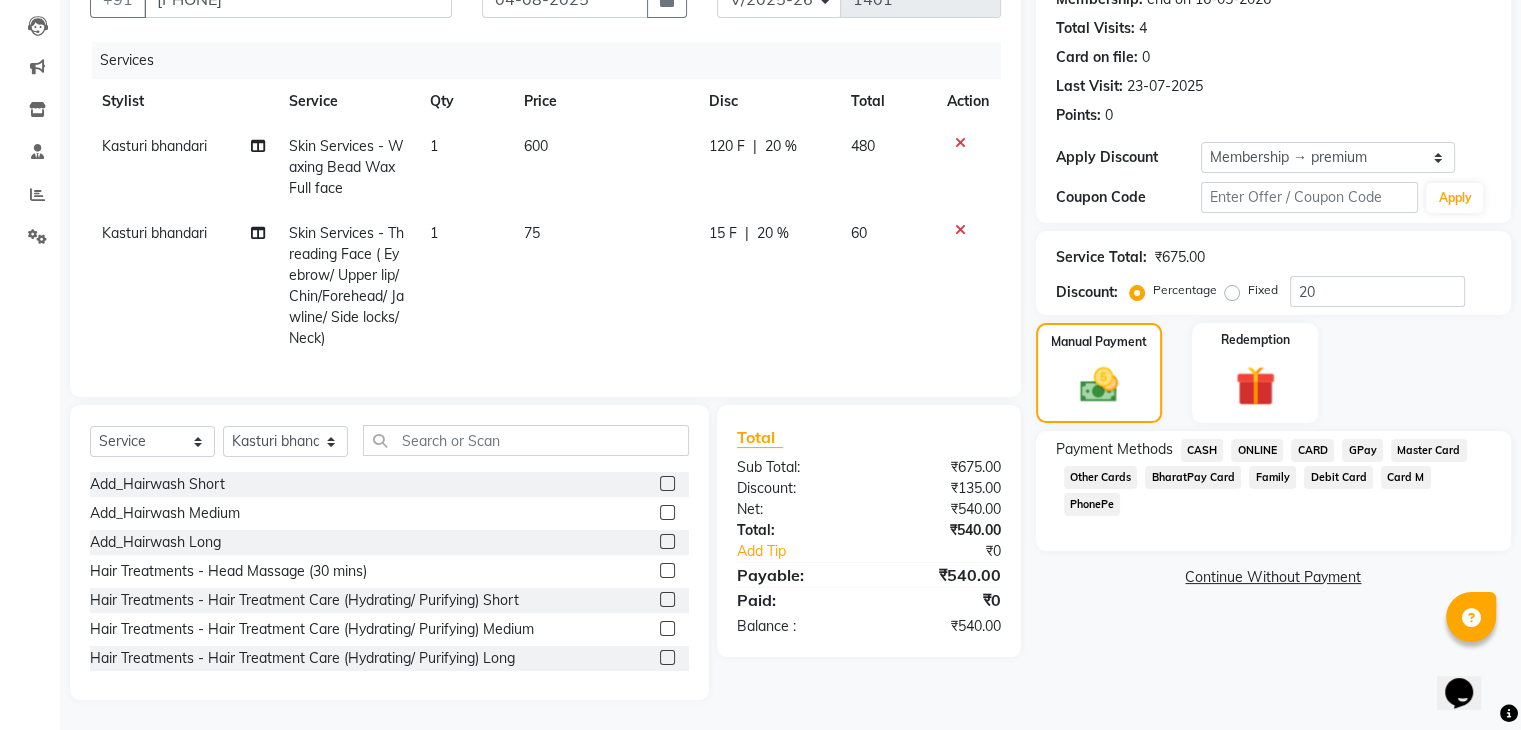 click on "CASH" 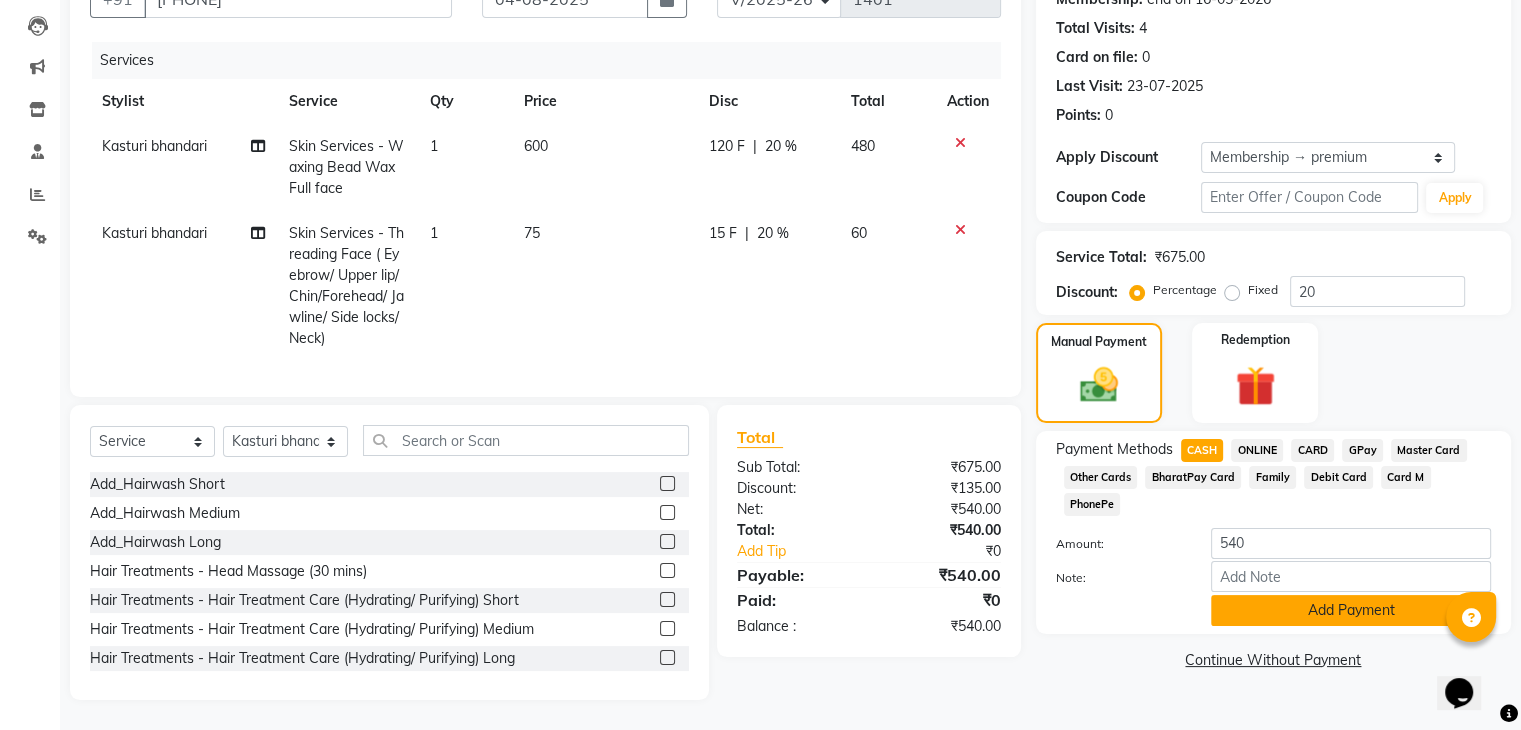click on "Add Payment" 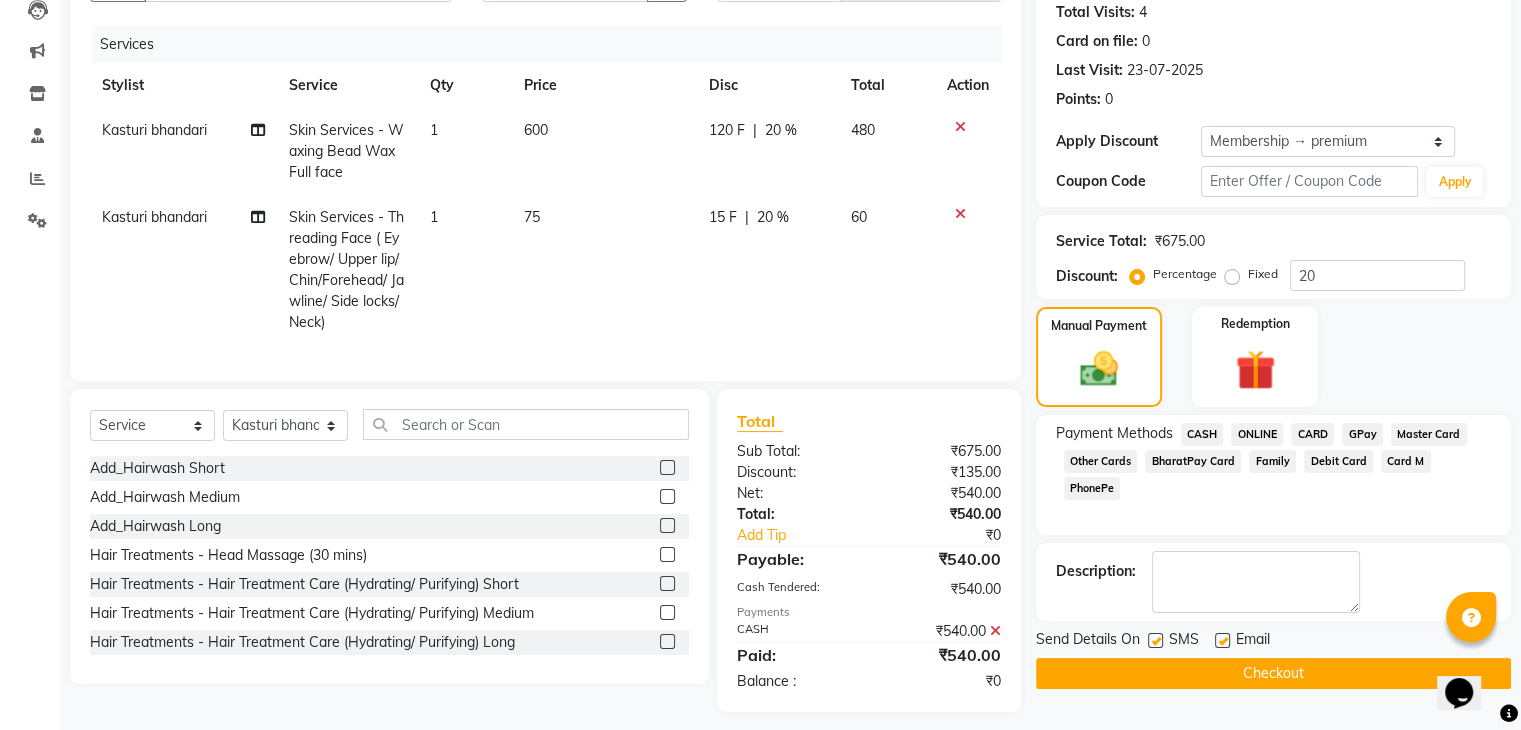 scroll, scrollTop: 249, scrollLeft: 0, axis: vertical 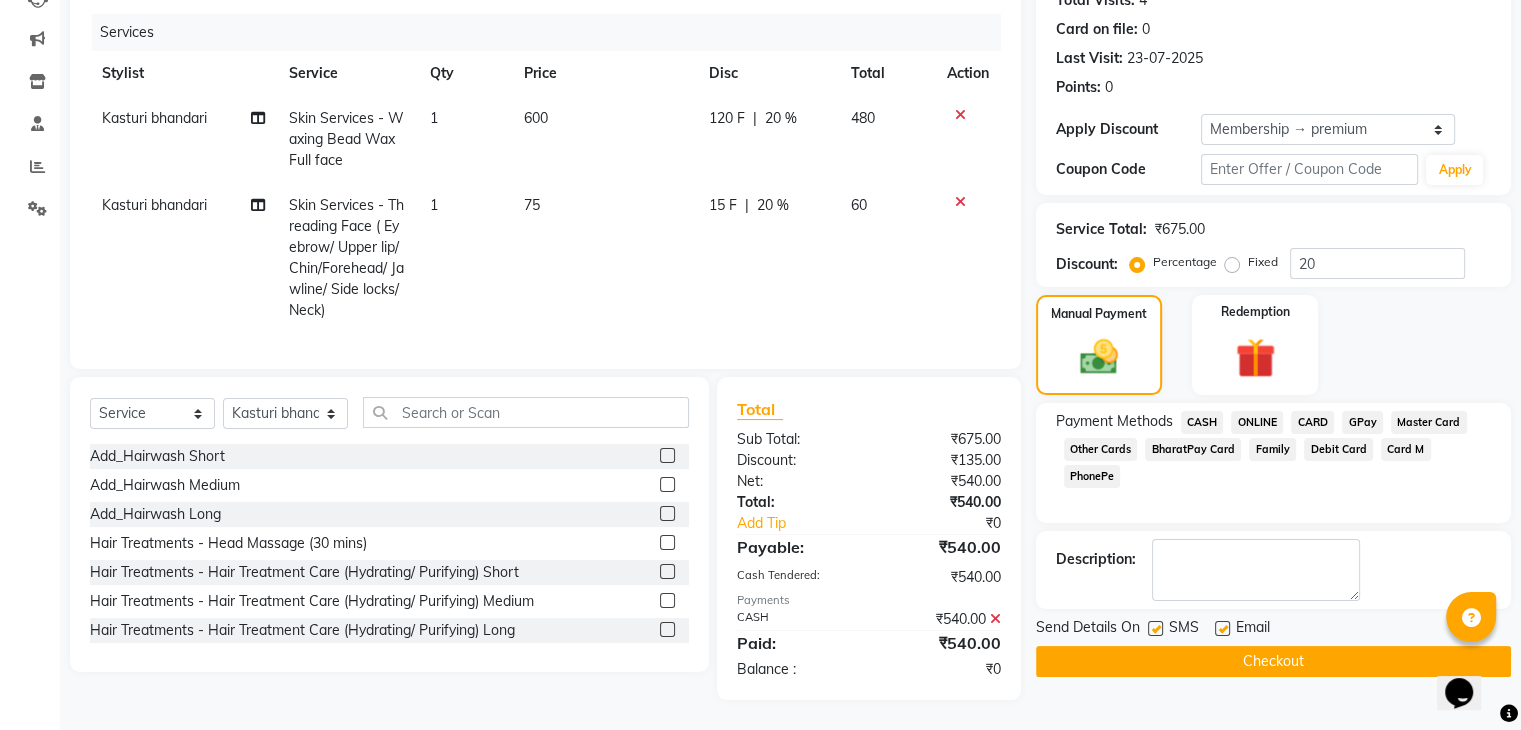 click on "Checkout" 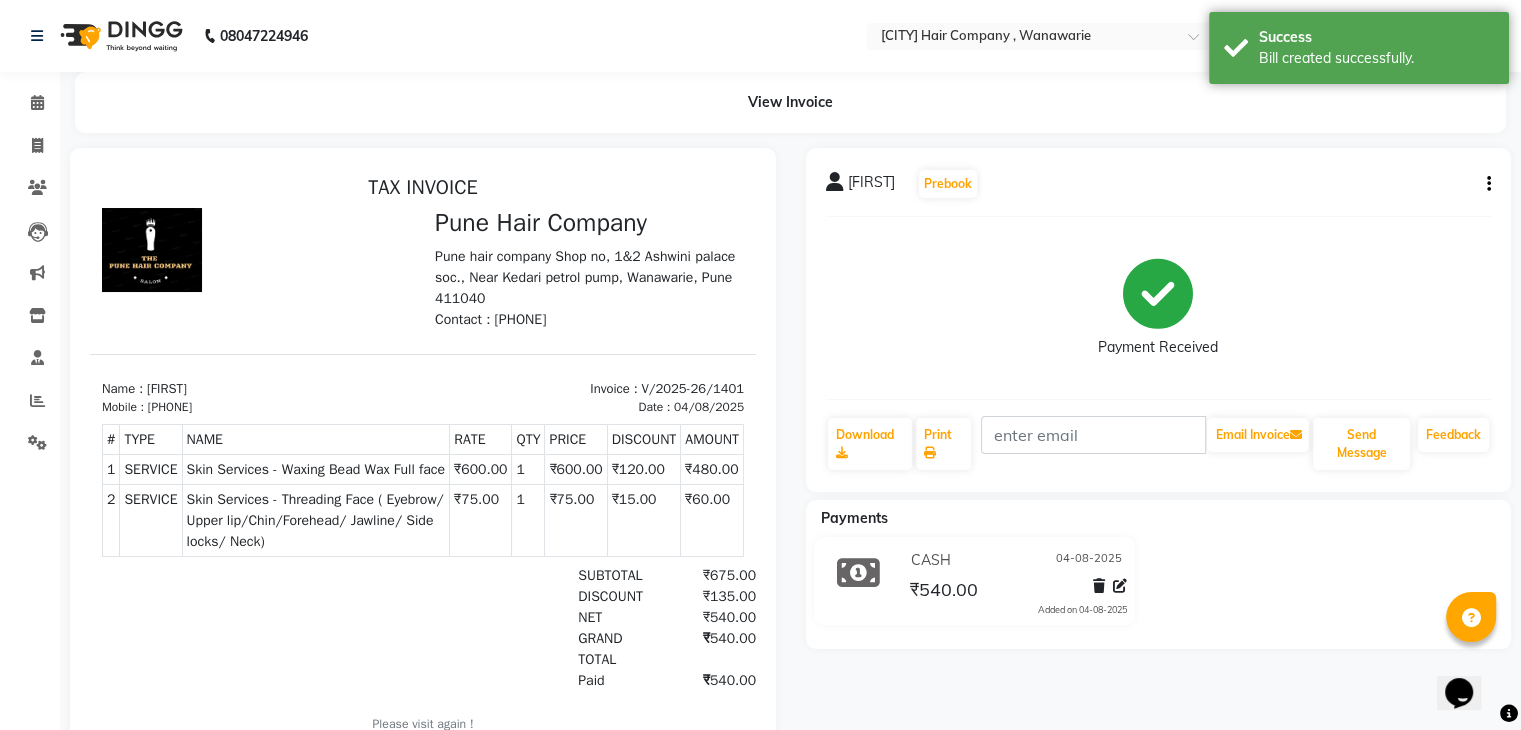 scroll, scrollTop: 112, scrollLeft: 0, axis: vertical 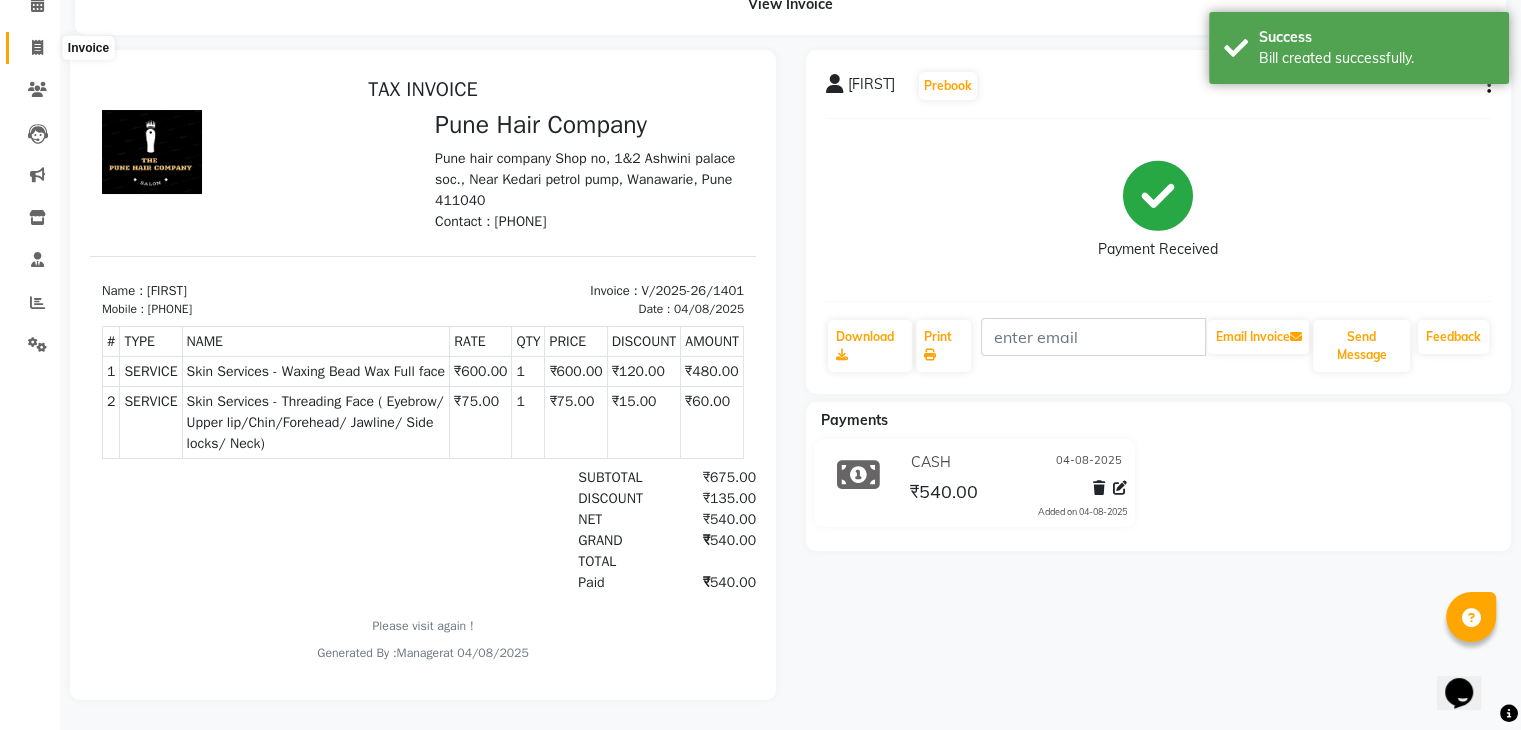 click 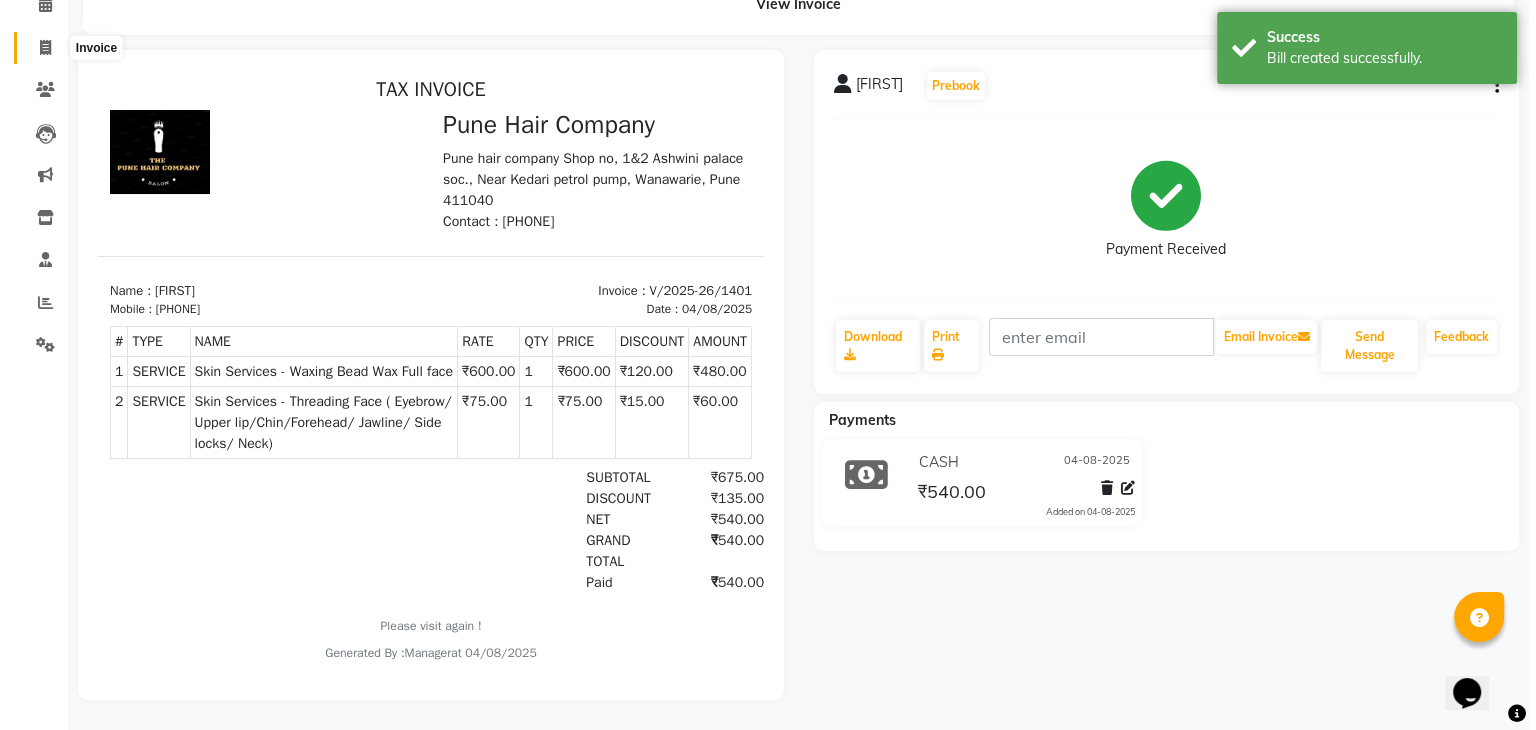 scroll, scrollTop: 0, scrollLeft: 0, axis: both 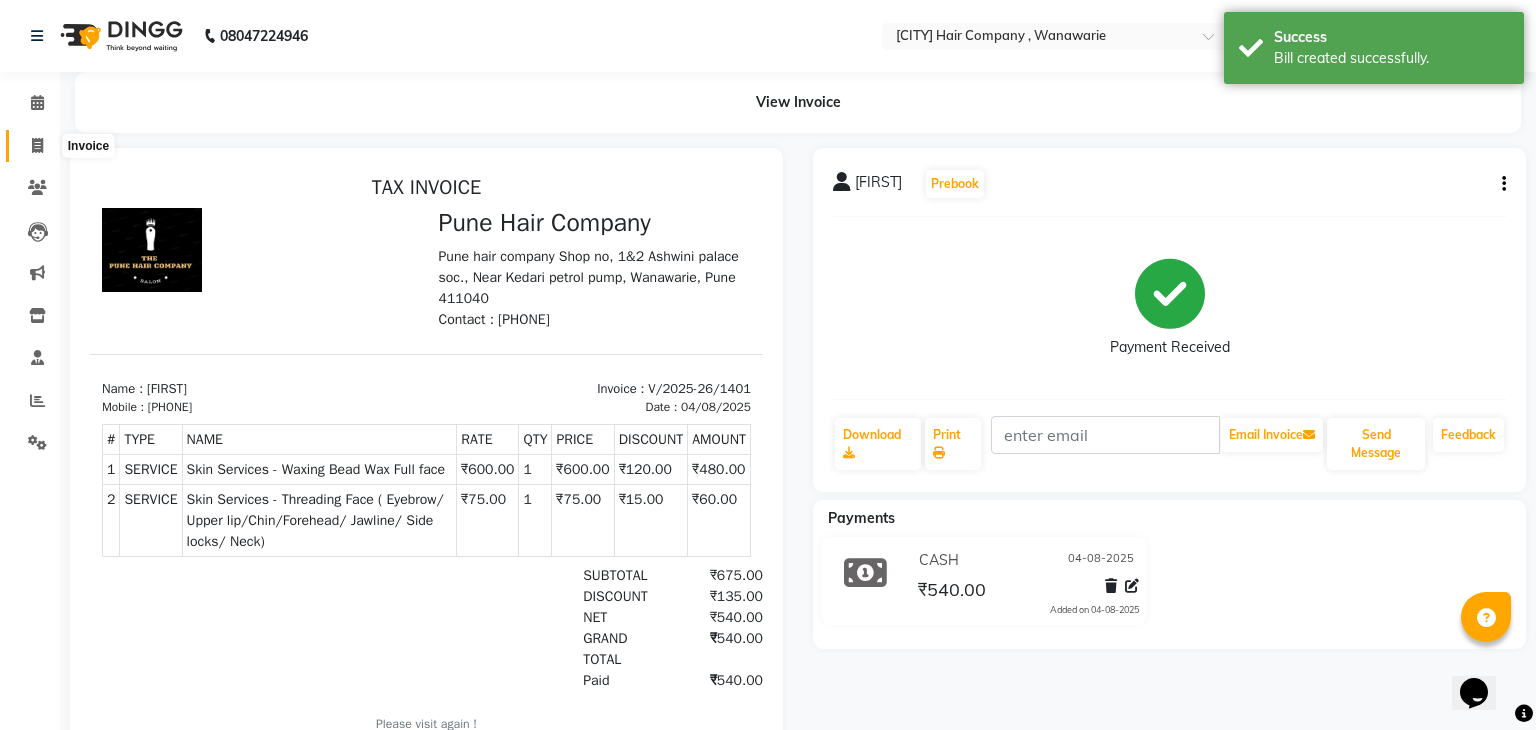 select on "8072" 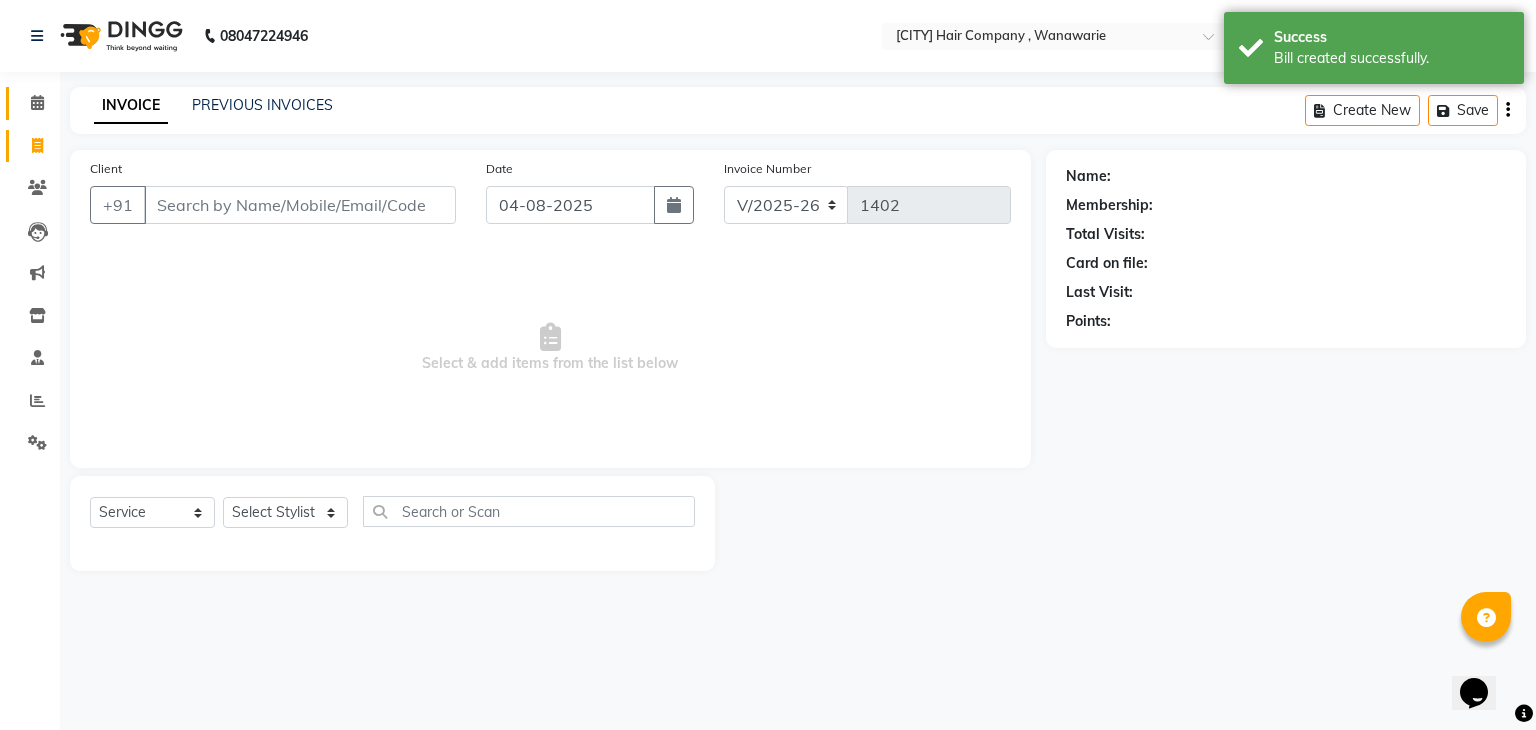 click 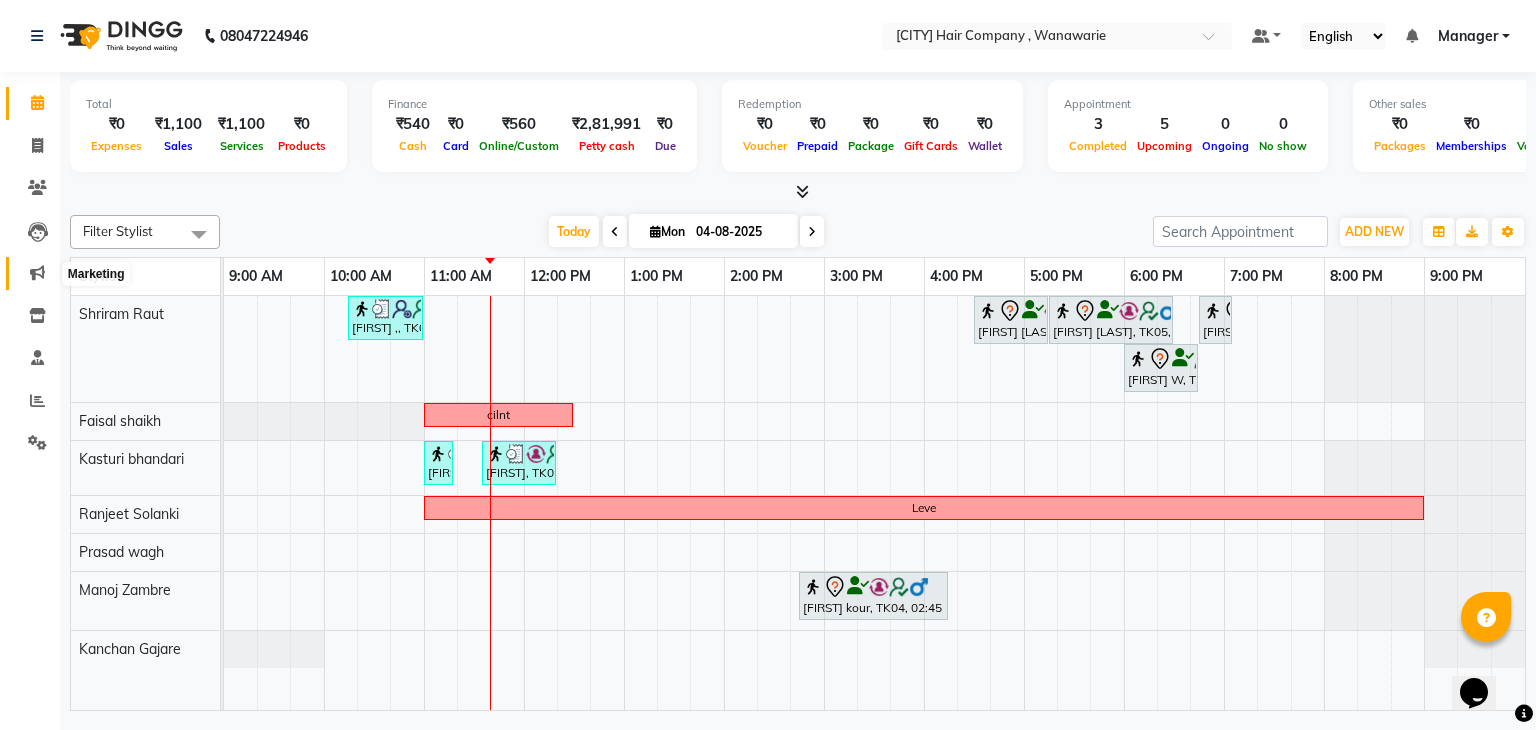 click 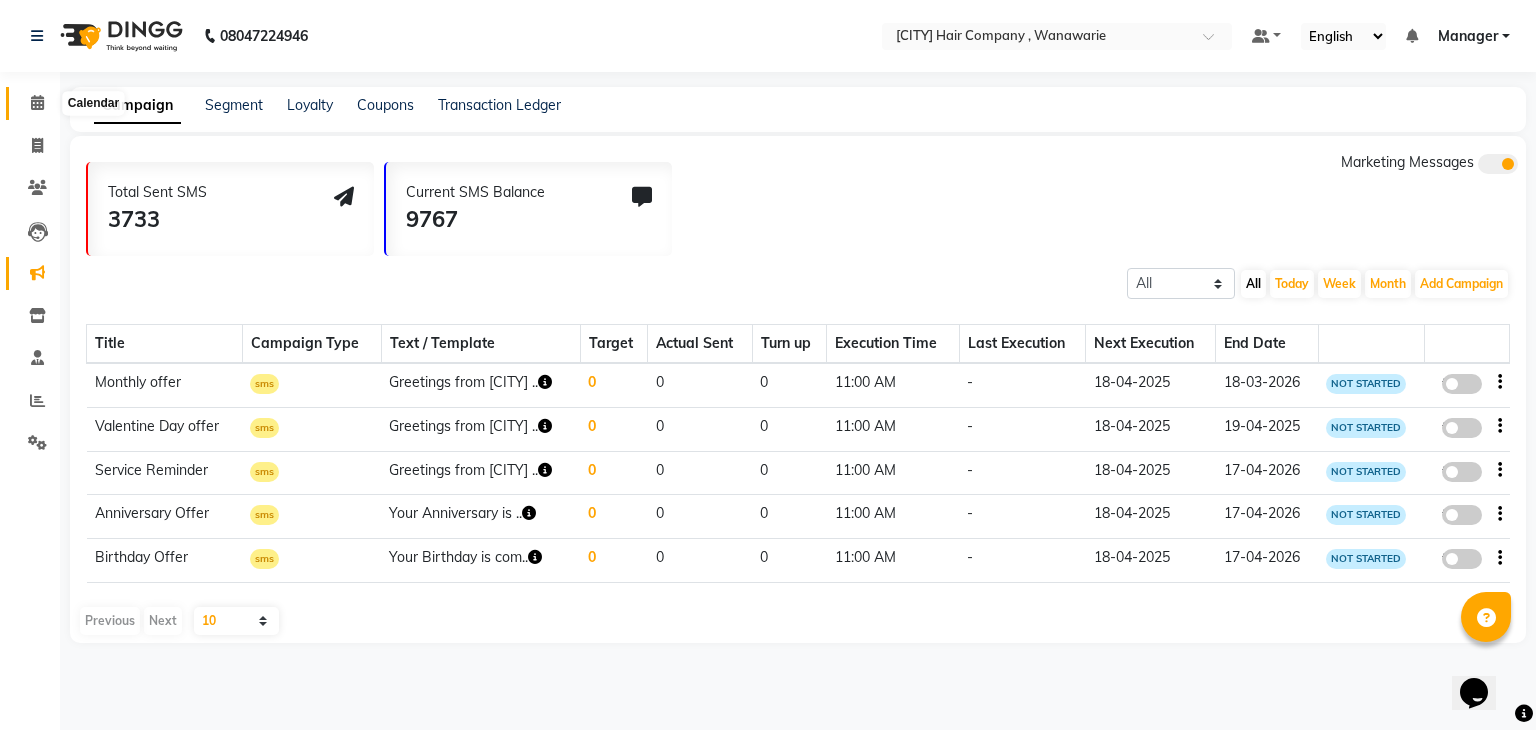 click 